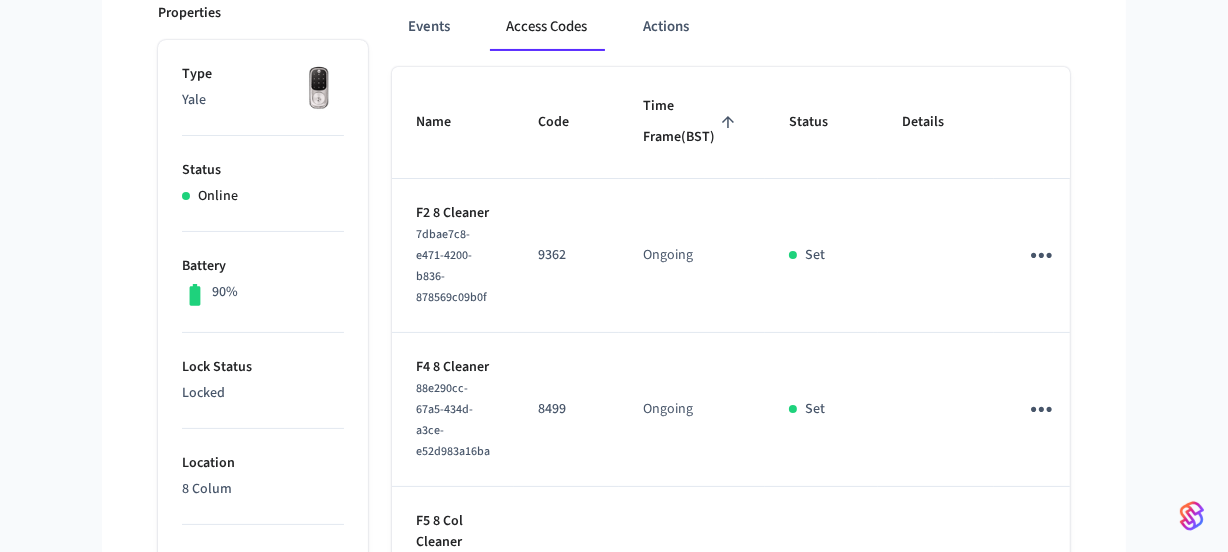 scroll, scrollTop: 0, scrollLeft: 0, axis: both 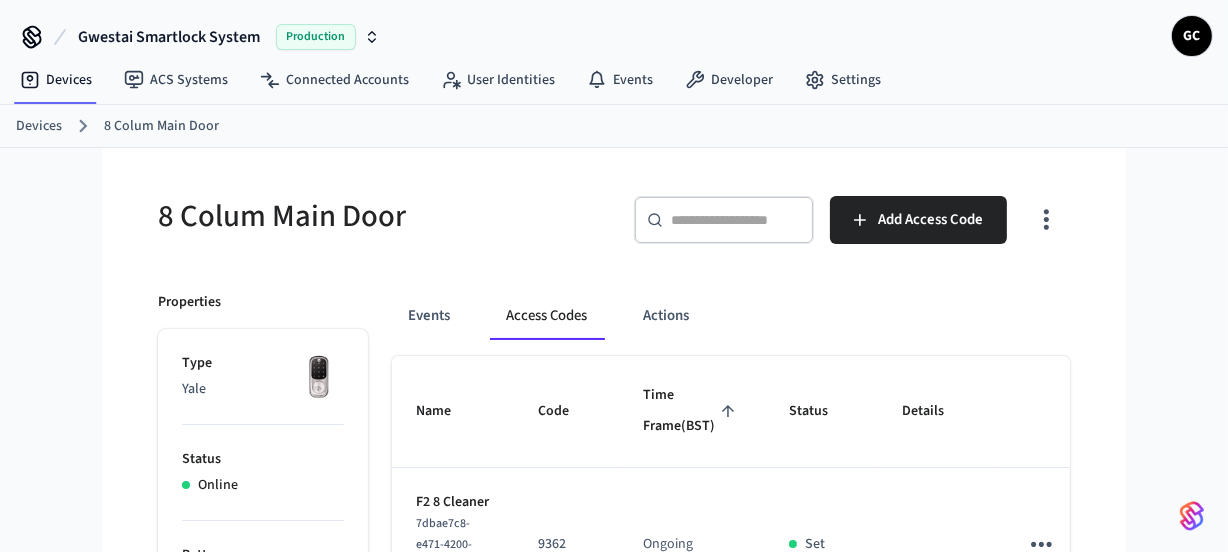 click at bounding box center [736, 220] 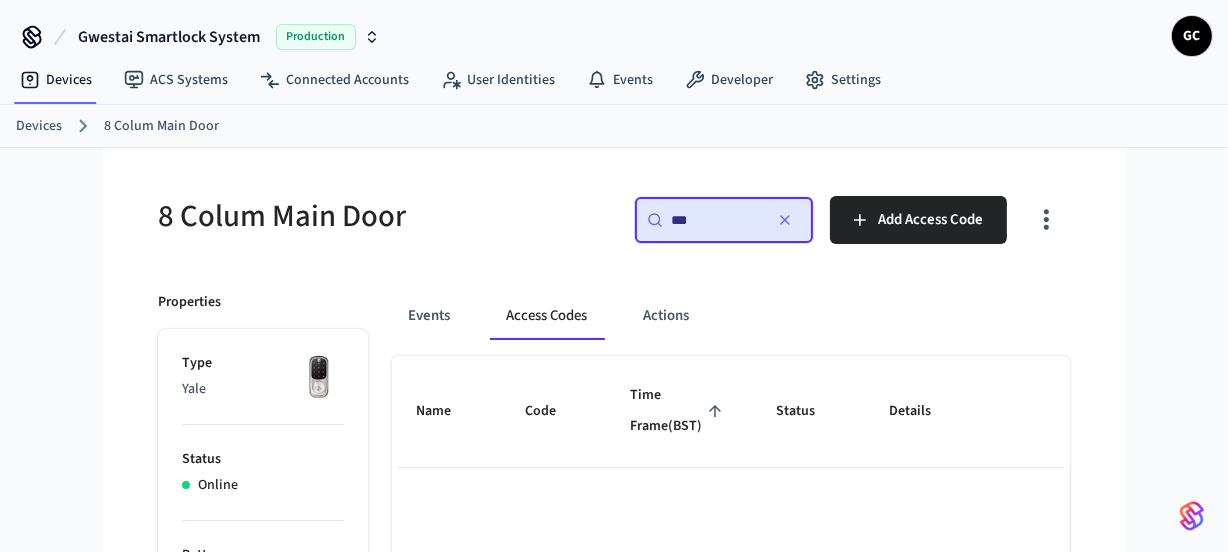 type on "**" 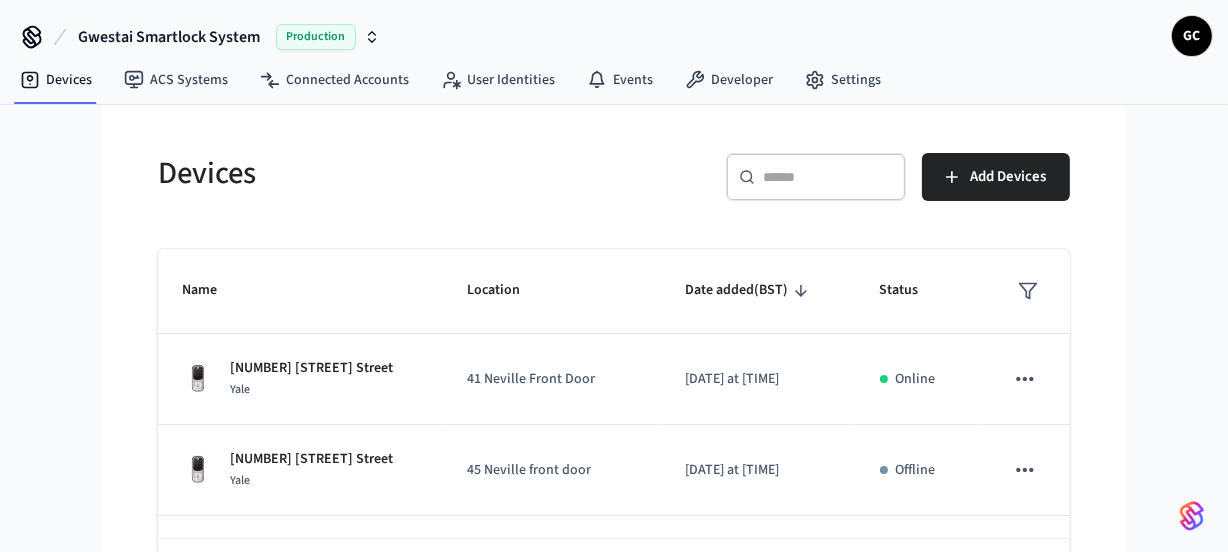click at bounding box center (828, 177) 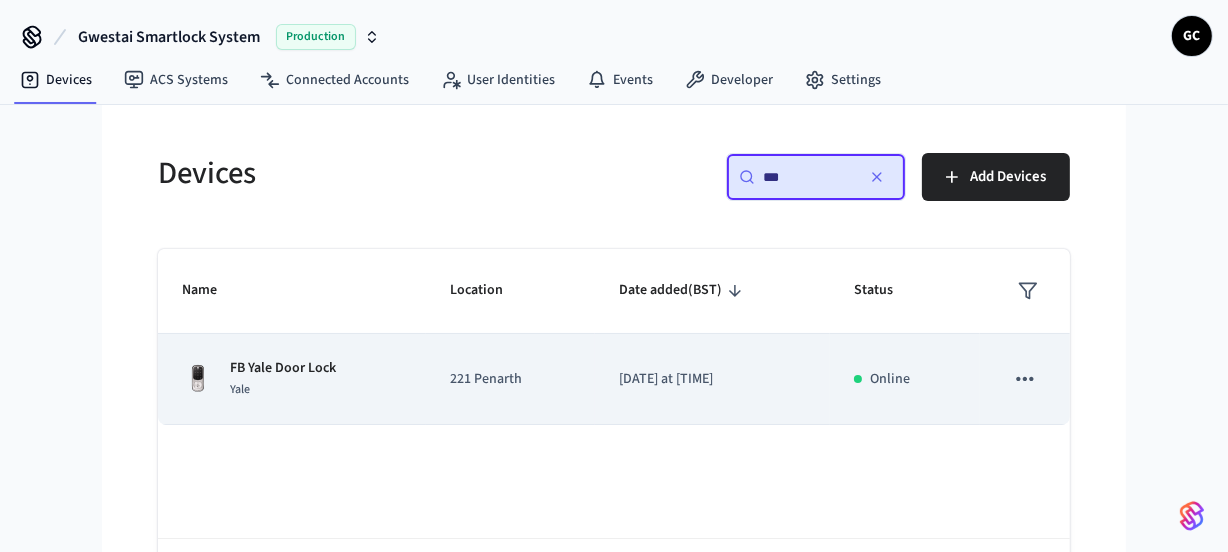 type on "**" 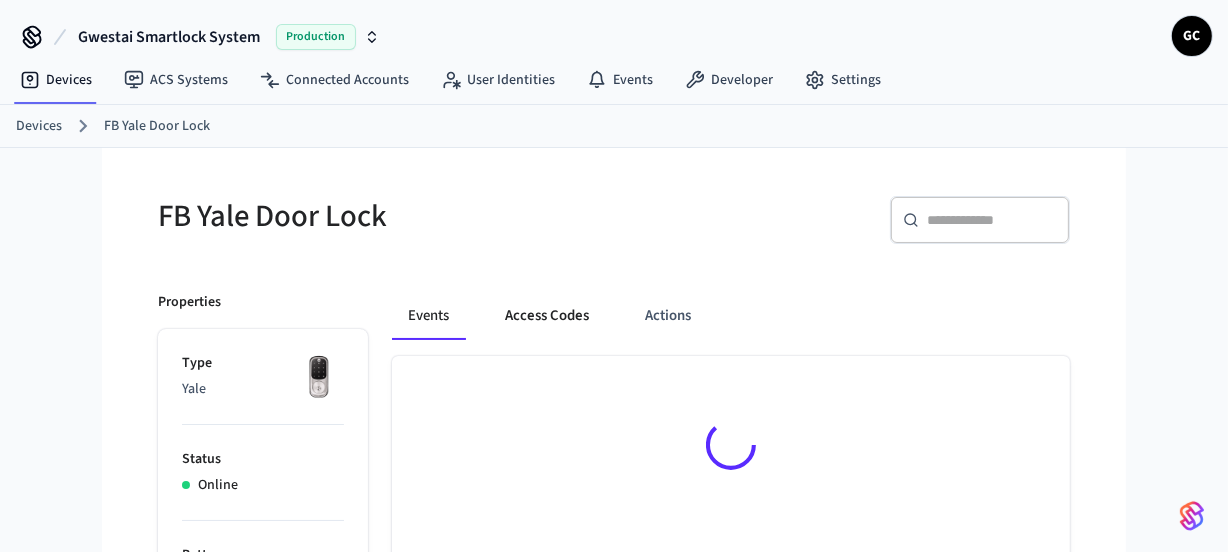 click on "Access Codes" at bounding box center (547, 316) 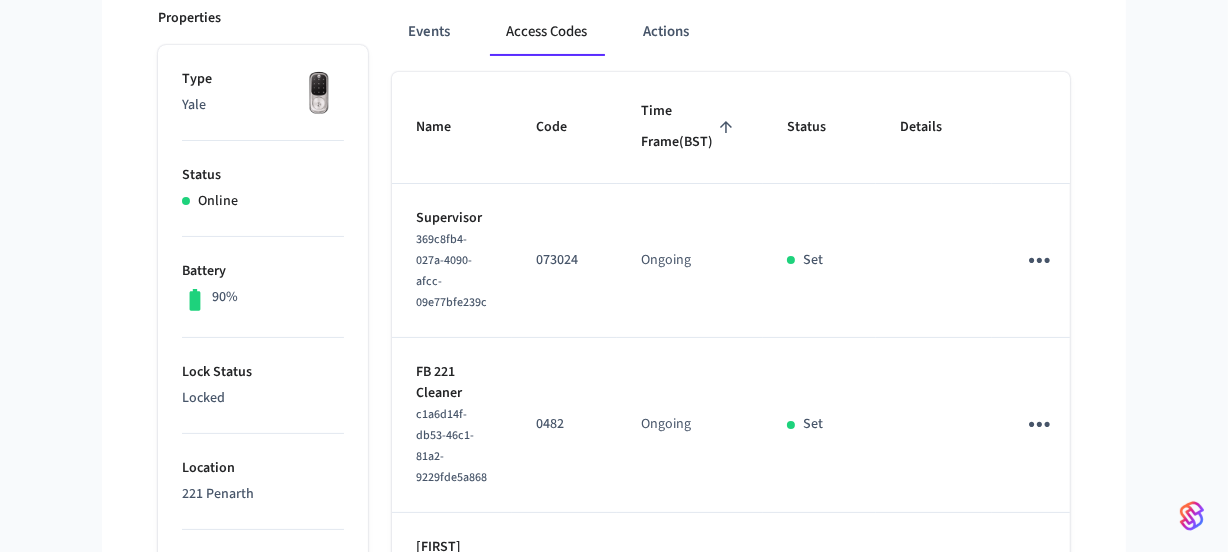 scroll, scrollTop: 0, scrollLeft: 0, axis: both 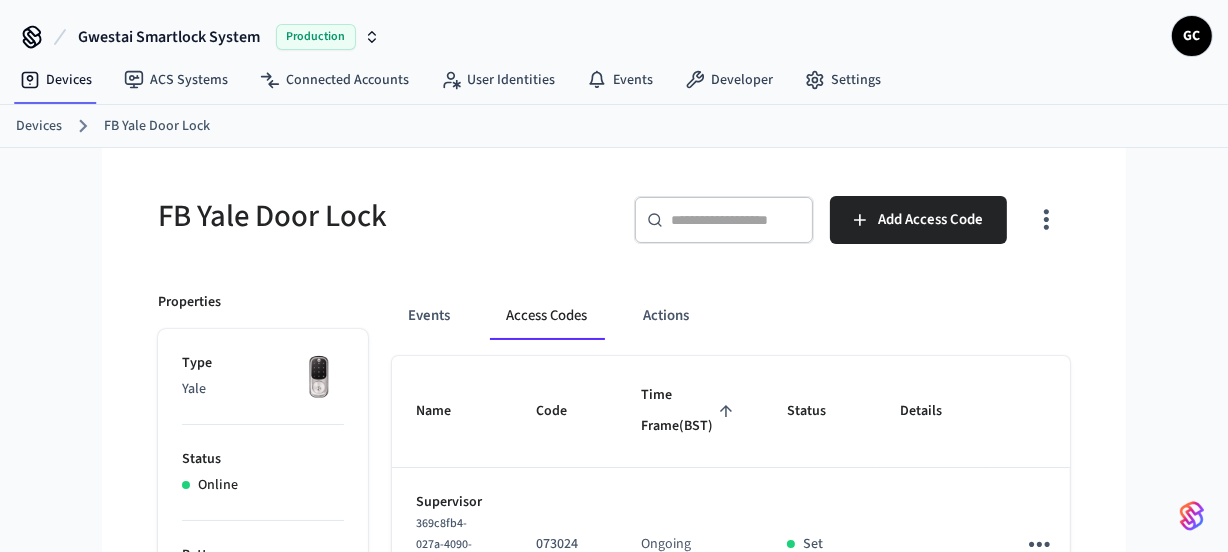 click on "Devices" at bounding box center [39, 126] 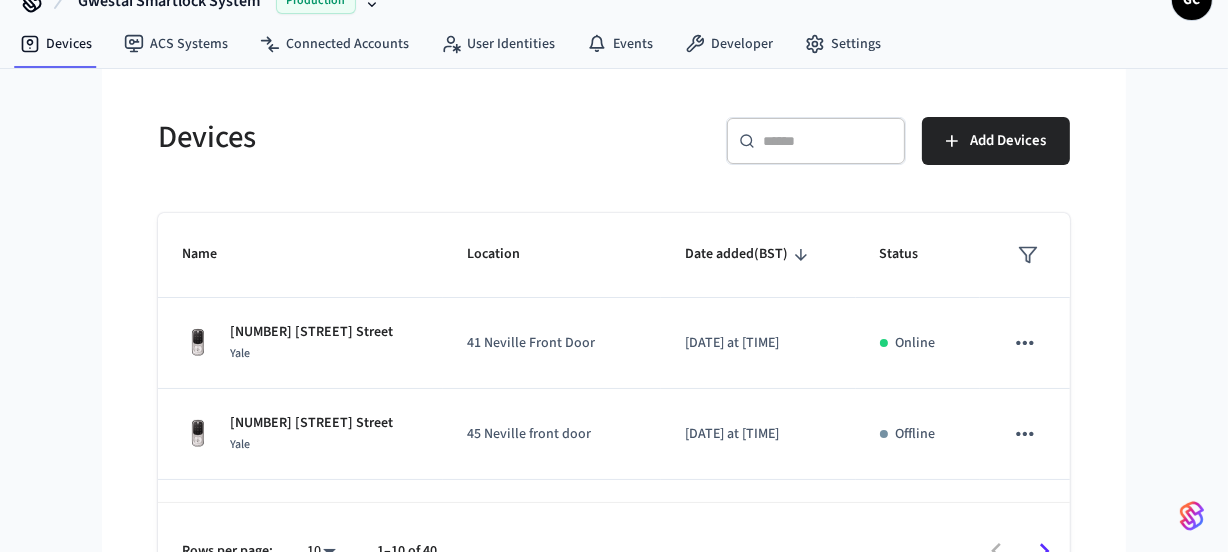 scroll, scrollTop: 0, scrollLeft: 0, axis: both 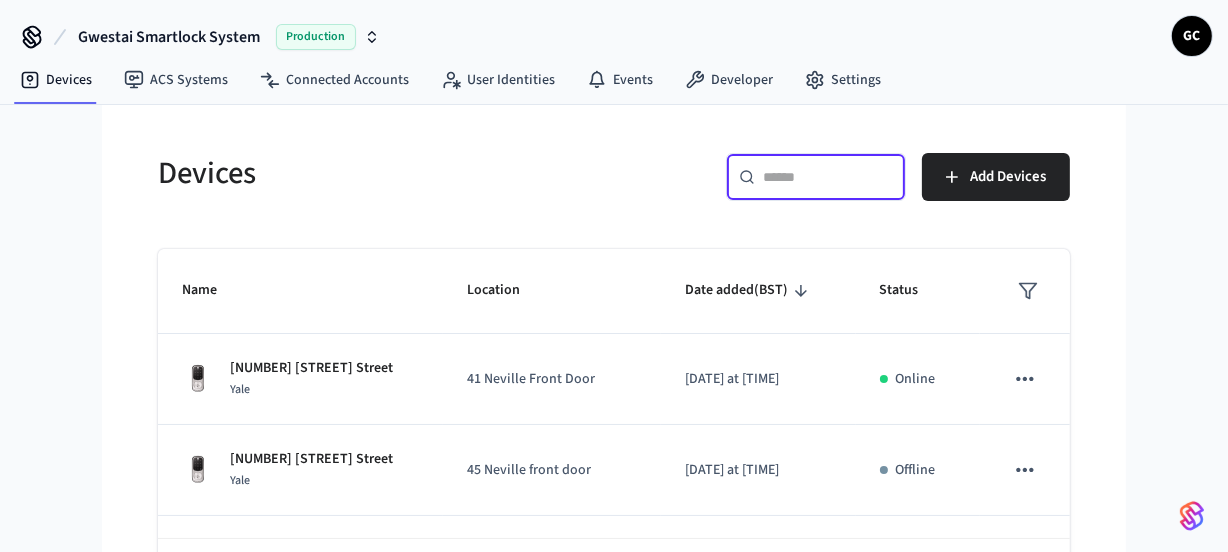 click at bounding box center [828, 177] 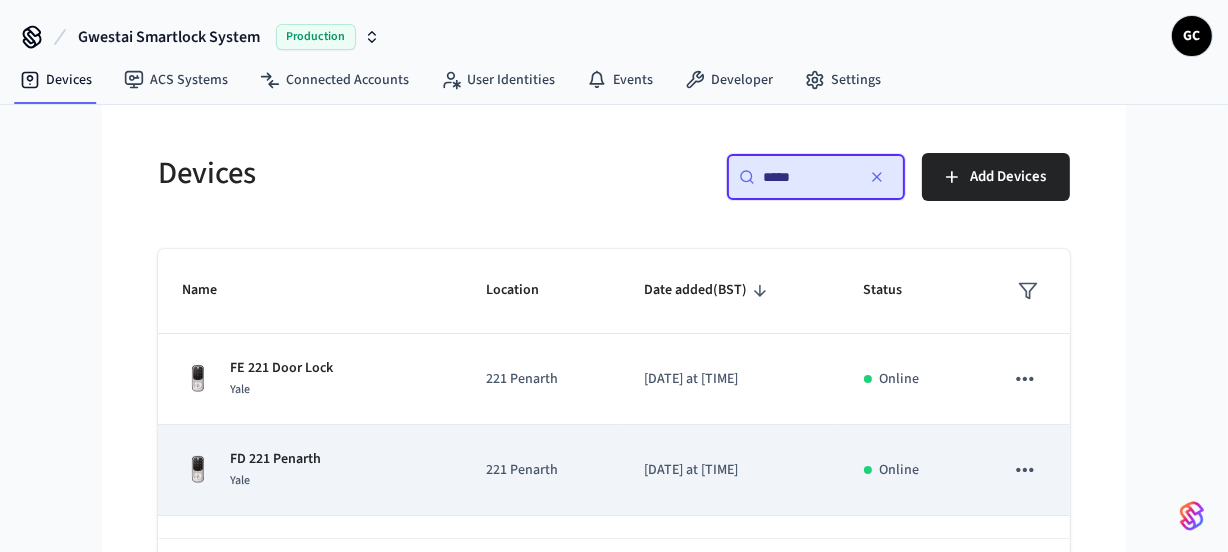 scroll, scrollTop: 341, scrollLeft: 0, axis: vertical 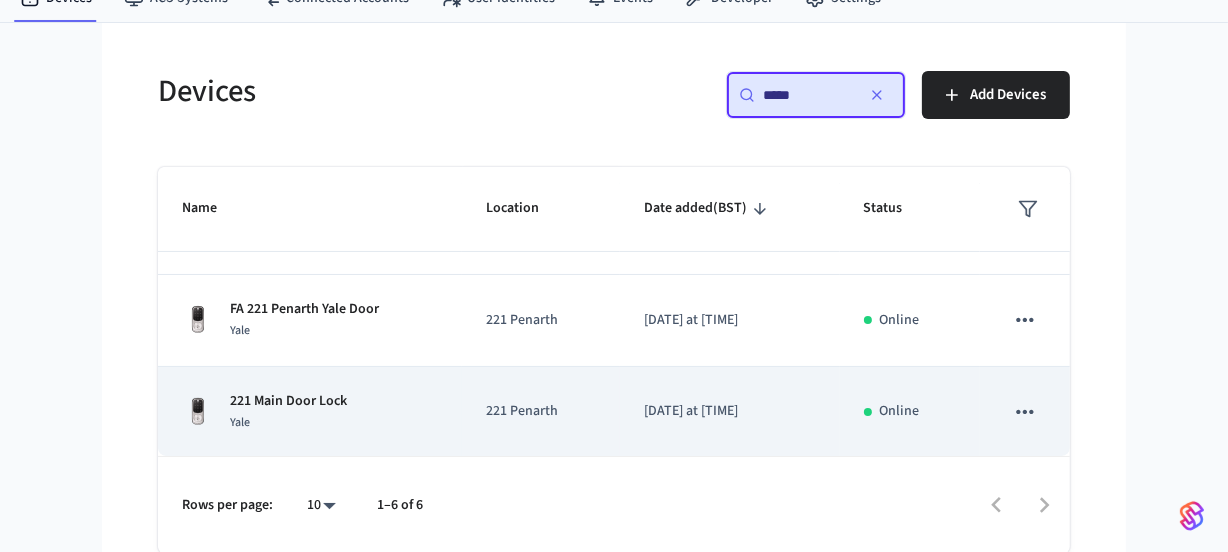 type on "*****" 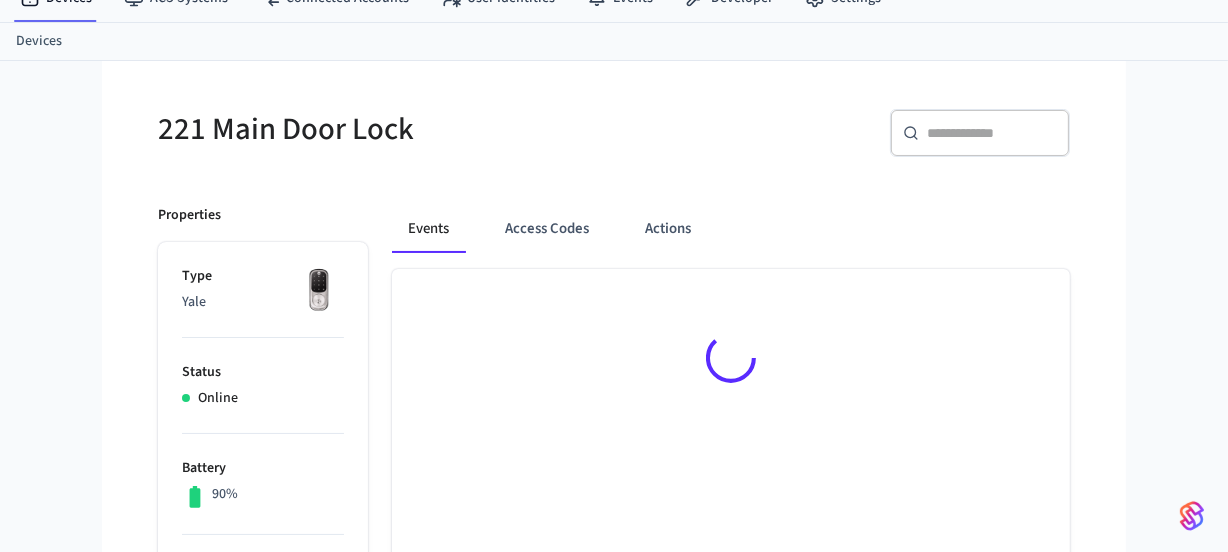 scroll, scrollTop: 0, scrollLeft: 0, axis: both 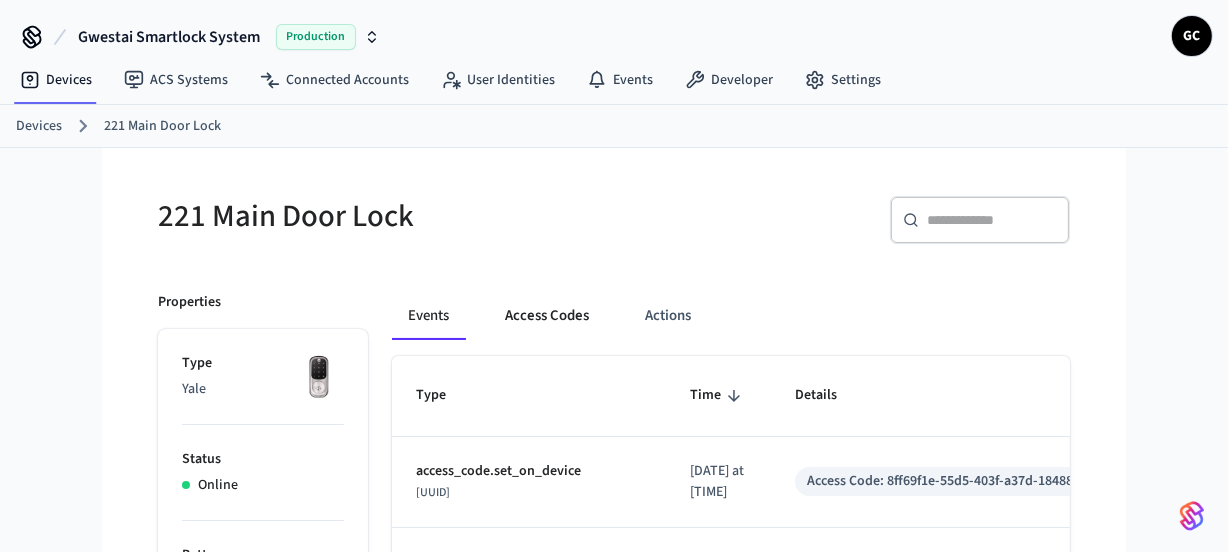 click on "Access Codes" at bounding box center [547, 316] 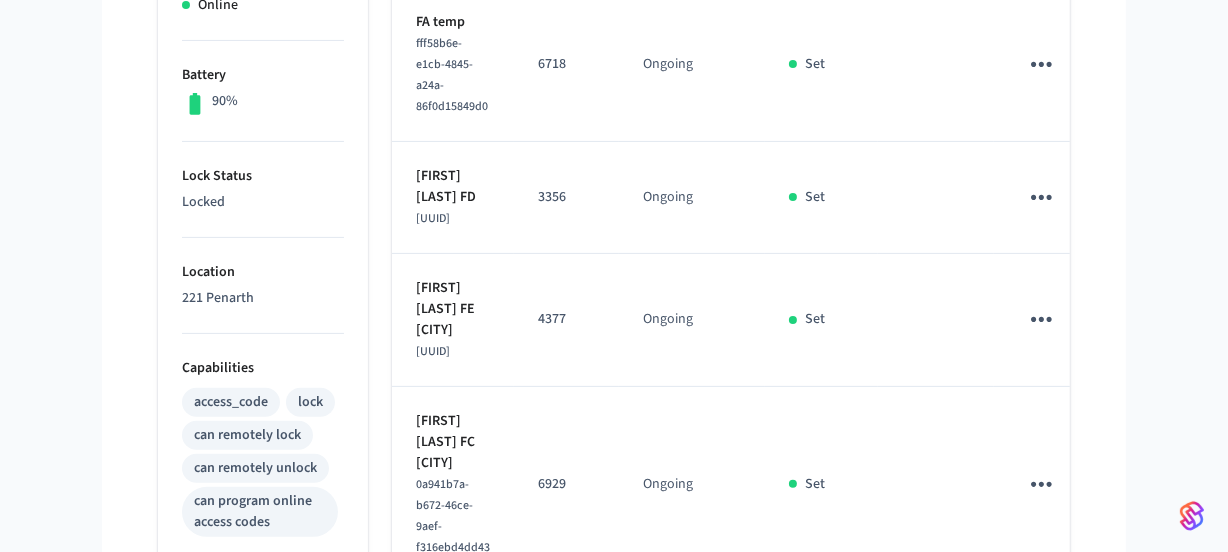 scroll, scrollTop: 509, scrollLeft: 0, axis: vertical 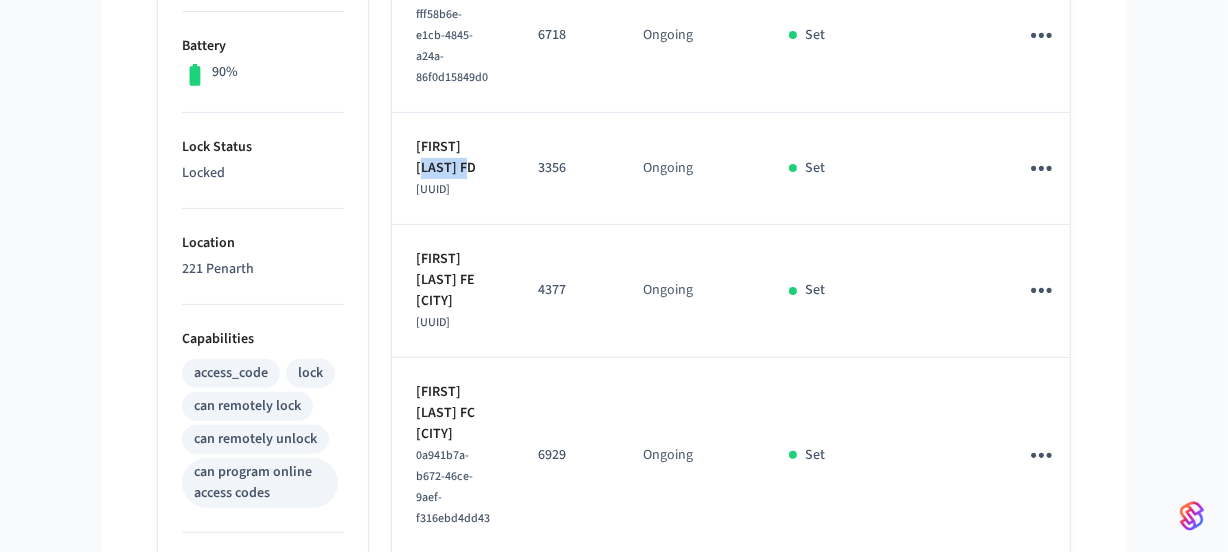 drag, startPoint x: 469, startPoint y: 176, endPoint x: 430, endPoint y: 171, distance: 39.319206 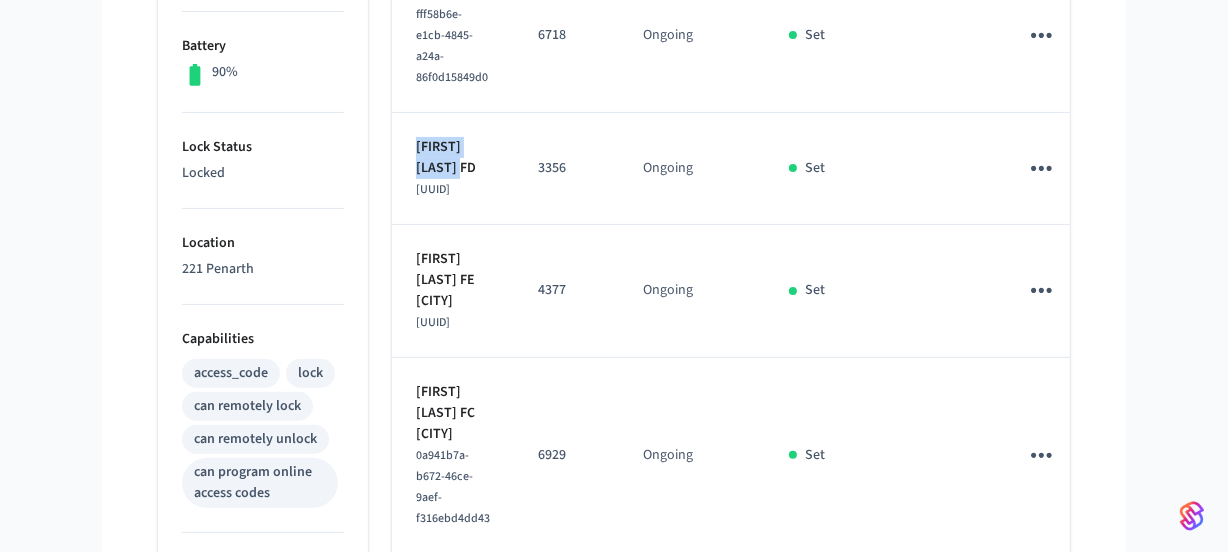 drag, startPoint x: 468, startPoint y: 172, endPoint x: 408, endPoint y: 156, distance: 62.0967 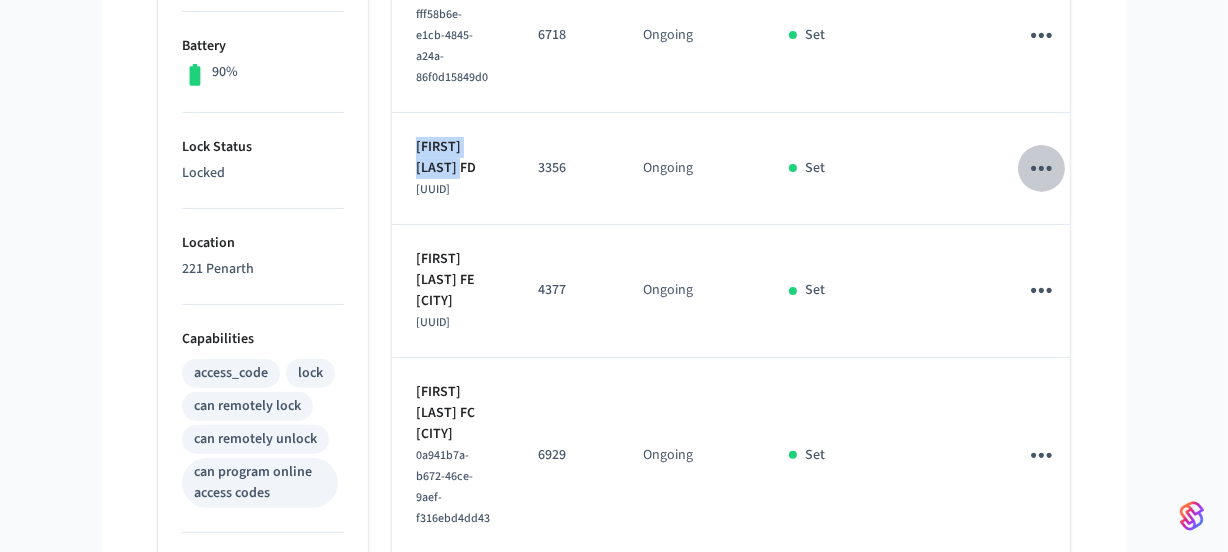 click 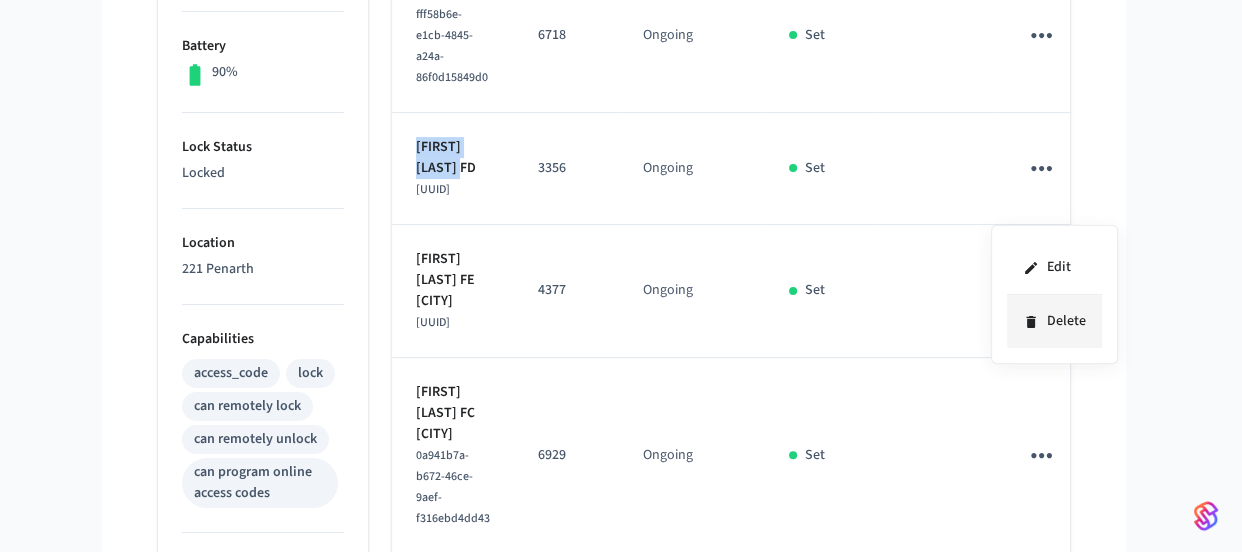 click on "Delete" at bounding box center (1054, 321) 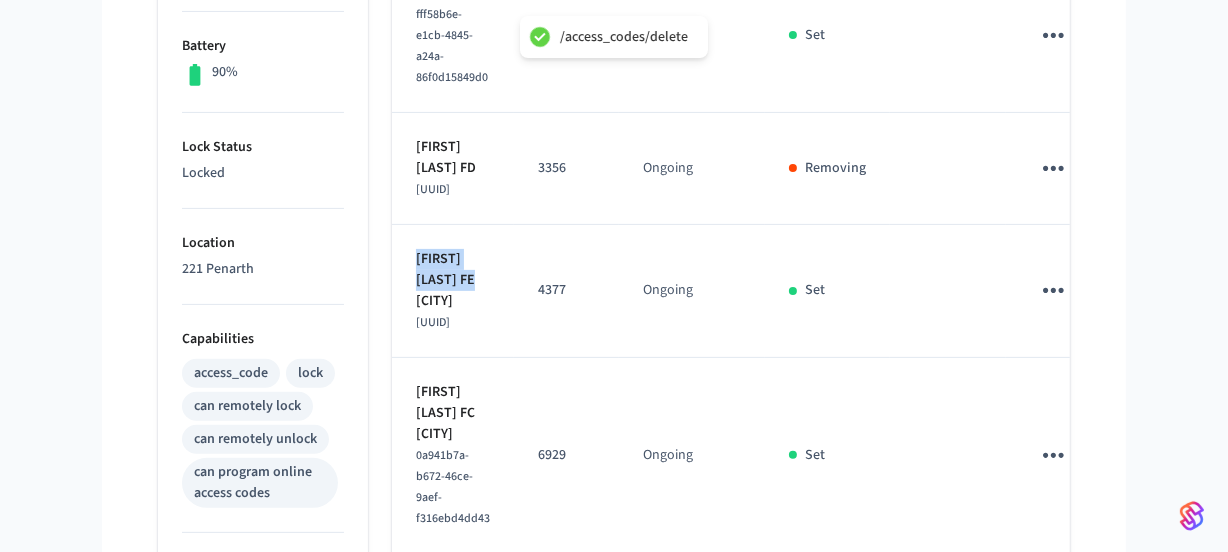 drag, startPoint x: 484, startPoint y: 352, endPoint x: 417, endPoint y: 336, distance: 68.88396 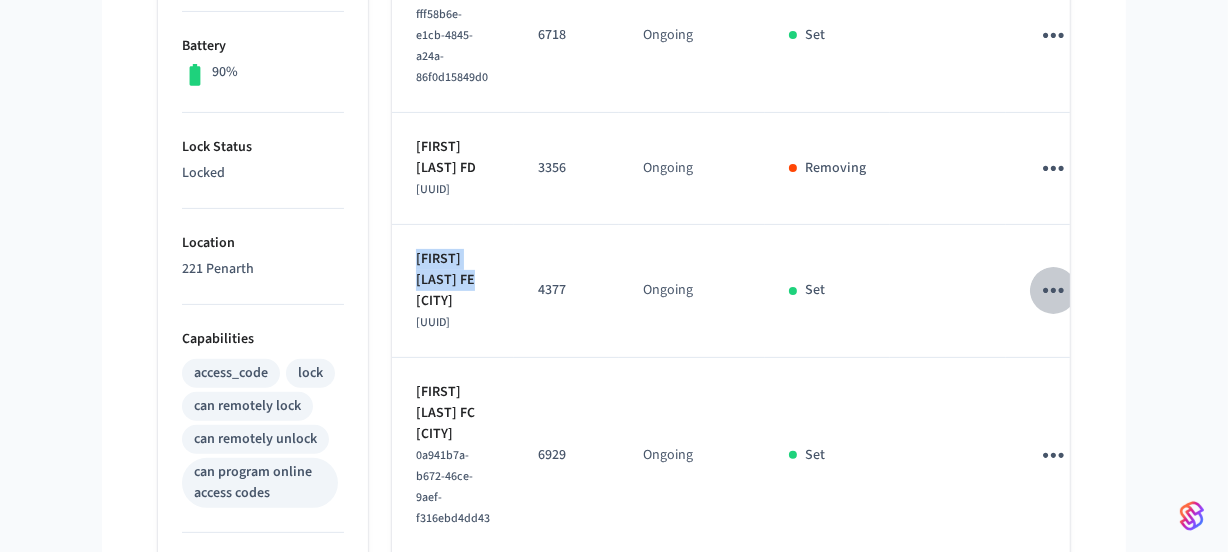 click 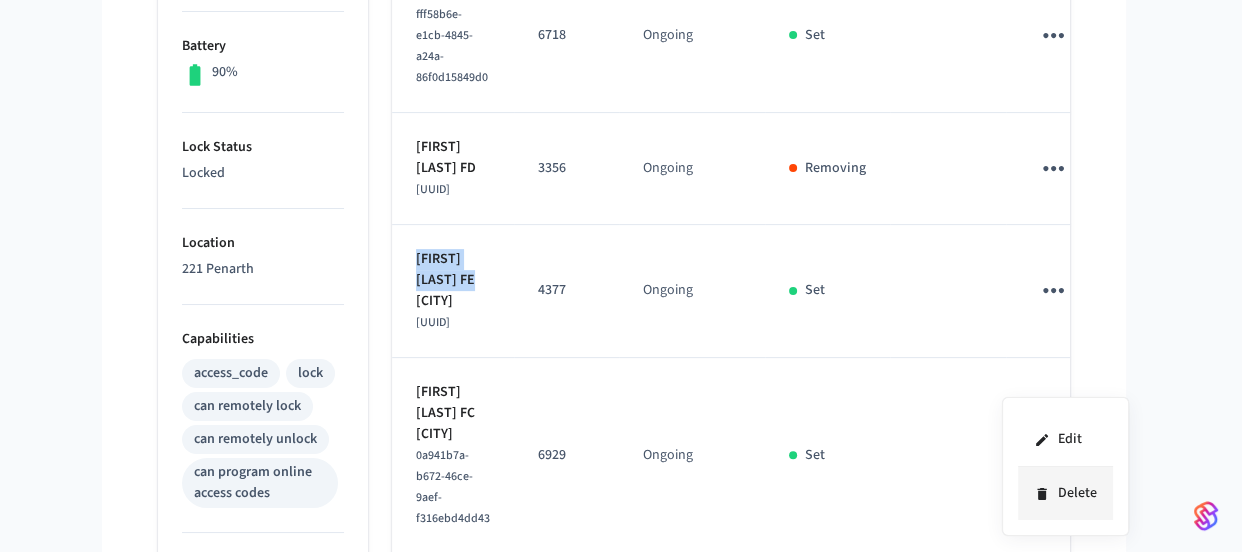 click on "Delete" at bounding box center (1065, 493) 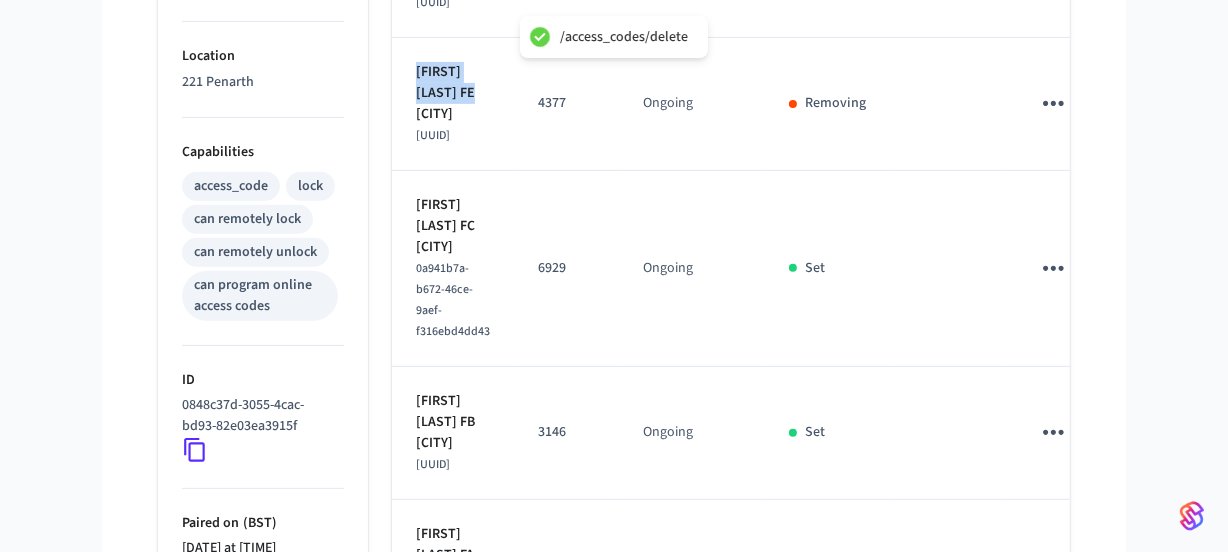 scroll, scrollTop: 781, scrollLeft: 0, axis: vertical 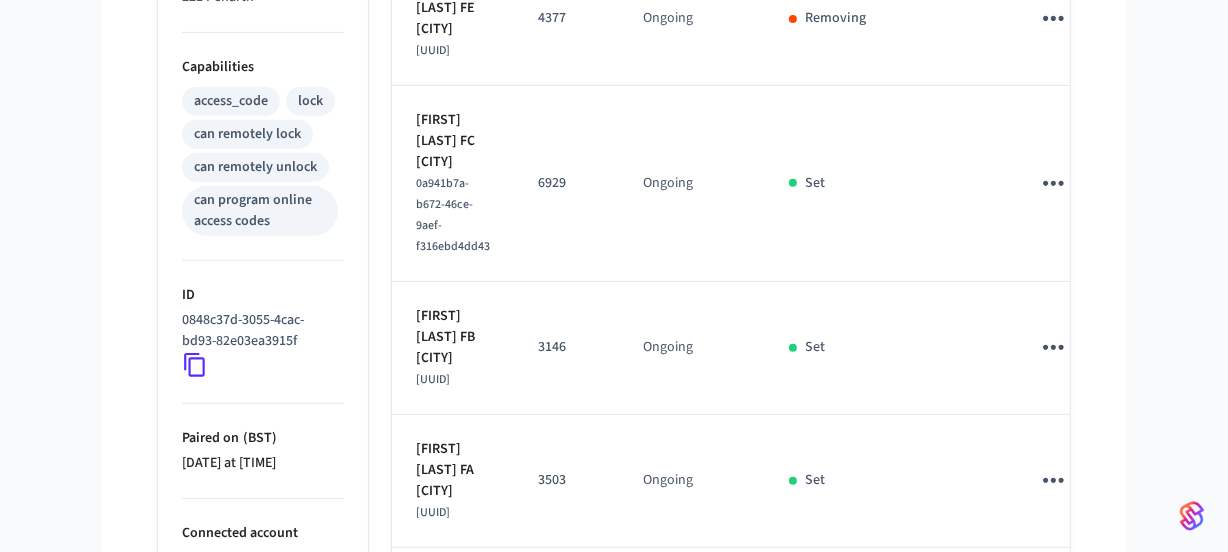 click on "Robin Jolley FC Penarth 0a941b7a-b672-46ce-9aef-f316ebd4dd43" at bounding box center (453, 184) 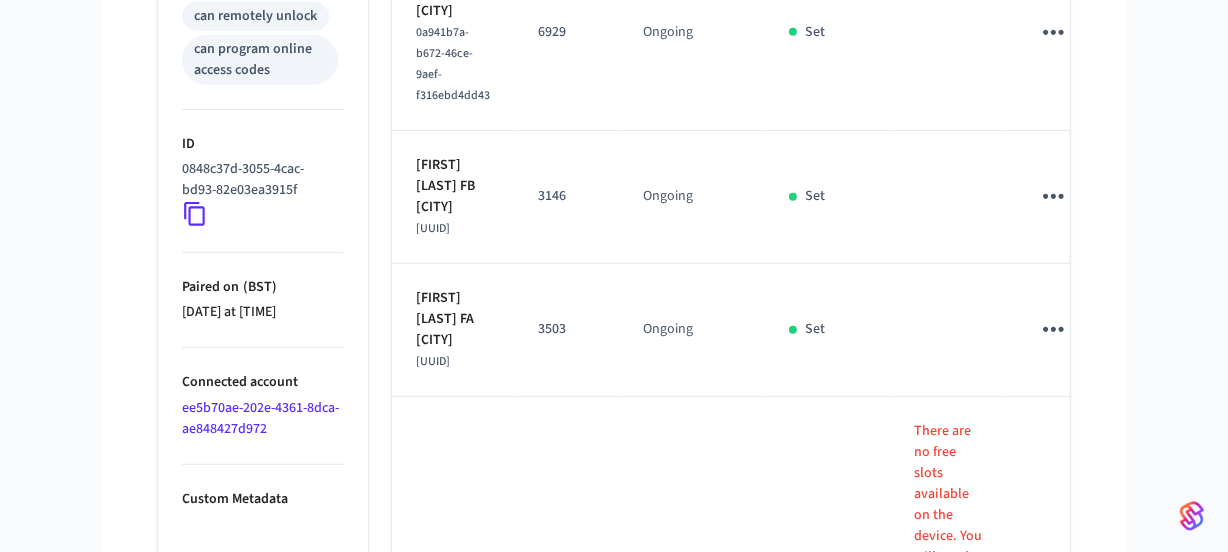 scroll, scrollTop: 963, scrollLeft: 0, axis: vertical 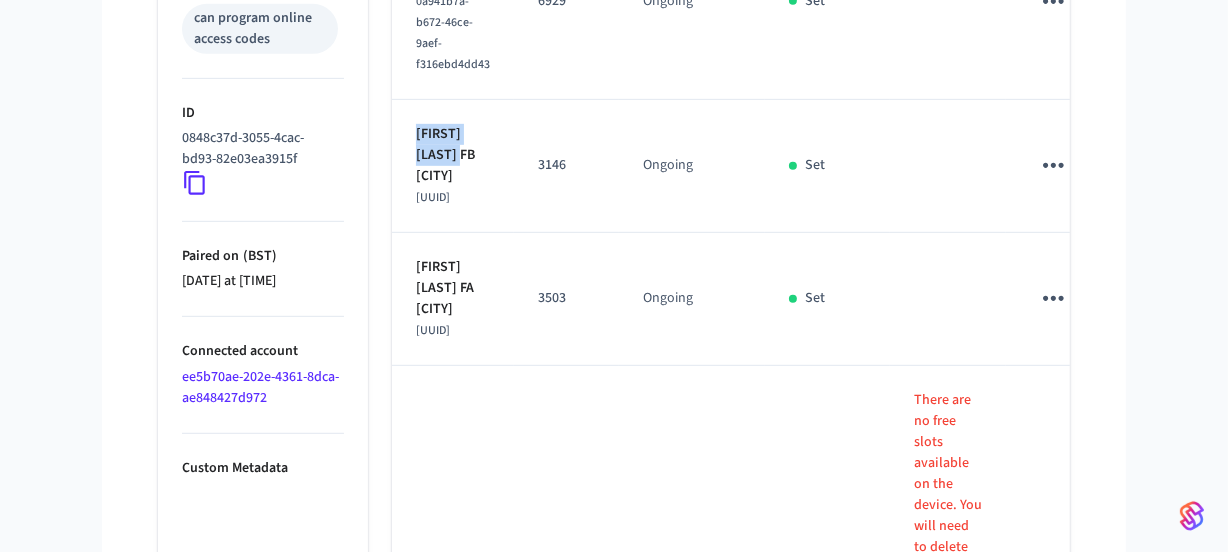 drag, startPoint x: 455, startPoint y: 265, endPoint x: 406, endPoint y: 258, distance: 49.497475 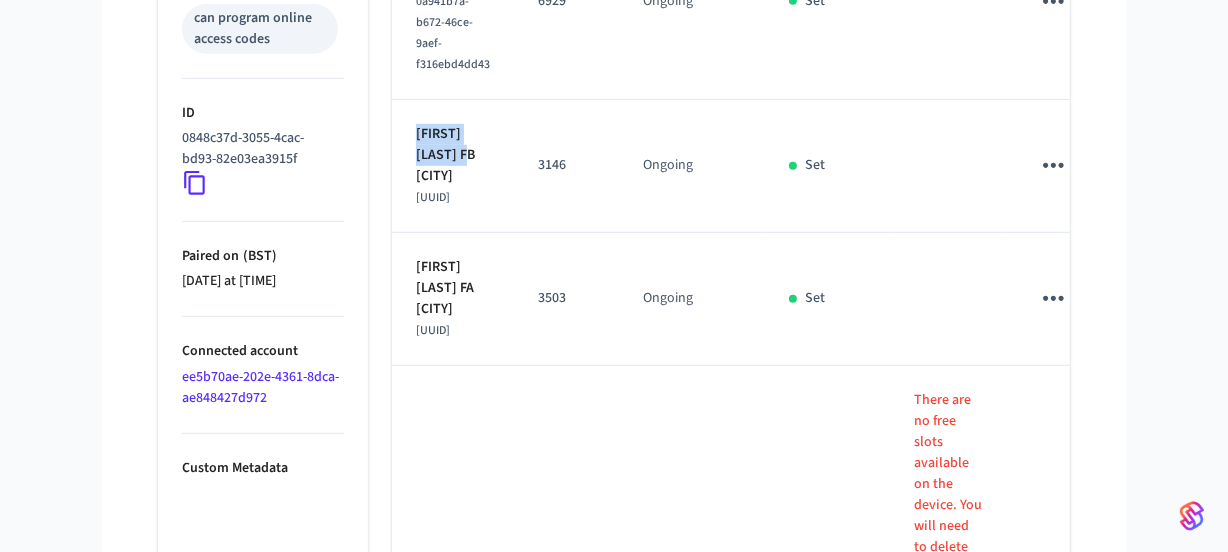 drag, startPoint x: 457, startPoint y: 269, endPoint x: 395, endPoint y: 257, distance: 63.15061 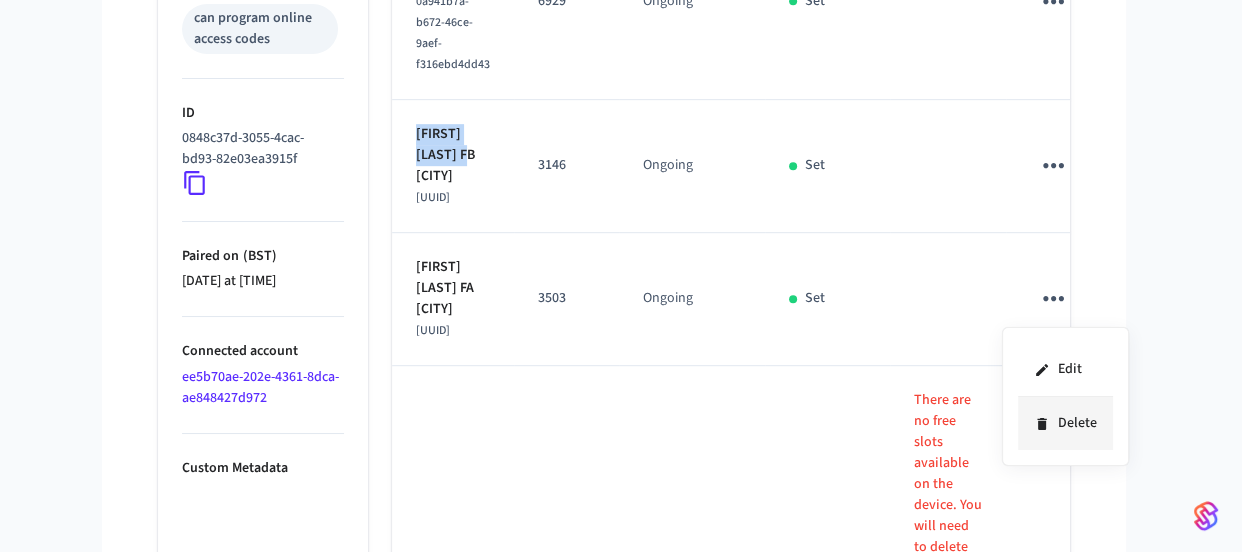 click on "Delete" at bounding box center [1065, 423] 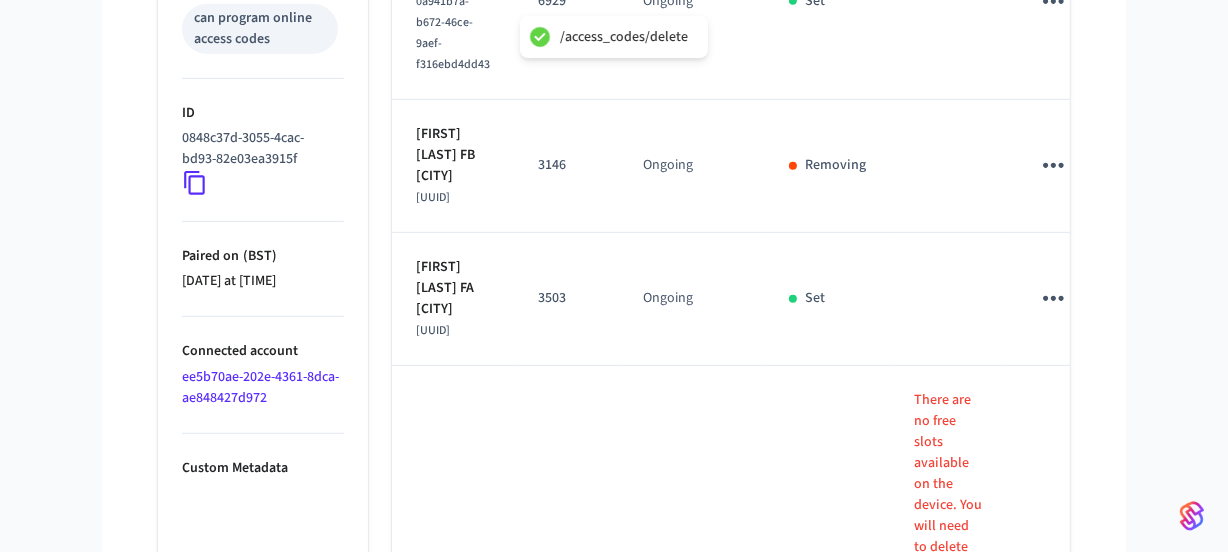 drag, startPoint x: 498, startPoint y: 77, endPoint x: 416, endPoint y: 72, distance: 82.1523 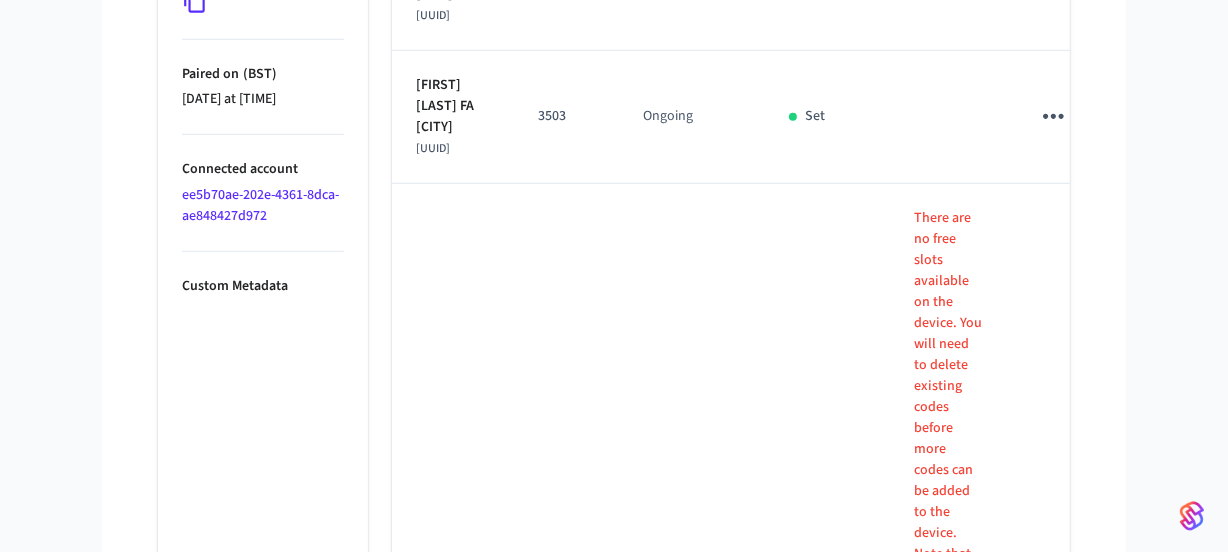 scroll, scrollTop: 1236, scrollLeft: 0, axis: vertical 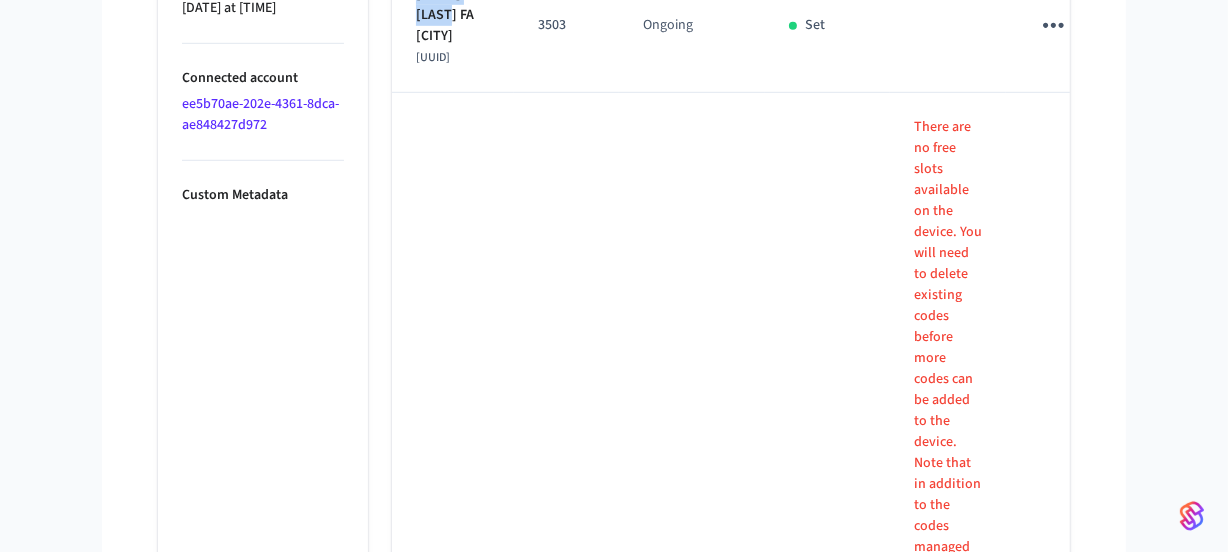 drag, startPoint x: 454, startPoint y: 191, endPoint x: 406, endPoint y: 180, distance: 49.24429 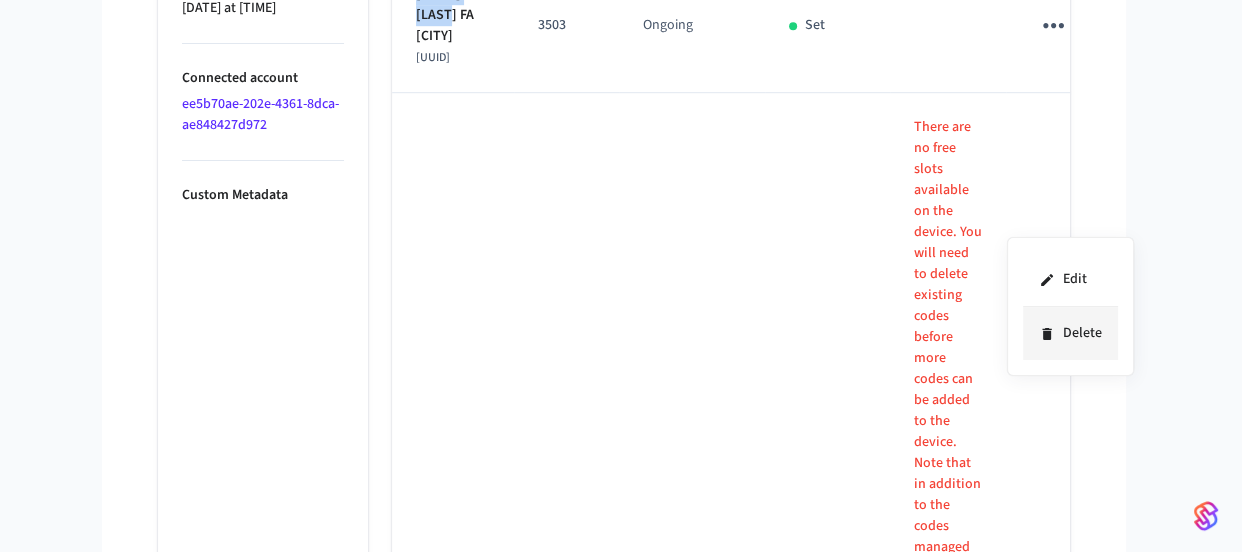 click on "Delete" at bounding box center [1070, 333] 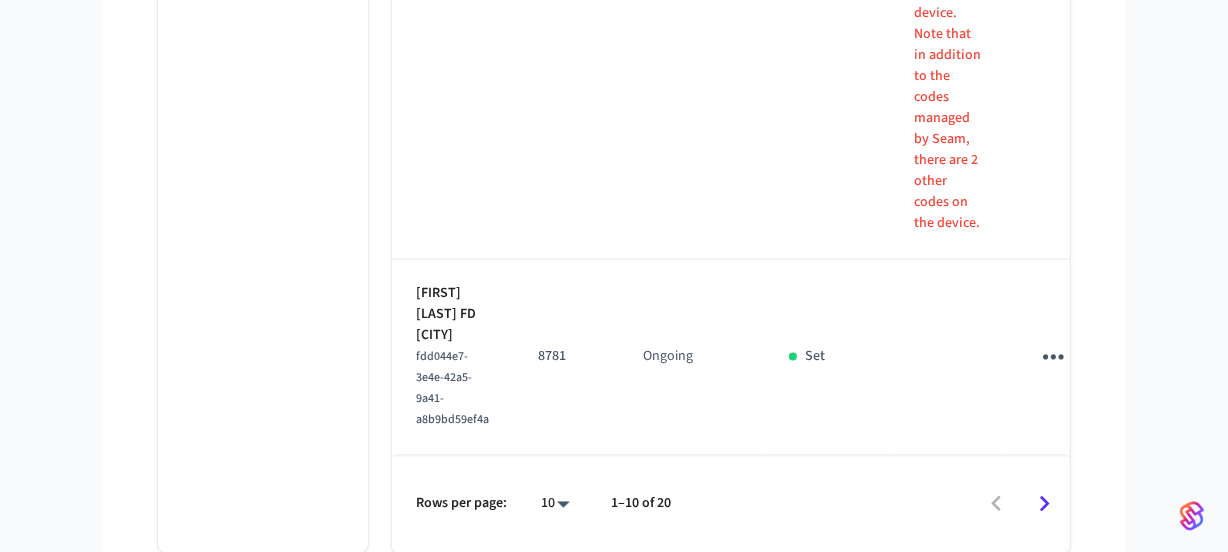 scroll, scrollTop: 3781, scrollLeft: 0, axis: vertical 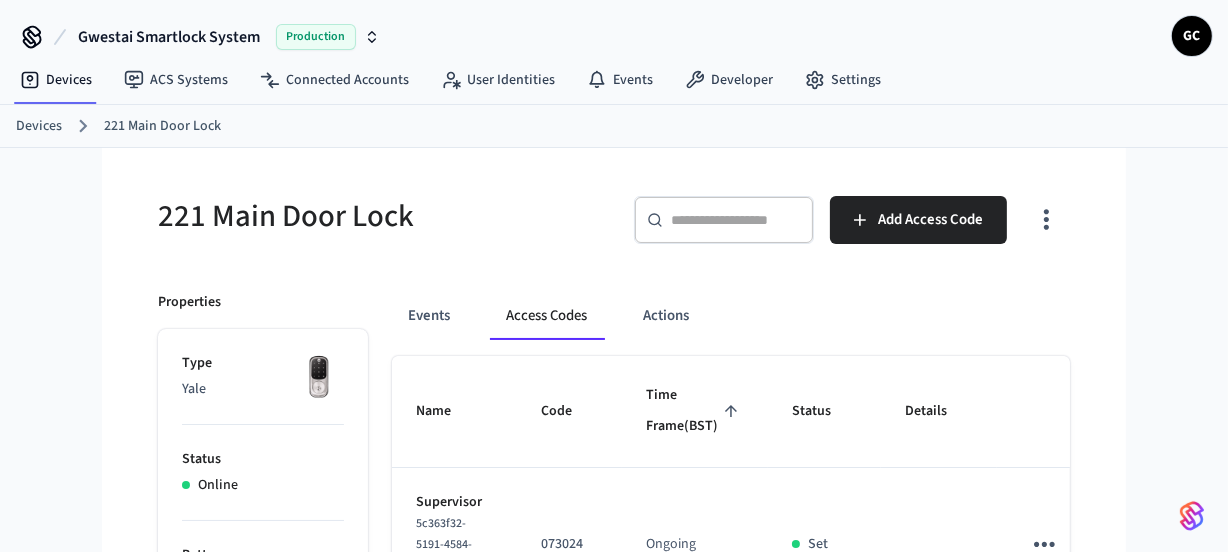 click on "Devices" at bounding box center (39, 126) 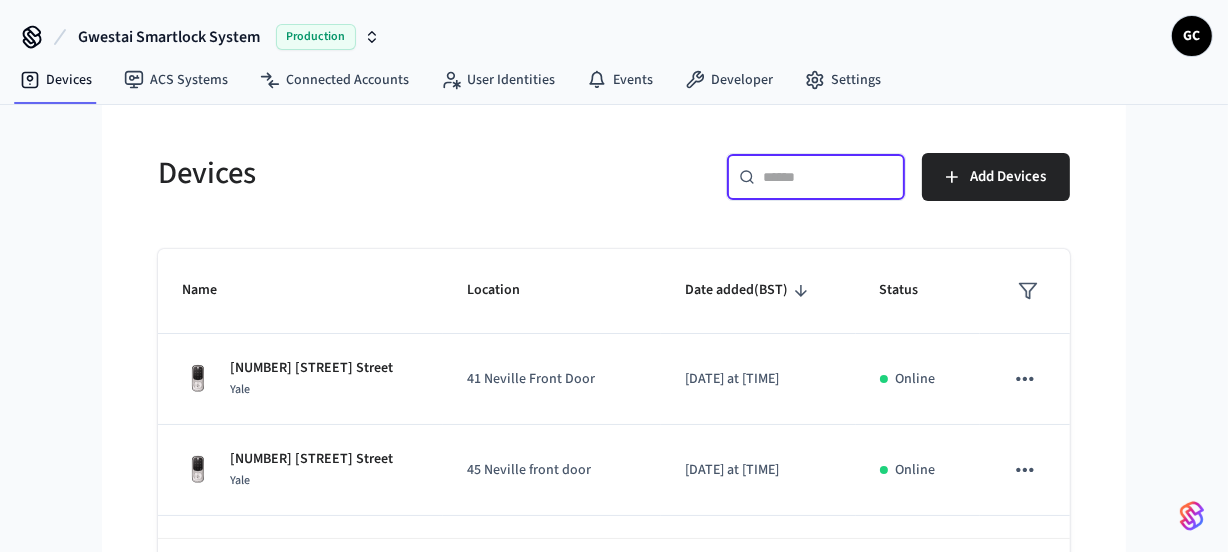 click at bounding box center [828, 177] 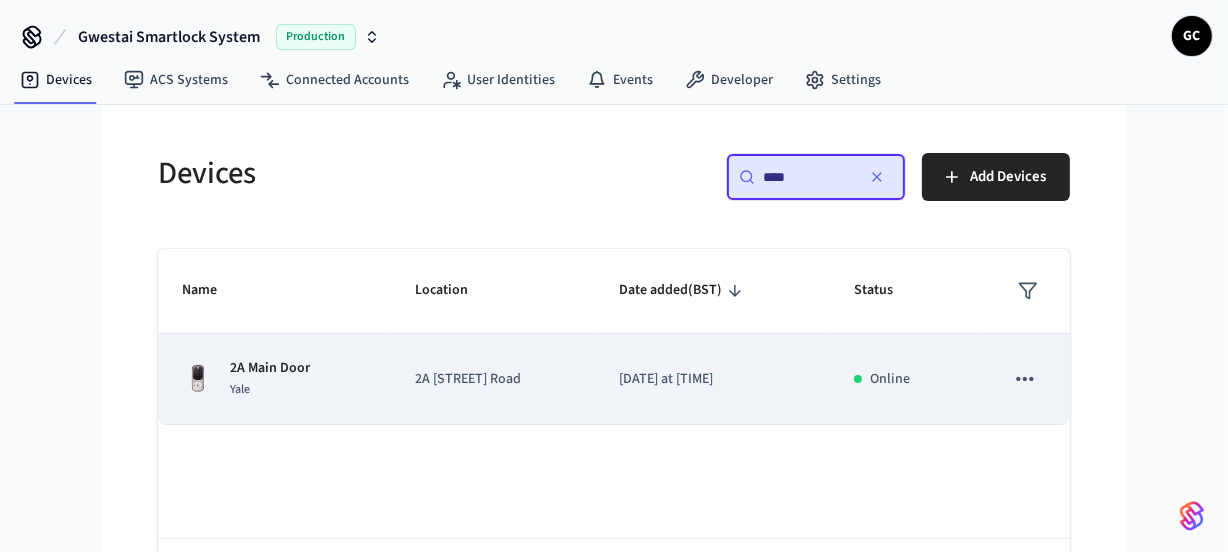type on "****" 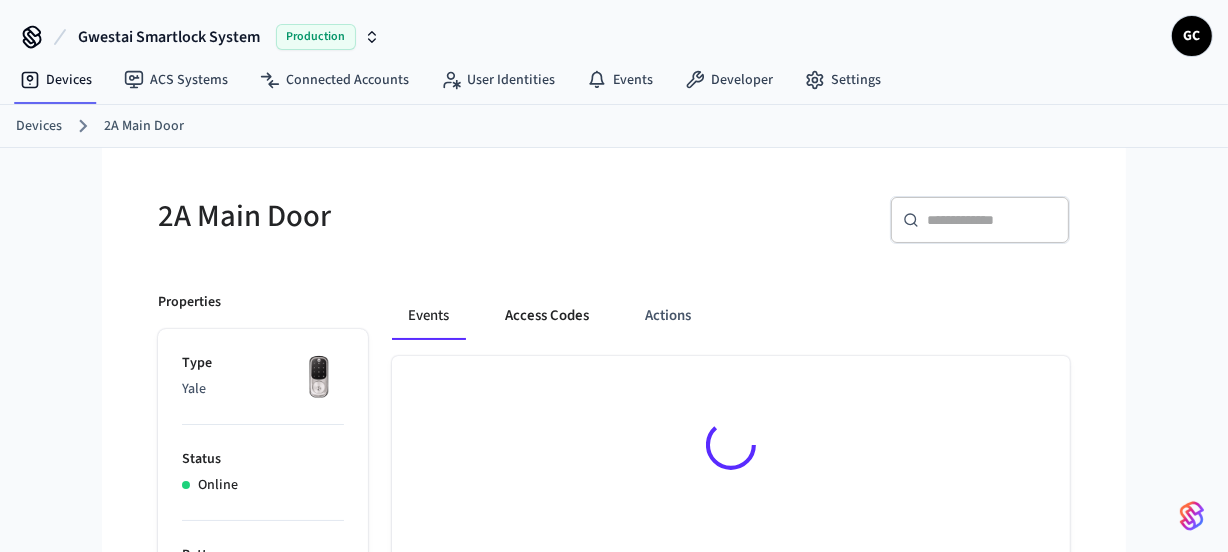 click on "Access Codes" at bounding box center [547, 316] 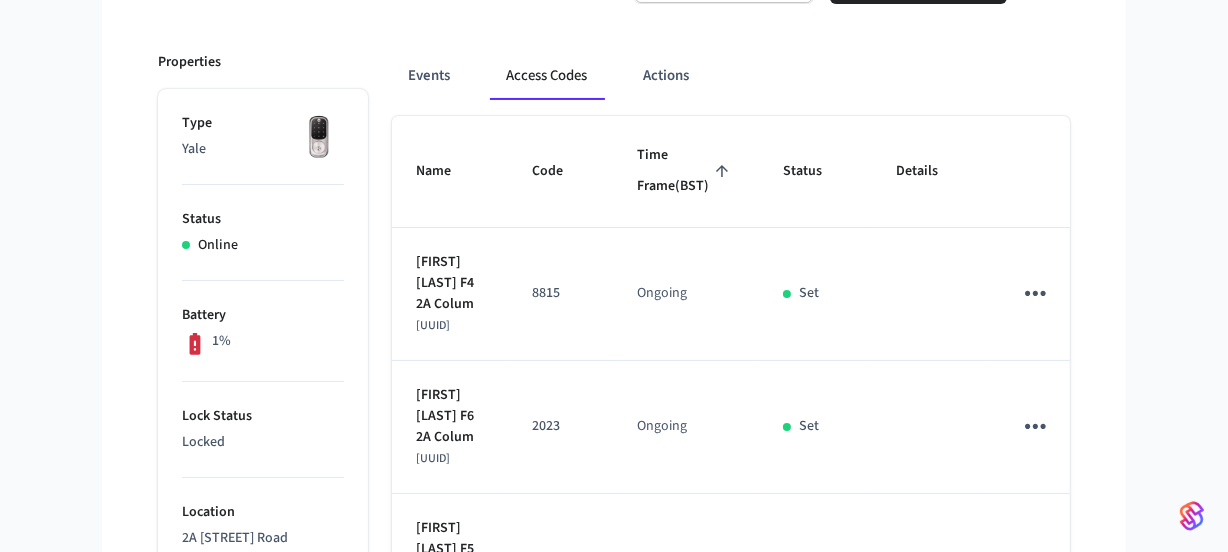 scroll, scrollTop: 213, scrollLeft: 0, axis: vertical 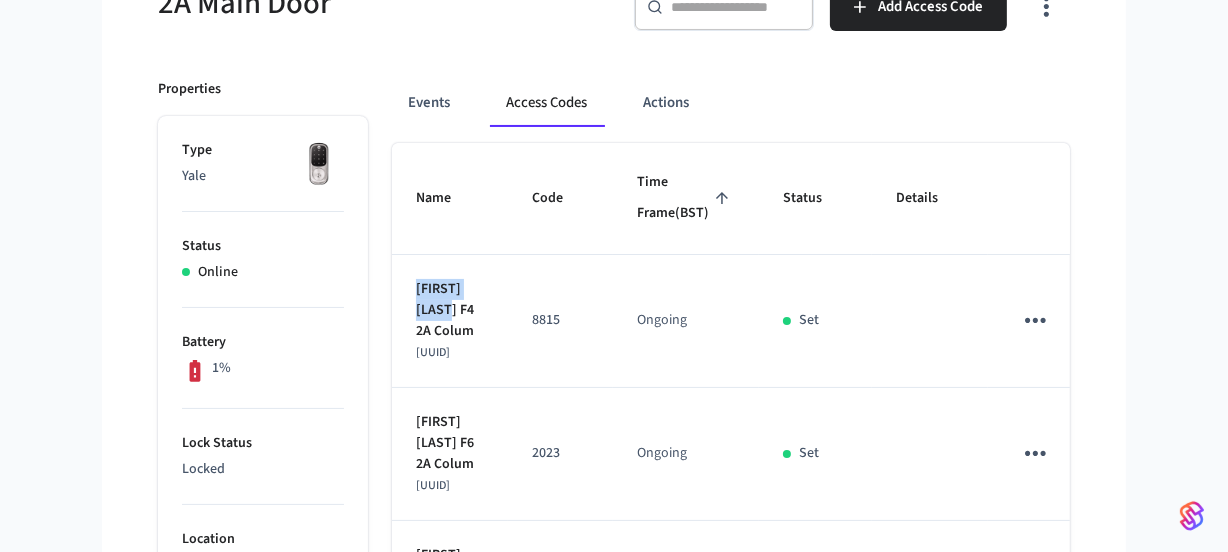 drag, startPoint x: 469, startPoint y: 342, endPoint x: 411, endPoint y: 325, distance: 60.440052 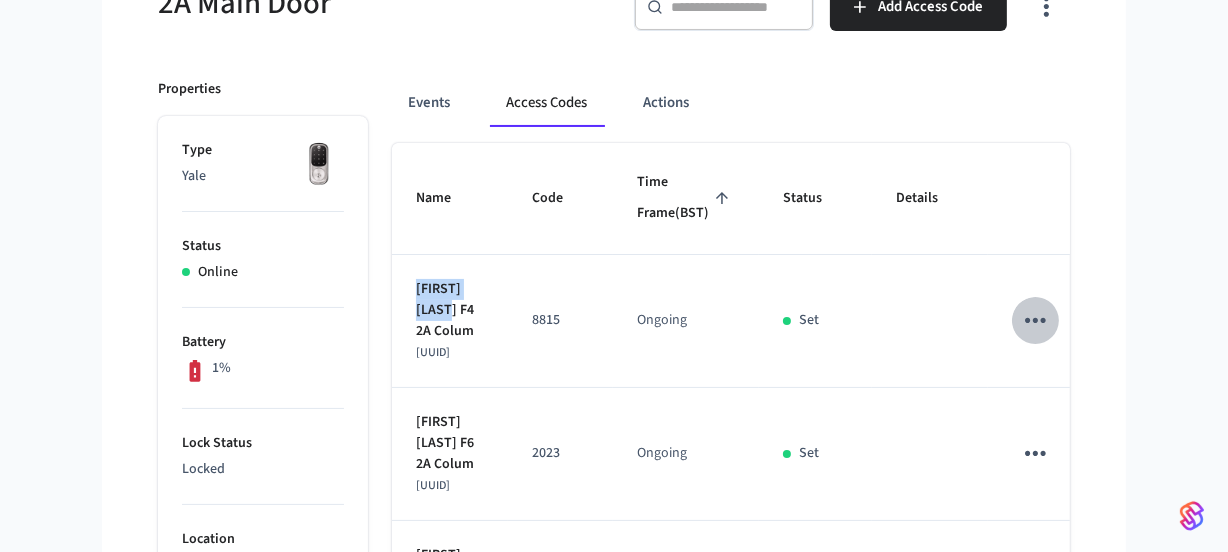 click 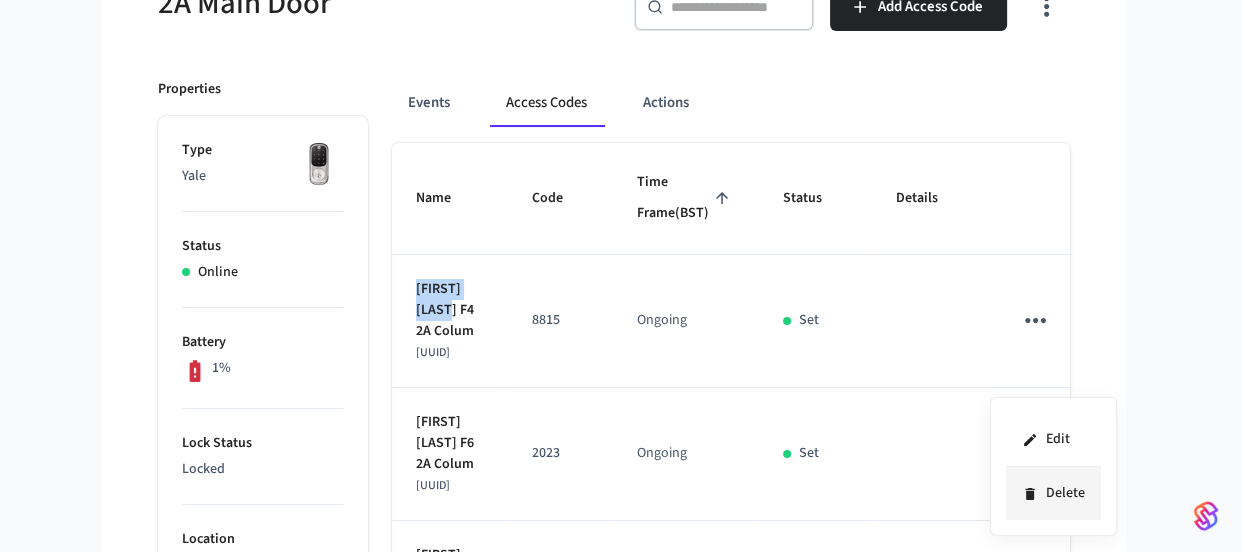 click on "Delete" at bounding box center (1053, 493) 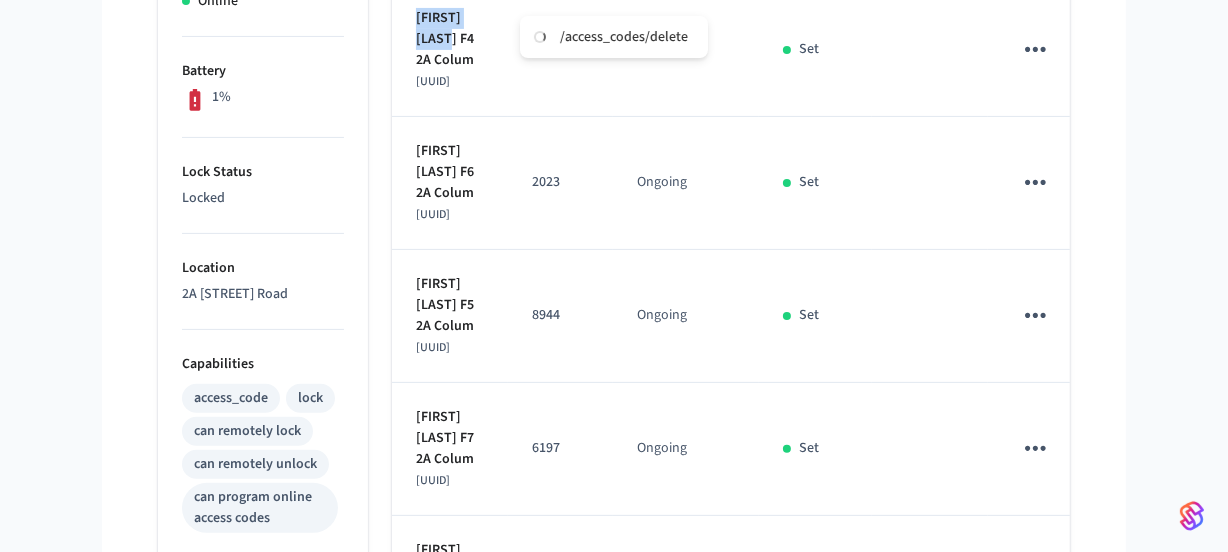 scroll, scrollTop: 577, scrollLeft: 0, axis: vertical 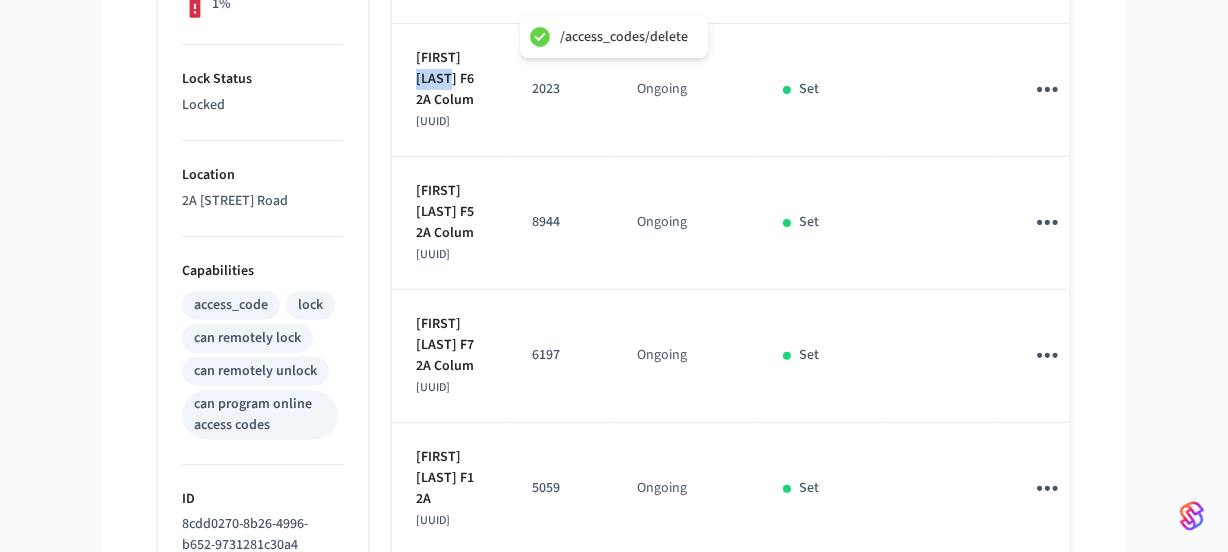 drag, startPoint x: 455, startPoint y: 174, endPoint x: 413, endPoint y: 164, distance: 43.174065 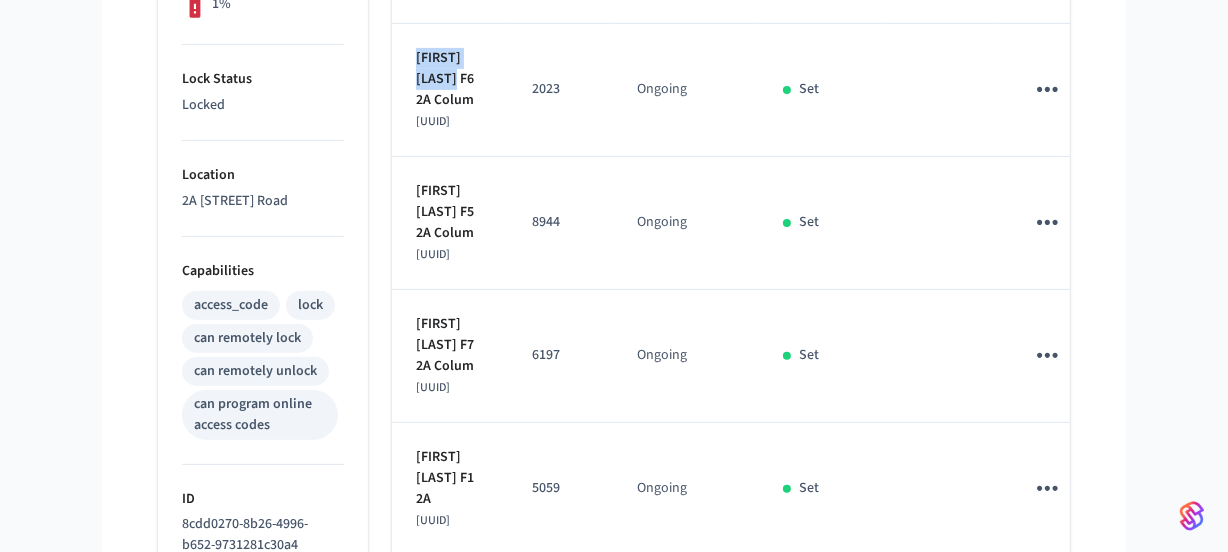 drag, startPoint x: 456, startPoint y: 170, endPoint x: 410, endPoint y: 156, distance: 48.08326 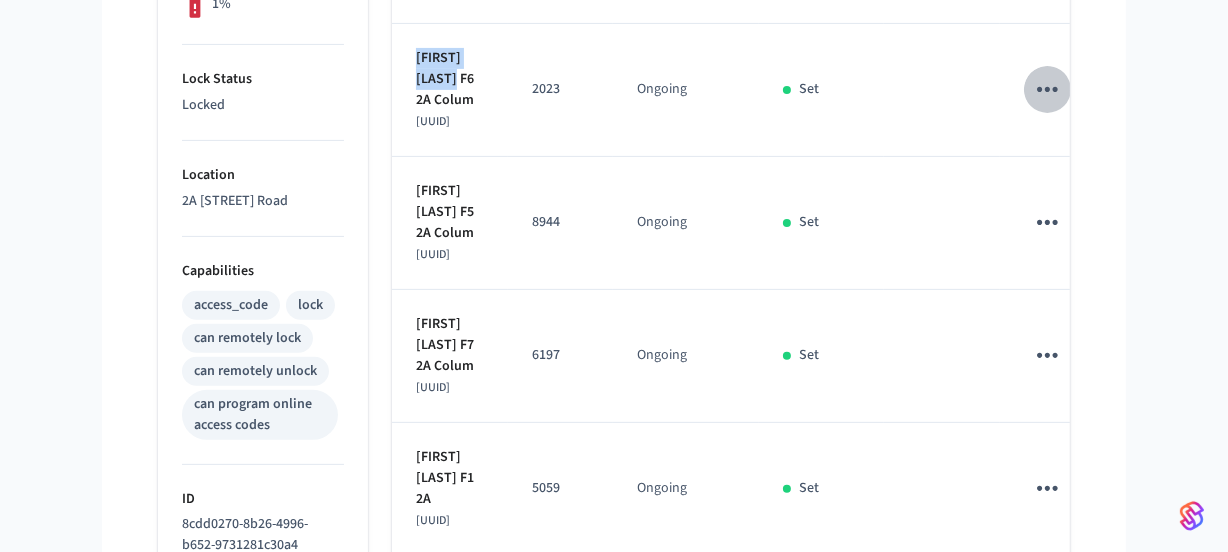 click 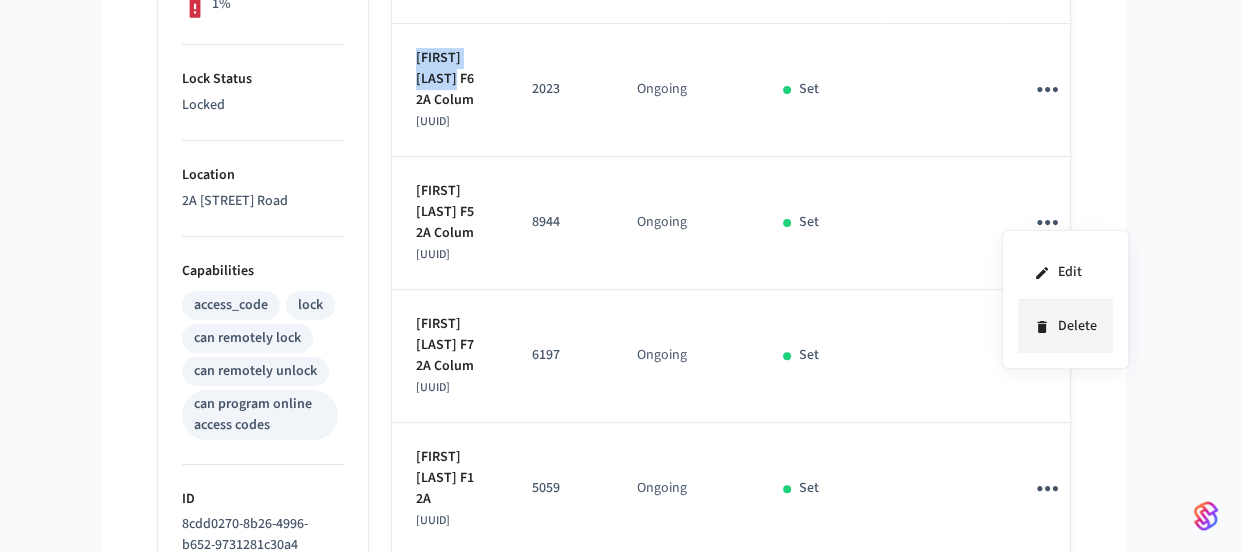 click on "Delete" at bounding box center (1065, 326) 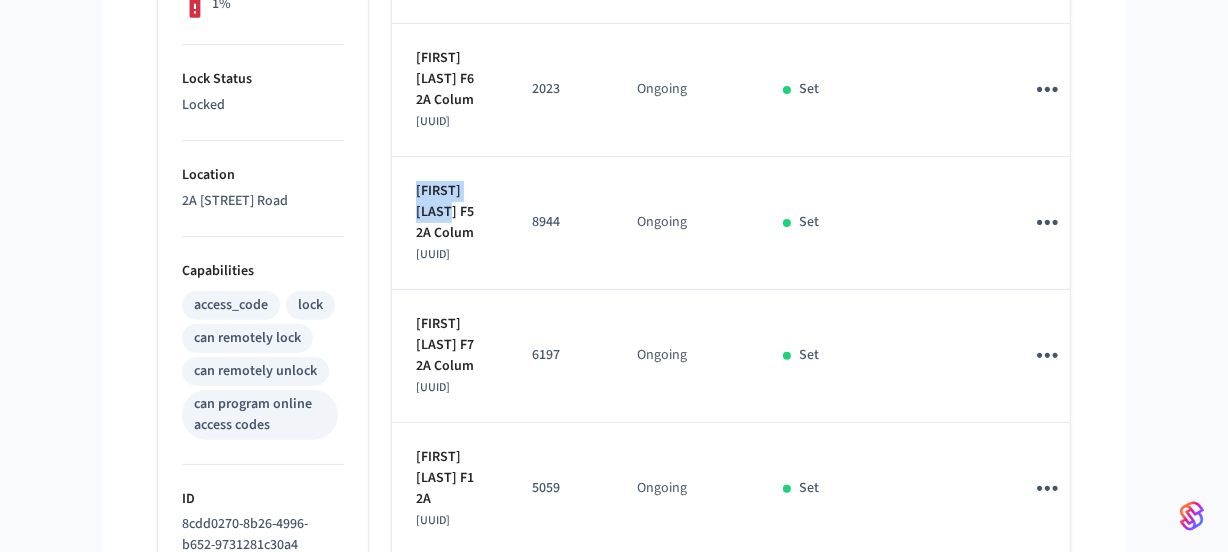 drag, startPoint x: 454, startPoint y: 370, endPoint x: 411, endPoint y: 354, distance: 45.88028 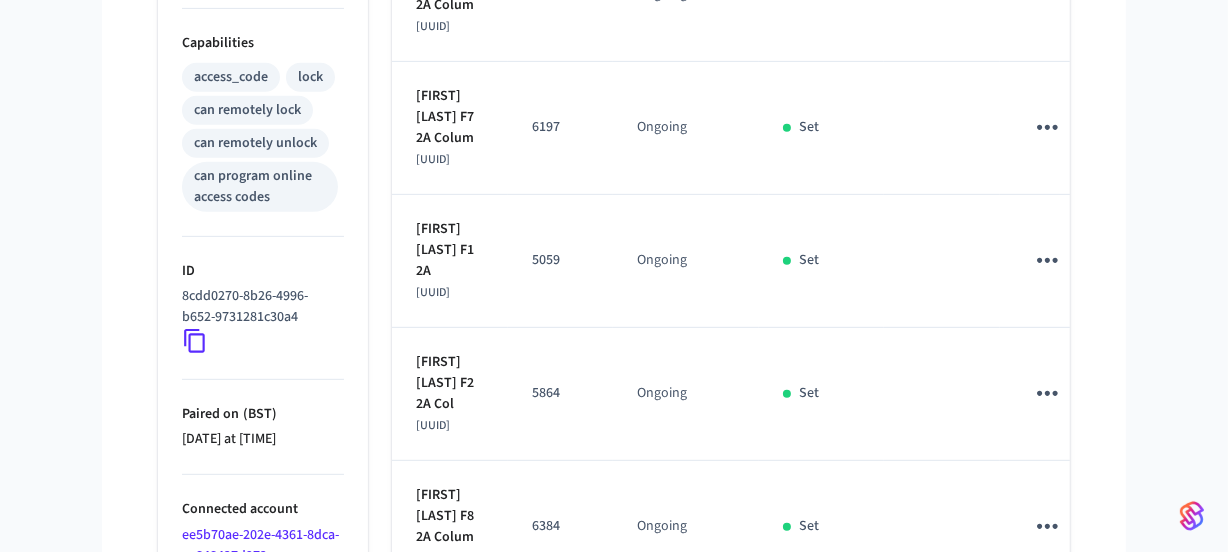 scroll, scrollTop: 850, scrollLeft: 0, axis: vertical 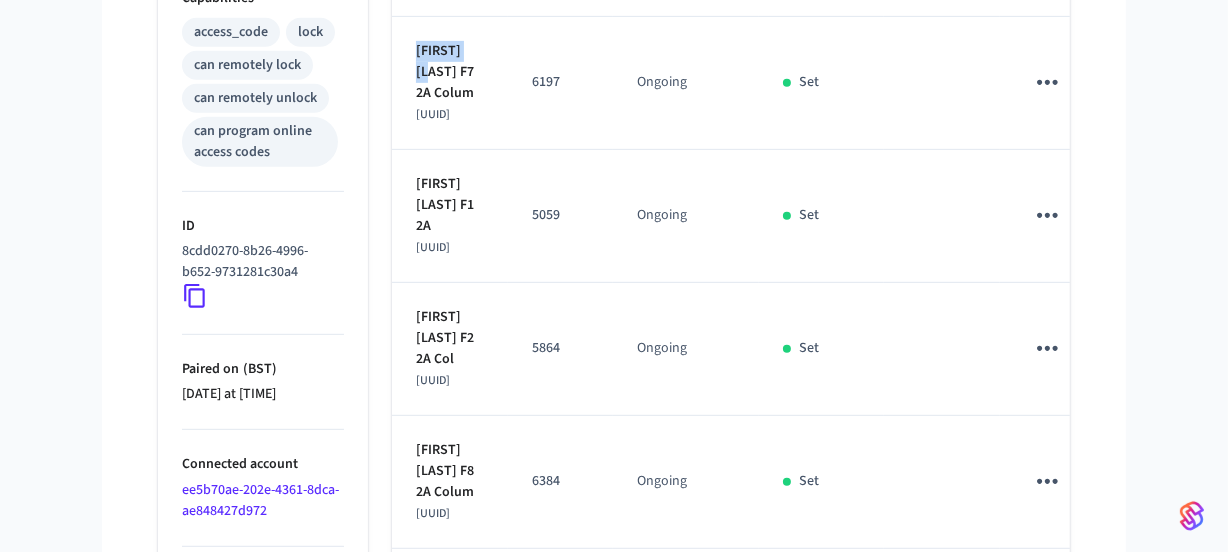 drag, startPoint x: 483, startPoint y: 291, endPoint x: 402, endPoint y: 291, distance: 81 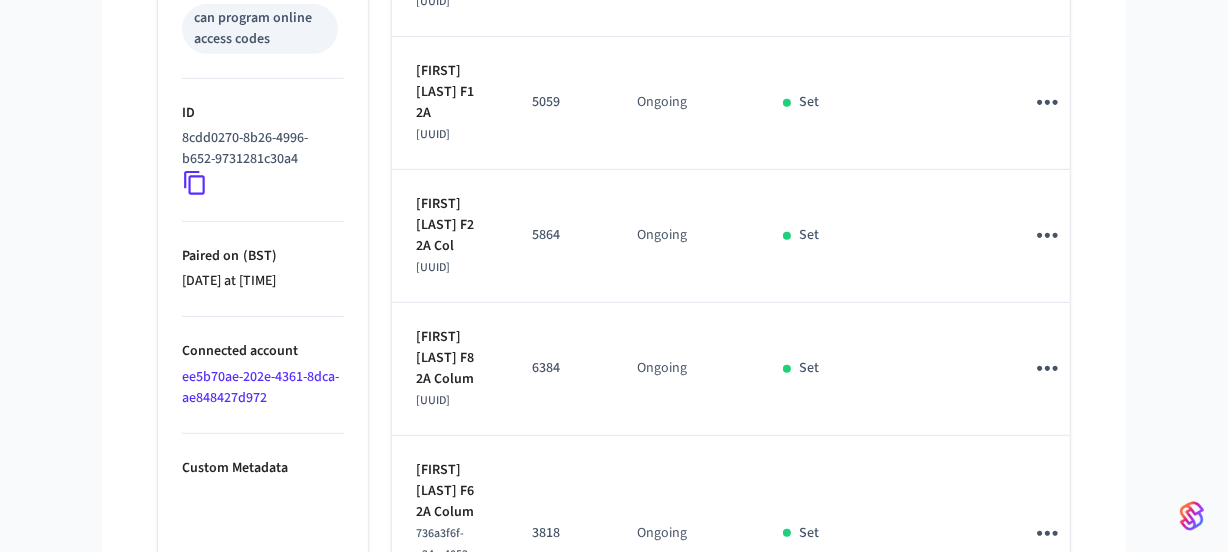 scroll, scrollTop: 1031, scrollLeft: 0, axis: vertical 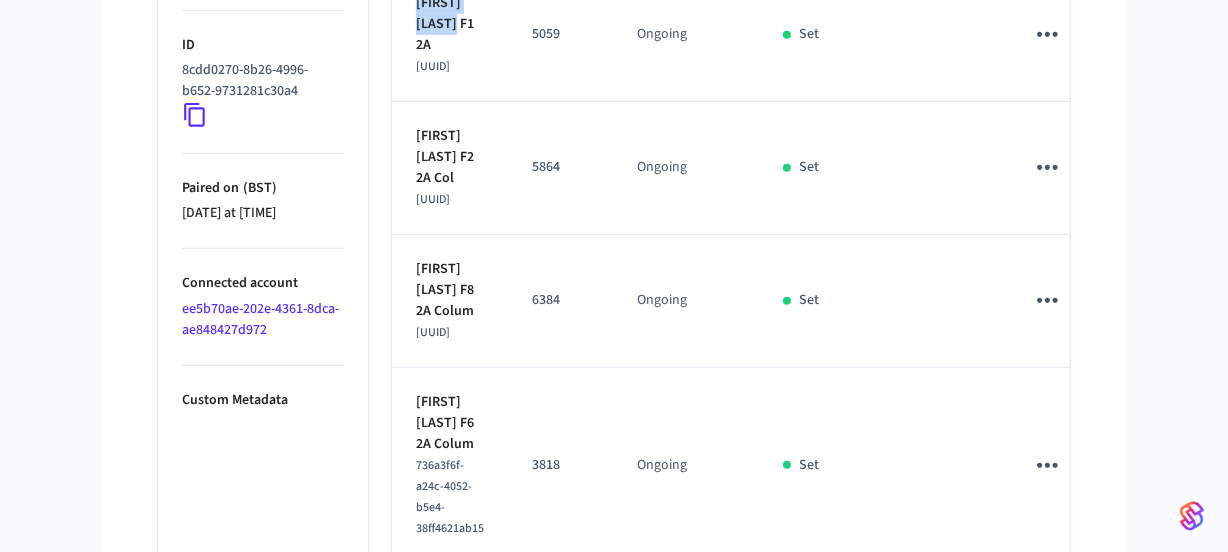 drag, startPoint x: 446, startPoint y: 305, endPoint x: 404, endPoint y: 292, distance: 43.965897 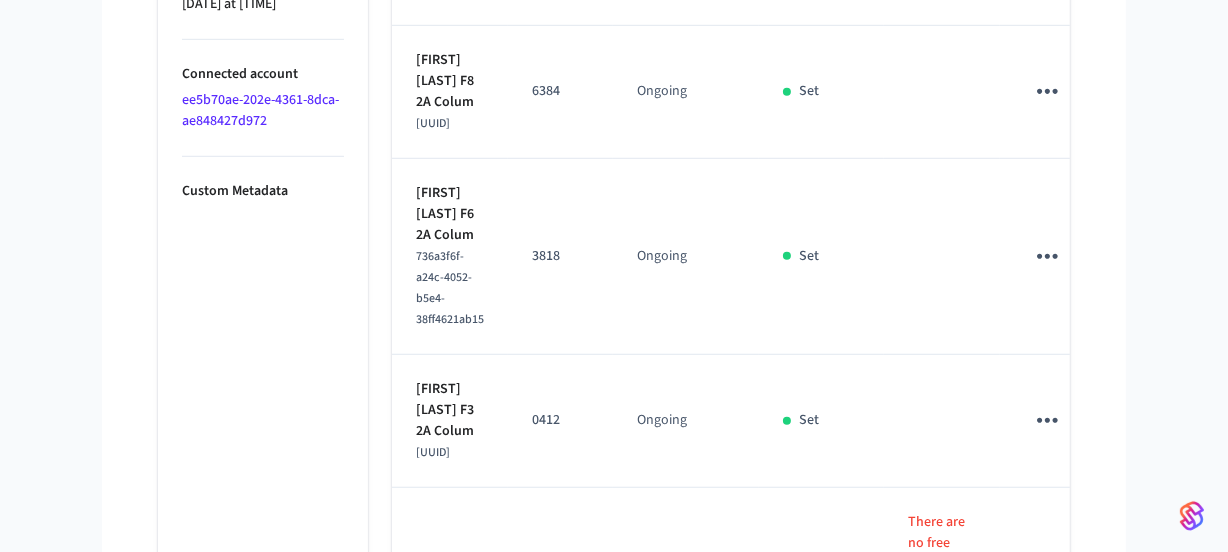 scroll, scrollTop: 1304, scrollLeft: 0, axis: vertical 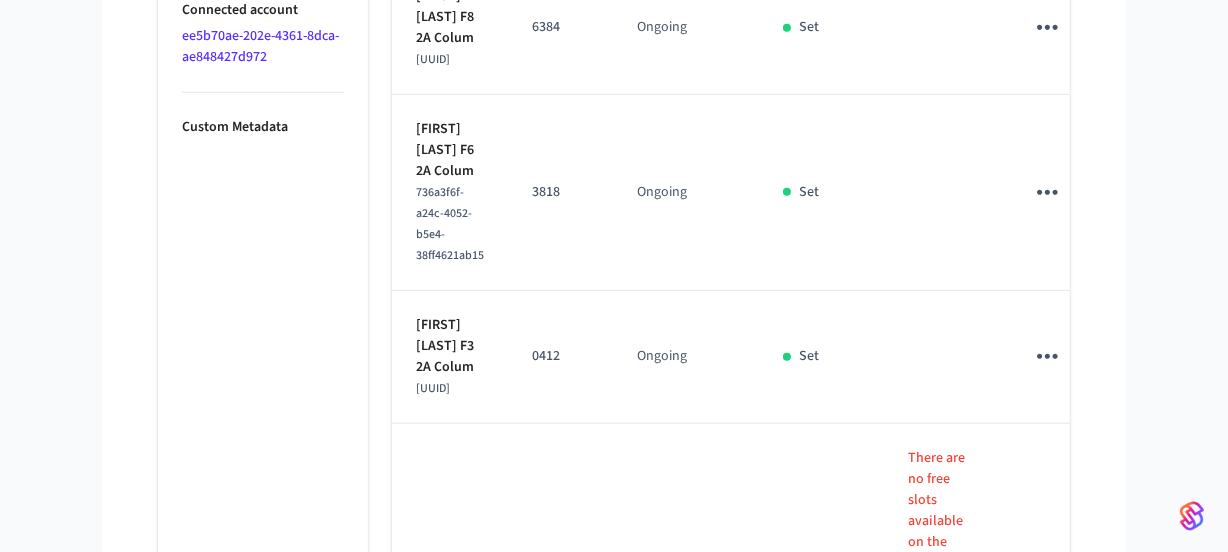 drag, startPoint x: 471, startPoint y: 205, endPoint x: 414, endPoint y: 193, distance: 58.249462 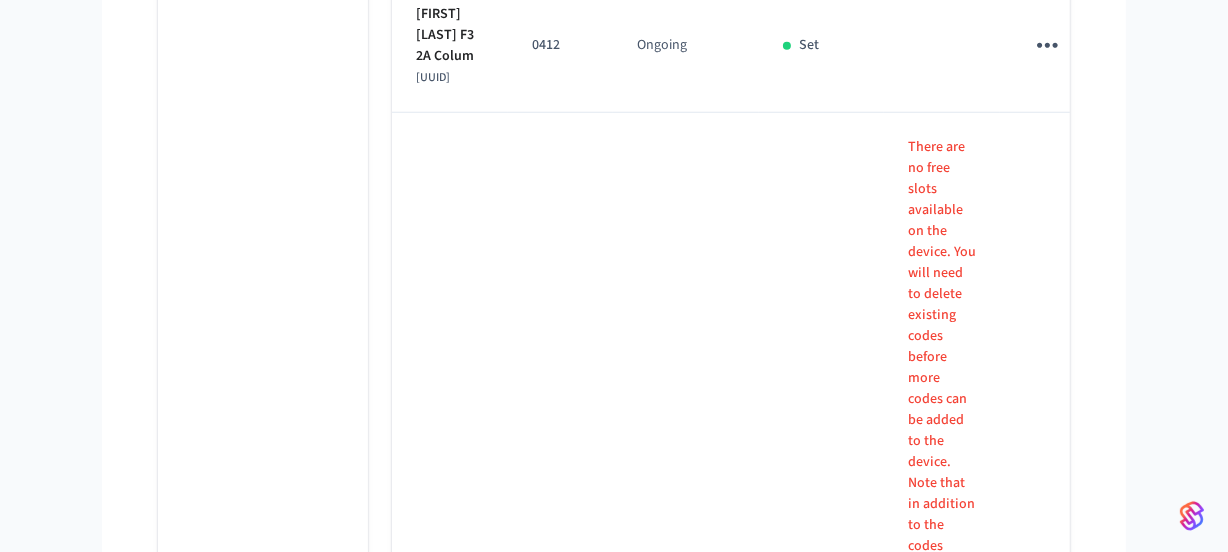scroll, scrollTop: 1668, scrollLeft: 0, axis: vertical 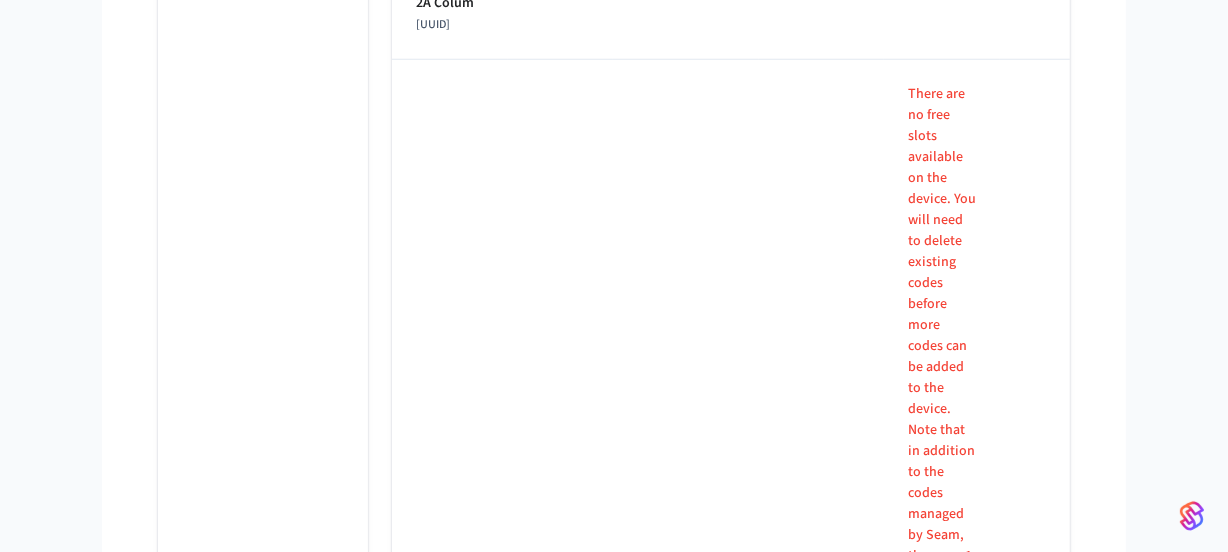 drag, startPoint x: 504, startPoint y: 39, endPoint x: 402, endPoint y: 42, distance: 102.044106 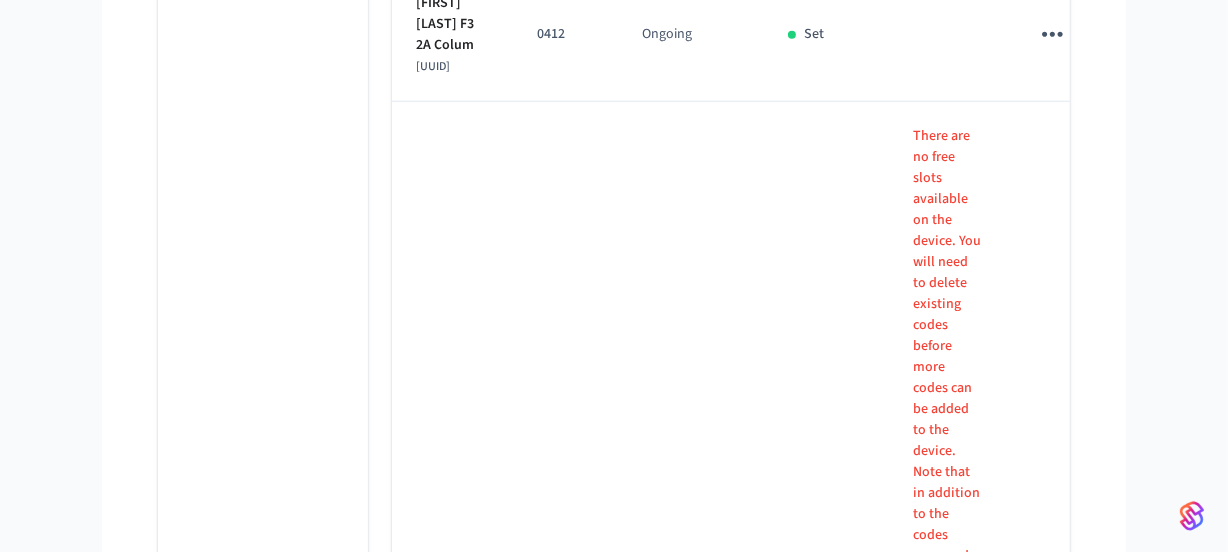 drag, startPoint x: 445, startPoint y: 215, endPoint x: 412, endPoint y: 202, distance: 35.468296 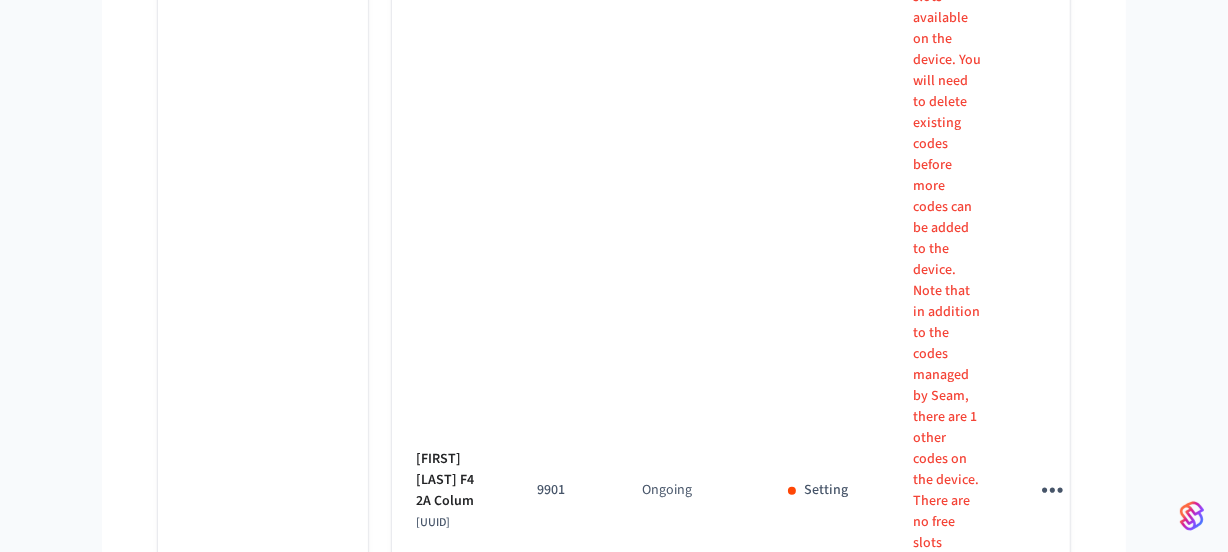 scroll, scrollTop: 1850, scrollLeft: 0, axis: vertical 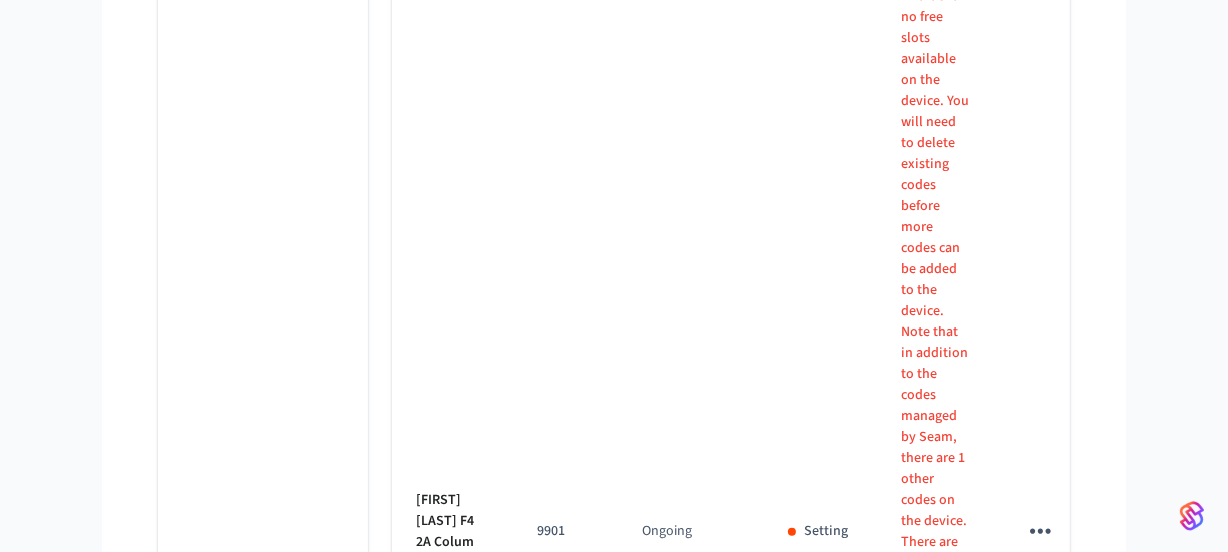 click on "f57267f1-033e-4f9d-b1ad-4d1c4a59188c" at bounding box center [433, -74] 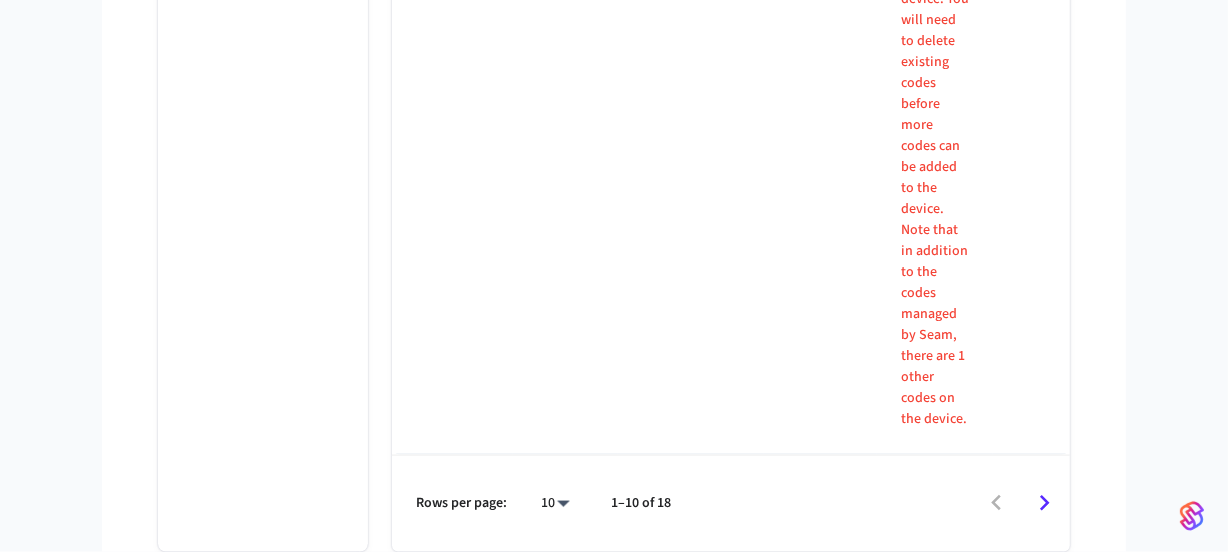 scroll, scrollTop: 2878, scrollLeft: 0, axis: vertical 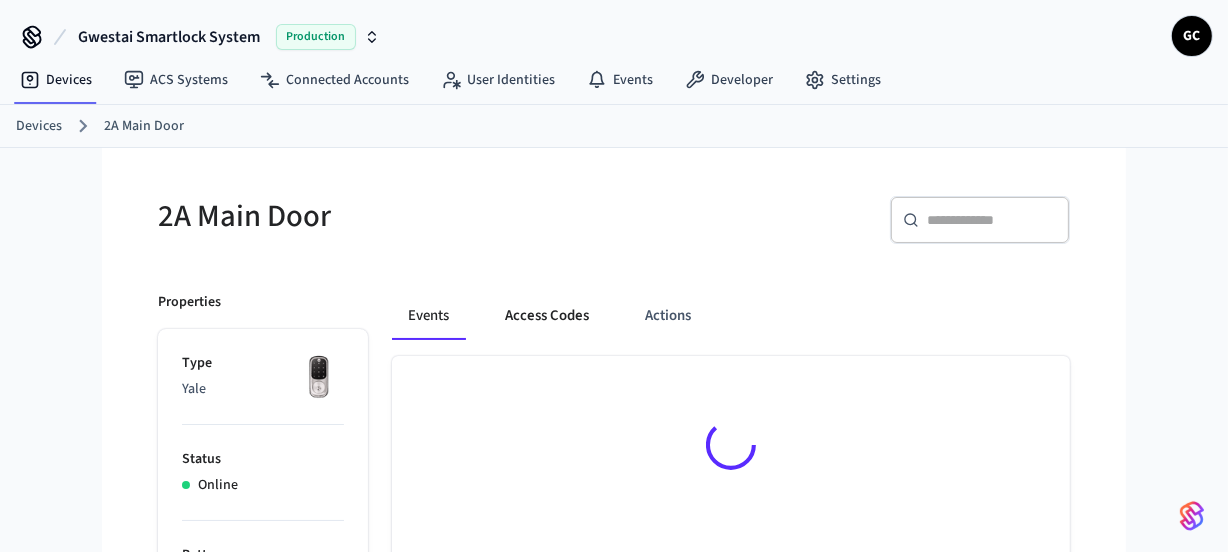 click on "Access Codes" at bounding box center (547, 316) 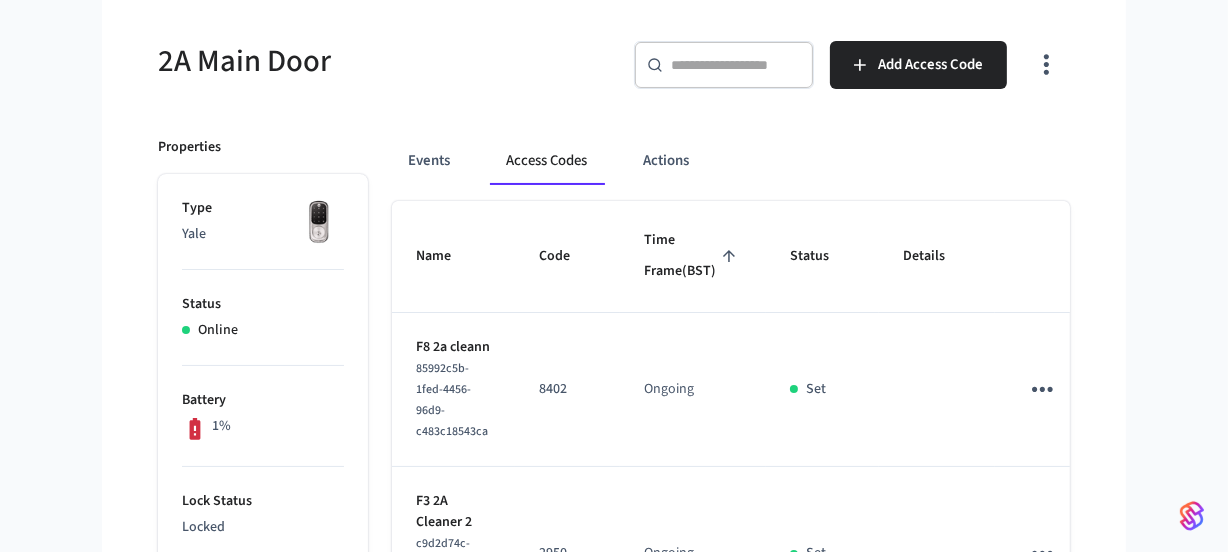 scroll, scrollTop: 0, scrollLeft: 0, axis: both 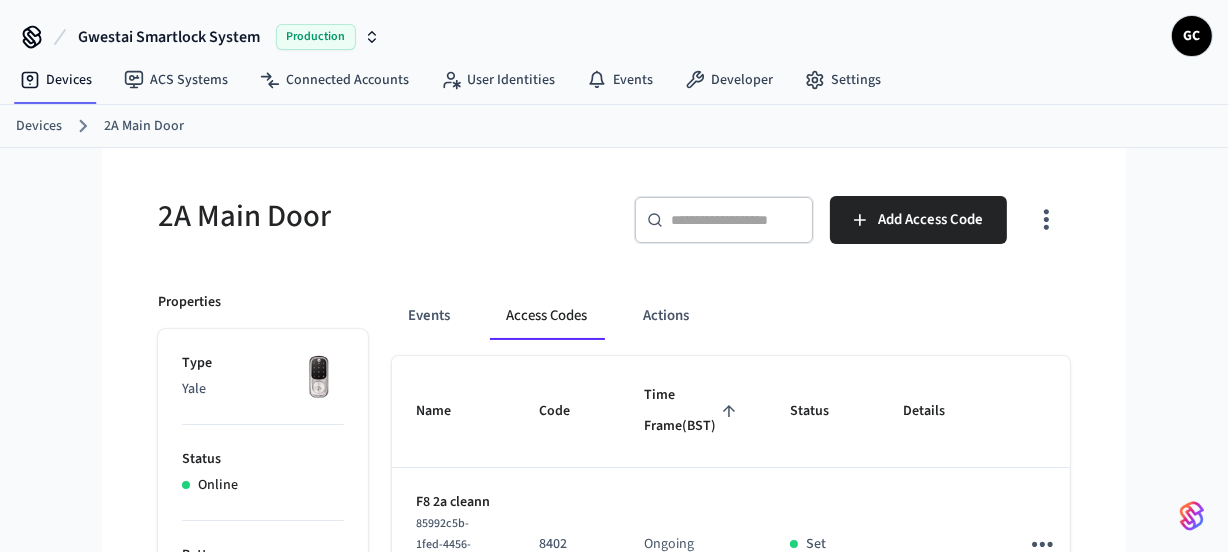 click on "Devices" at bounding box center (39, 126) 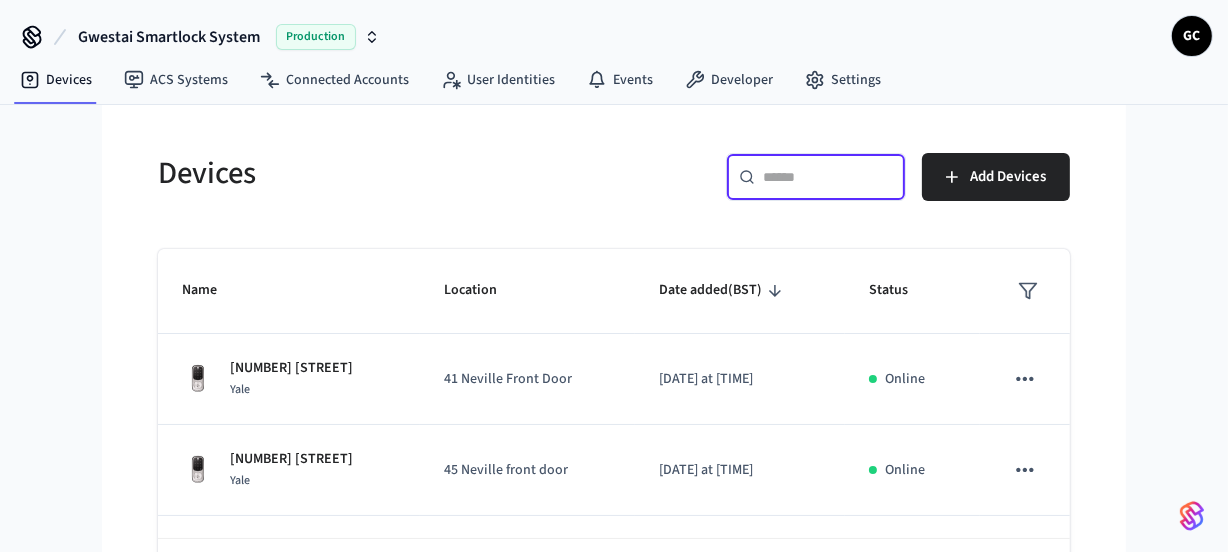 click at bounding box center (828, 177) 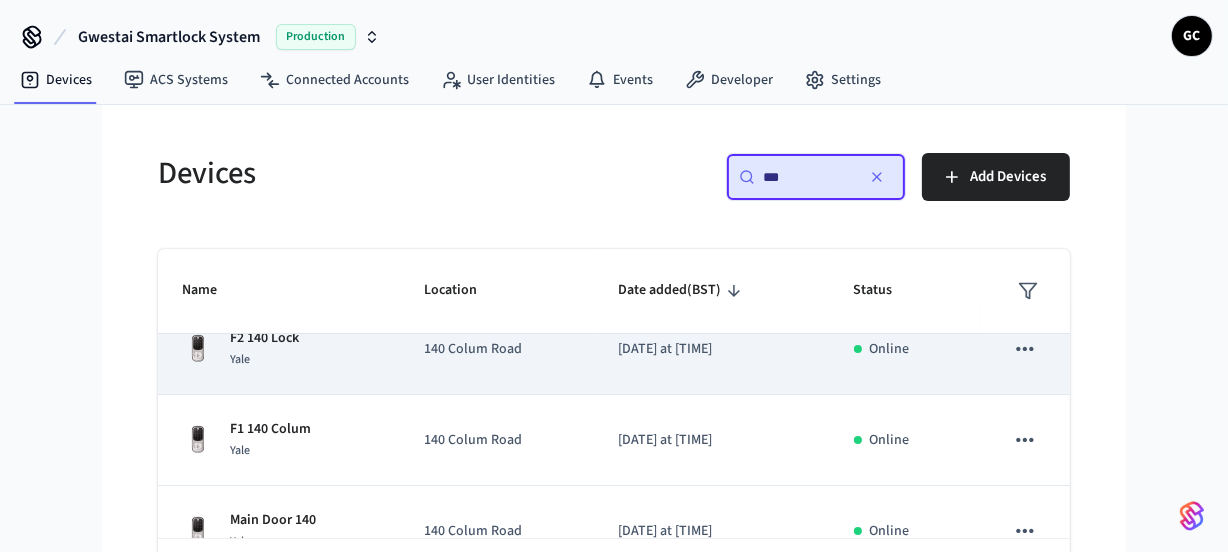 scroll, scrollTop: 250, scrollLeft: 0, axis: vertical 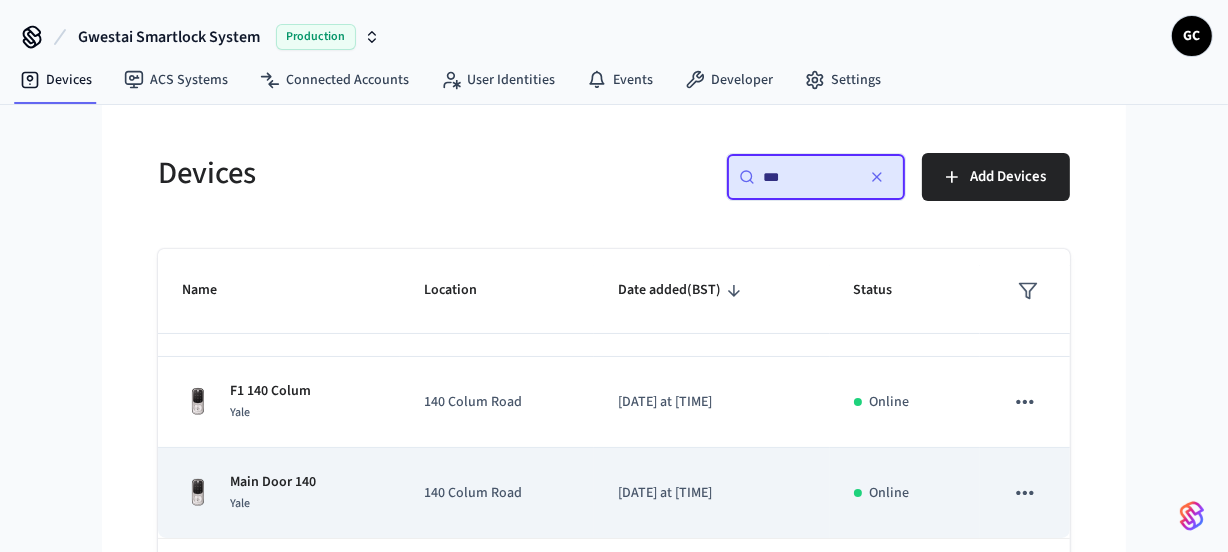 type on "***" 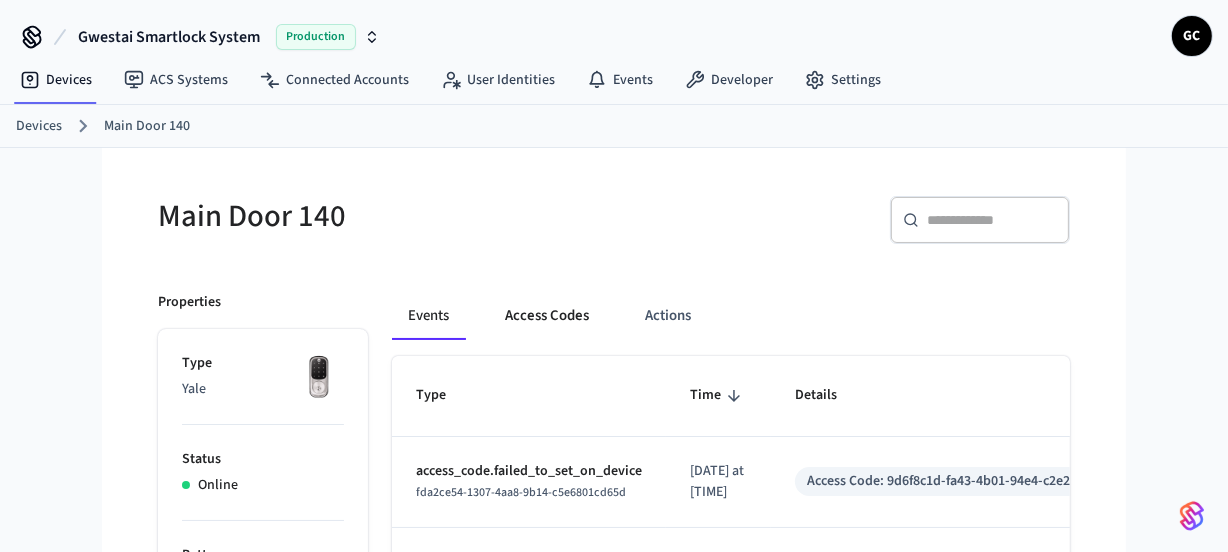 click on "Access Codes" at bounding box center (547, 316) 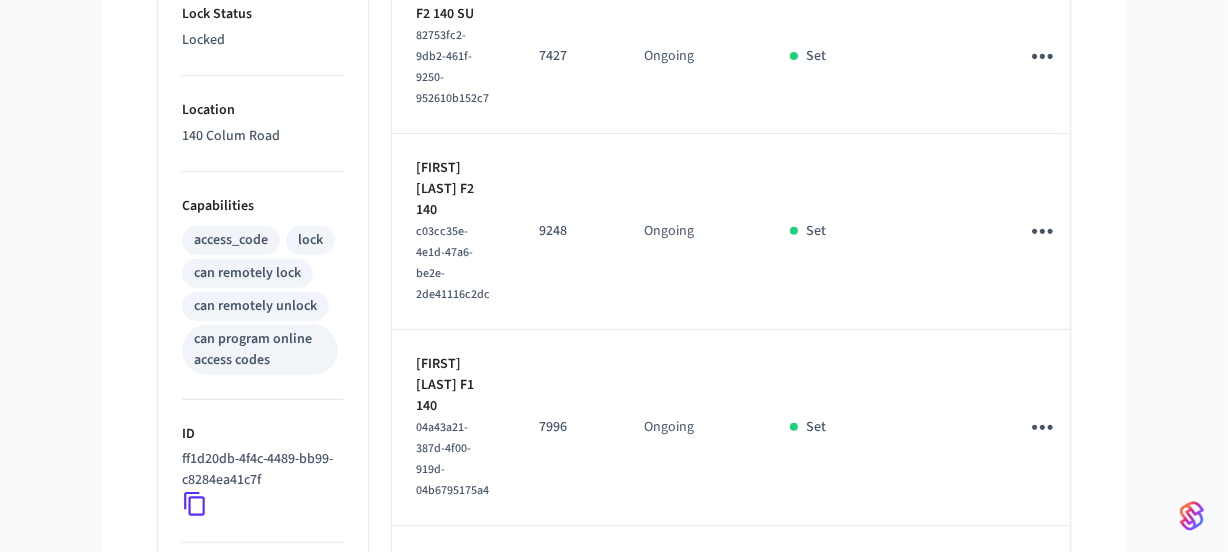 scroll, scrollTop: 662, scrollLeft: 0, axis: vertical 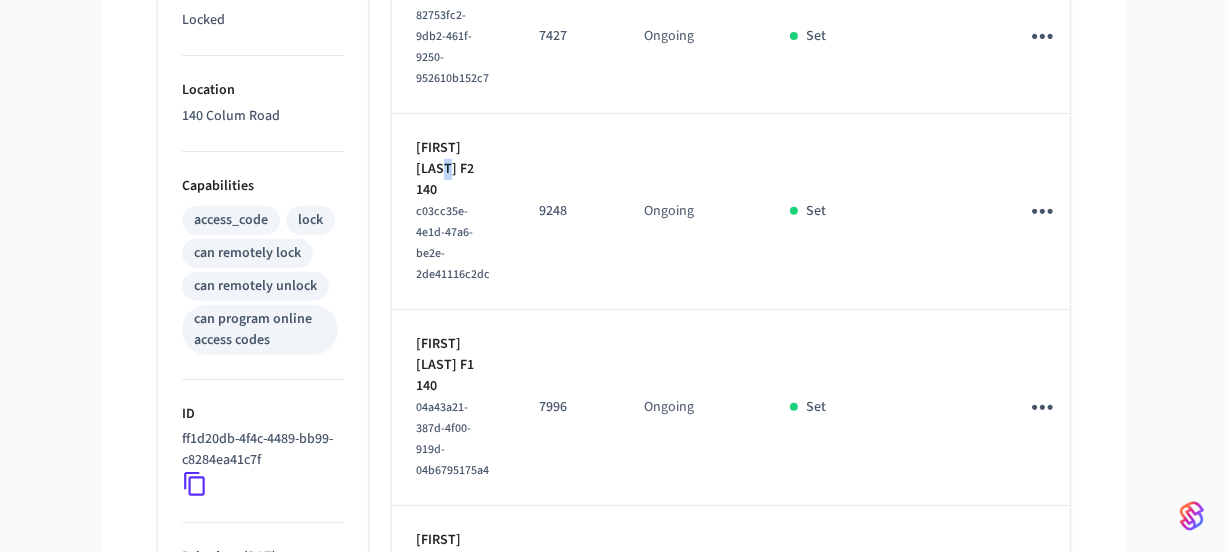 click on "Karen Webster F2 140" at bounding box center (453, 169) 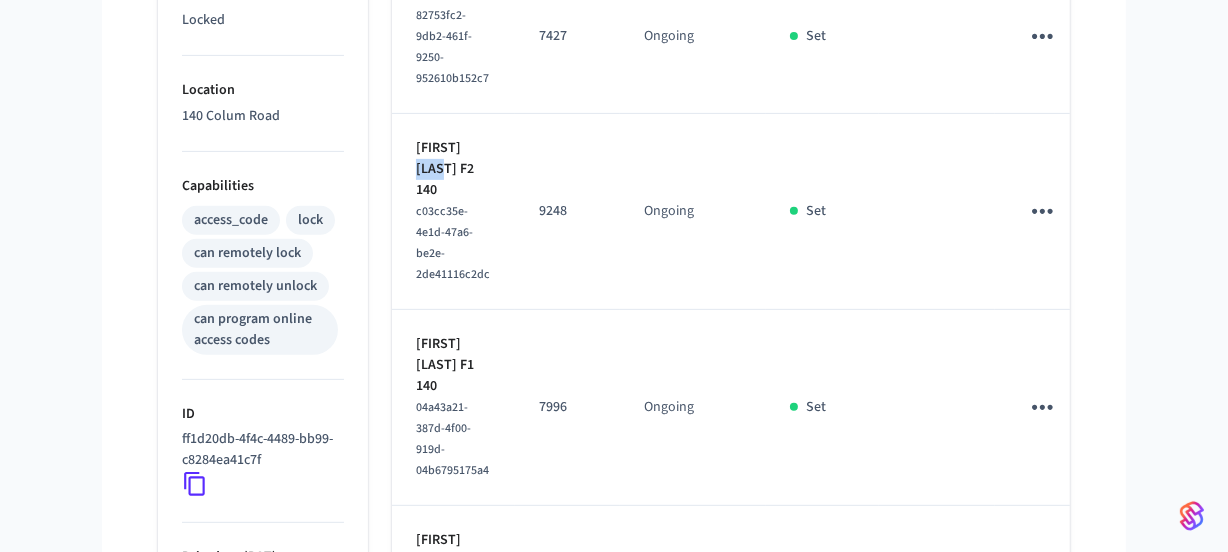 drag, startPoint x: 463, startPoint y: 199, endPoint x: 430, endPoint y: 190, distance: 34.20526 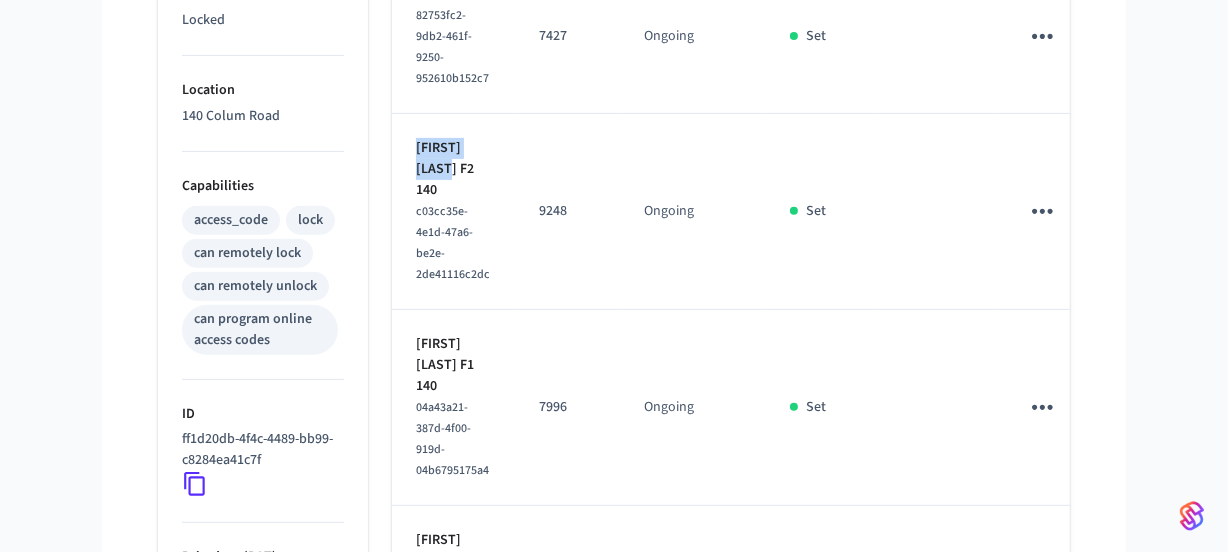drag, startPoint x: 465, startPoint y: 196, endPoint x: 420, endPoint y: 184, distance: 46.572525 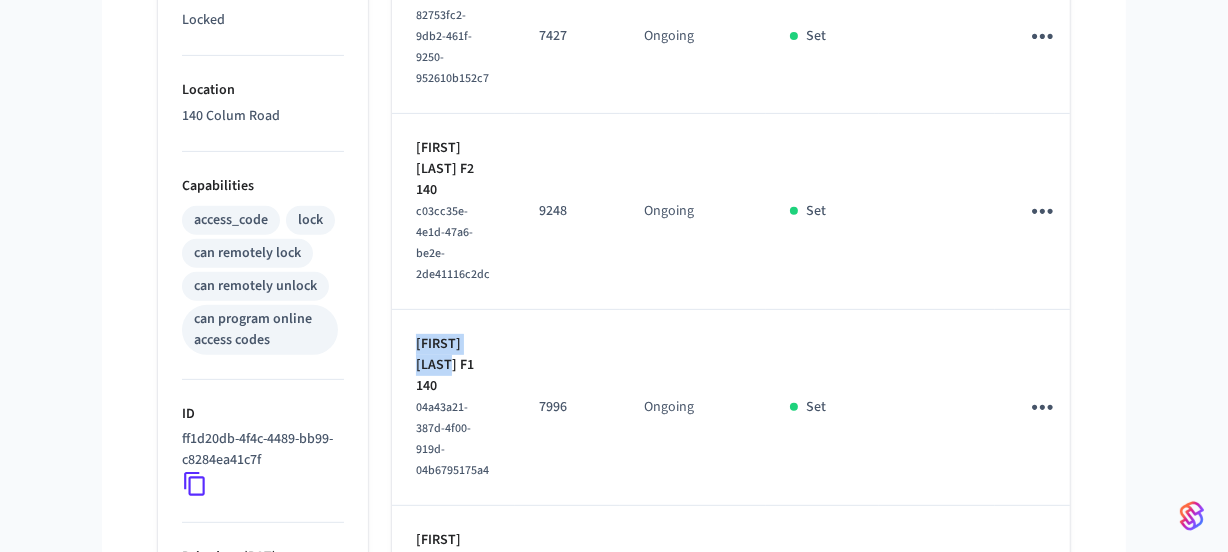 drag, startPoint x: 466, startPoint y: 391, endPoint x: 412, endPoint y: 381, distance: 54.91812 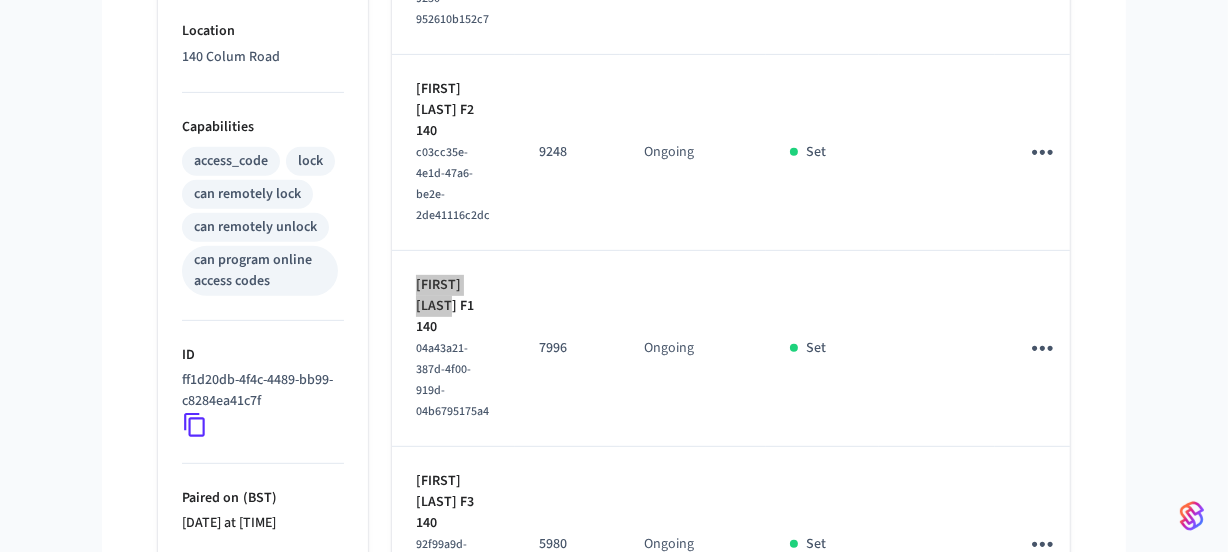scroll, scrollTop: 753, scrollLeft: 0, axis: vertical 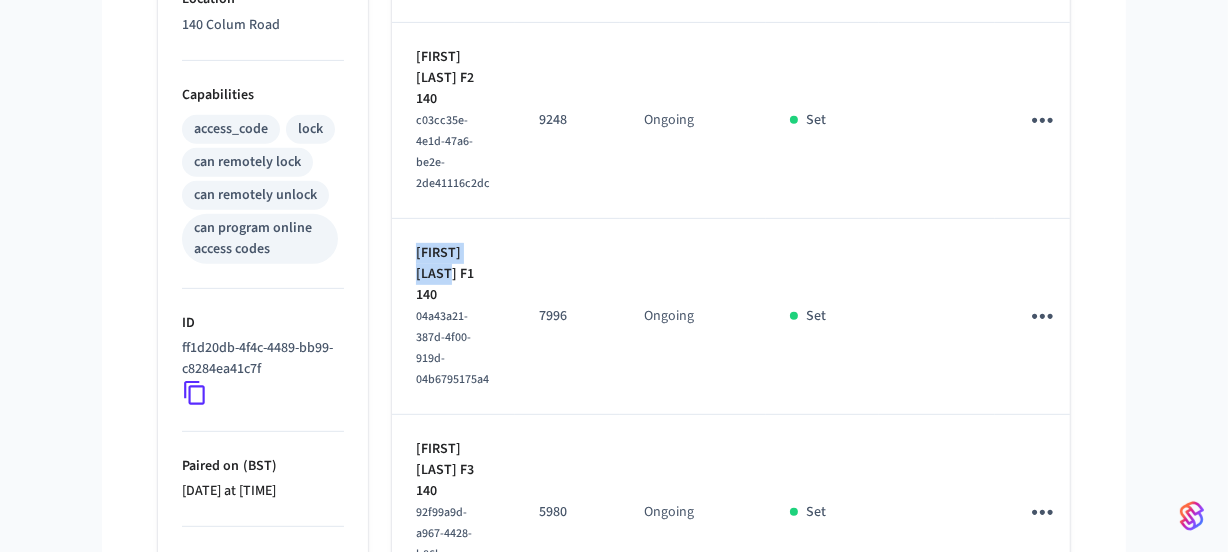 drag, startPoint x: 1001, startPoint y: 347, endPoint x: 1017, endPoint y: 350, distance: 16.27882 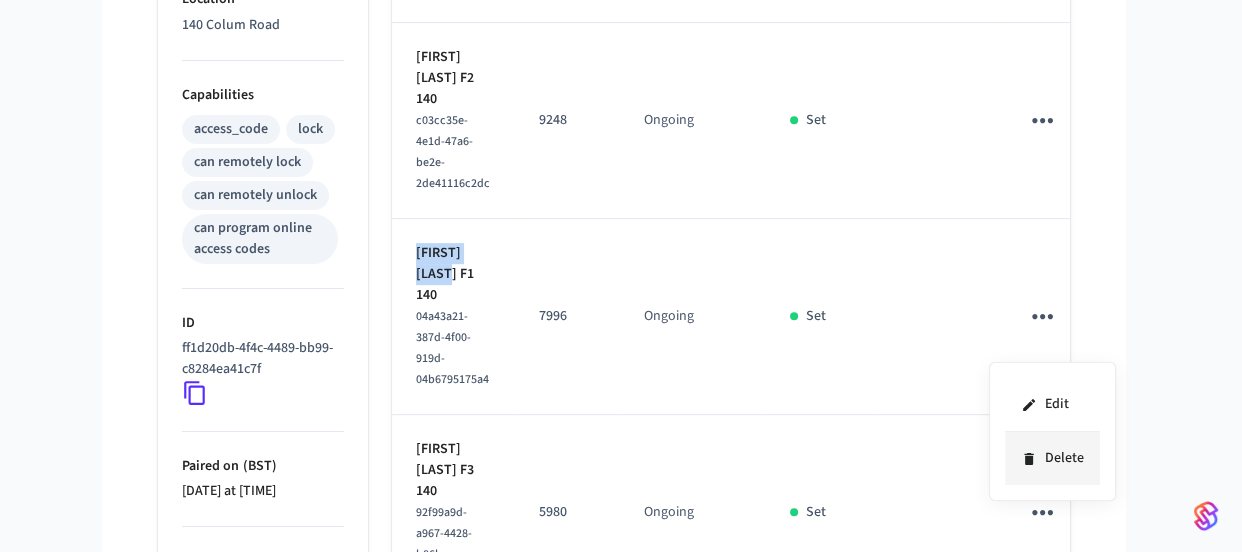 click on "Delete" at bounding box center (1052, 458) 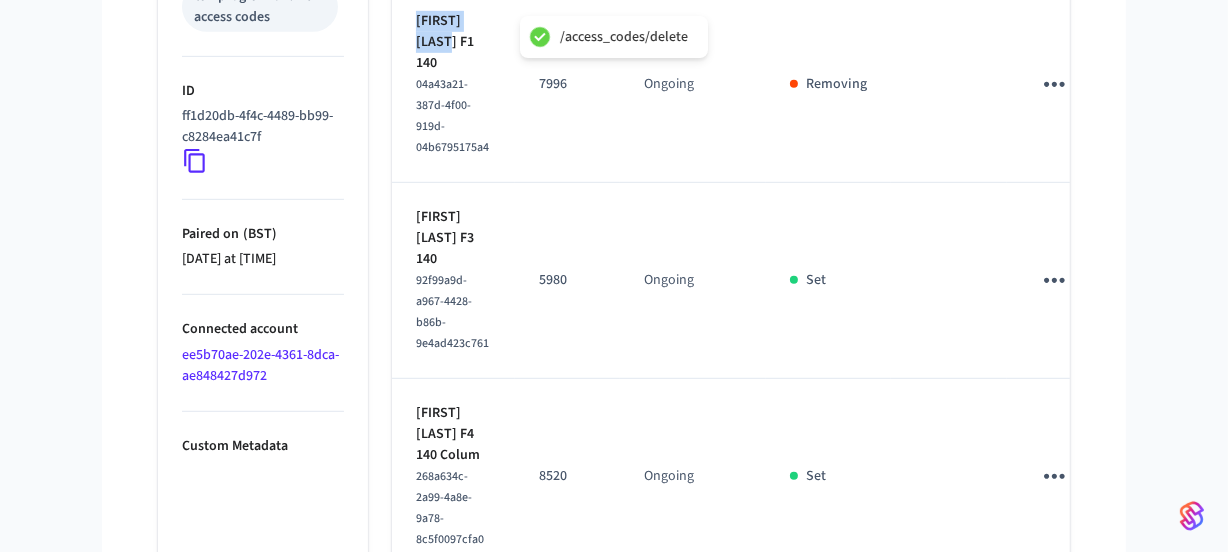 scroll, scrollTop: 1026, scrollLeft: 0, axis: vertical 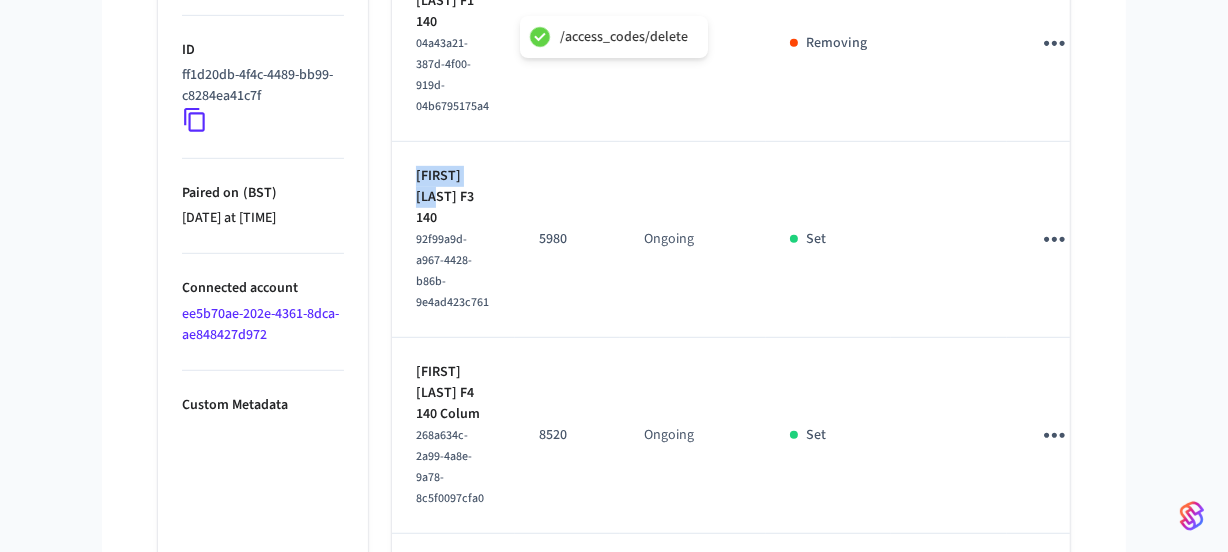 drag, startPoint x: 486, startPoint y: 206, endPoint x: 412, endPoint y: 210, distance: 74.10803 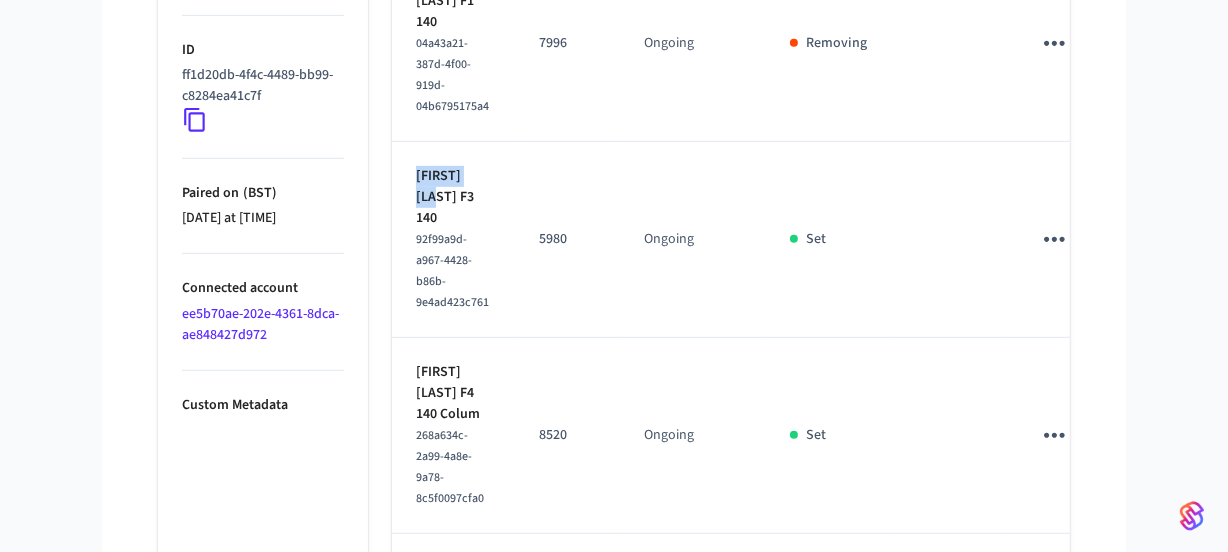 copy on "Kyle Crosby" 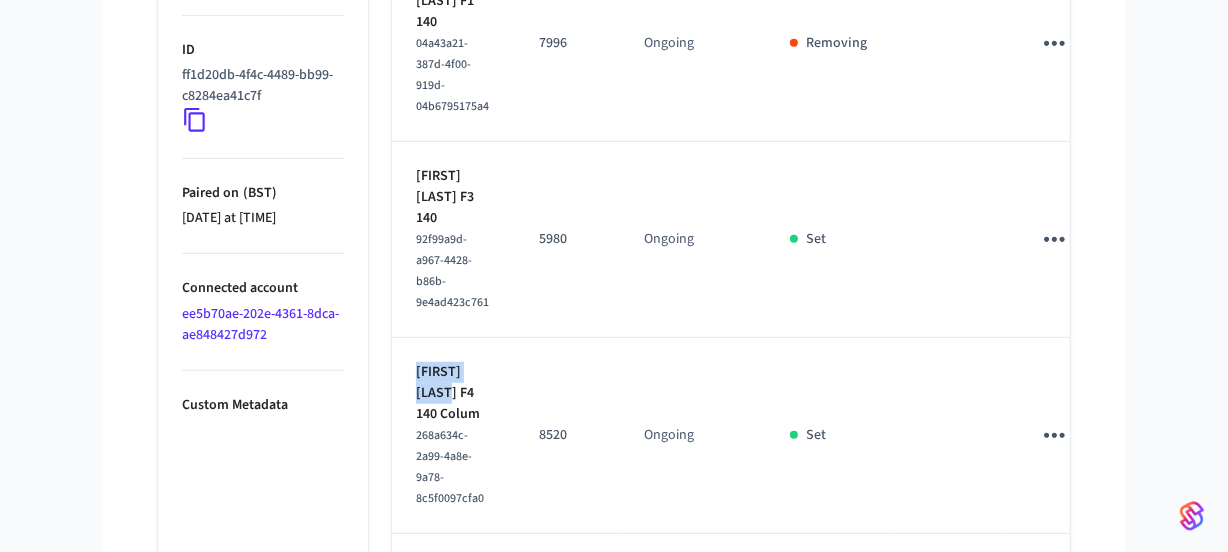 drag, startPoint x: 469, startPoint y: 400, endPoint x: 406, endPoint y: 387, distance: 64.327286 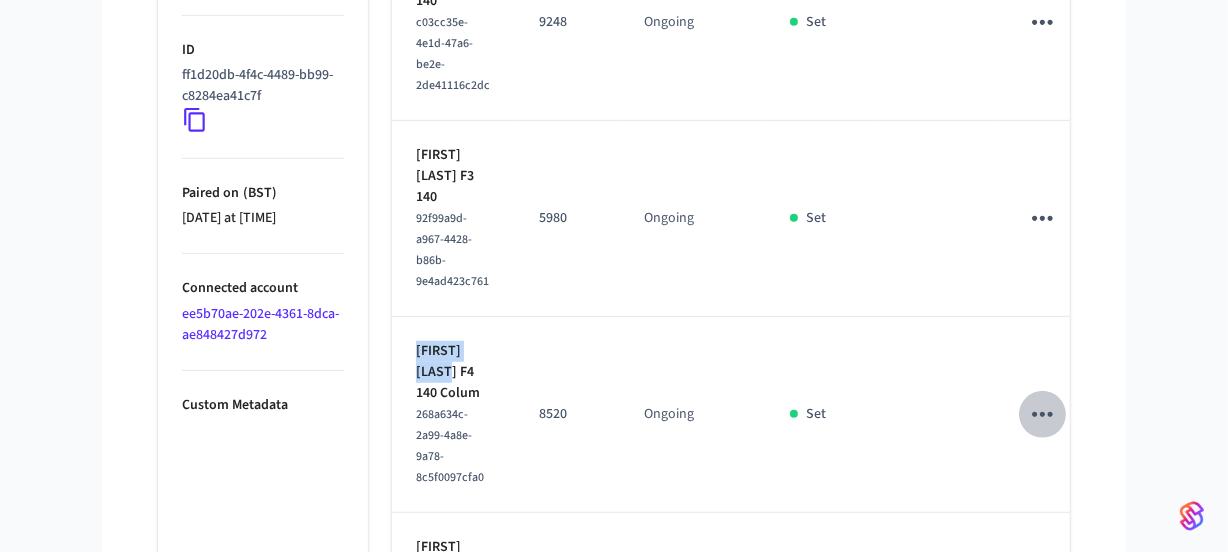 click 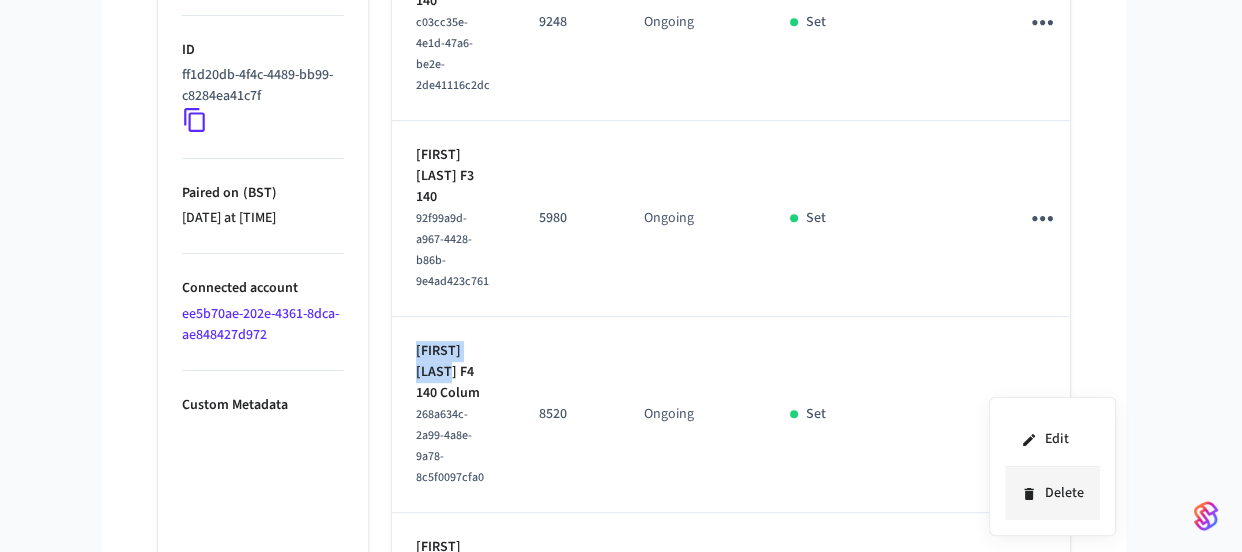 click on "Delete" at bounding box center [1052, 493] 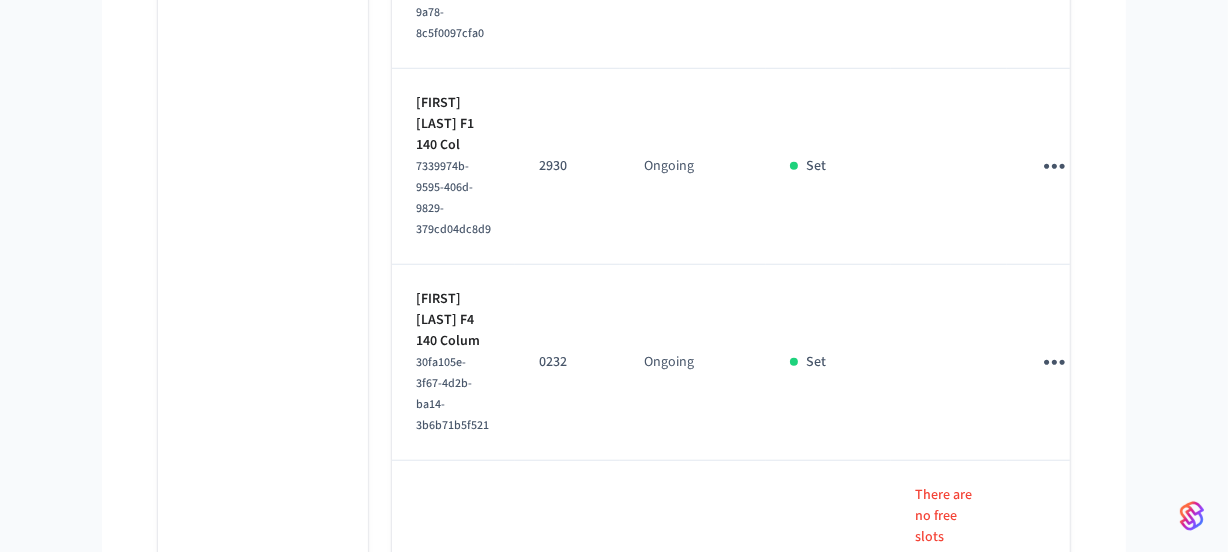 scroll, scrollTop: 1480, scrollLeft: 0, axis: vertical 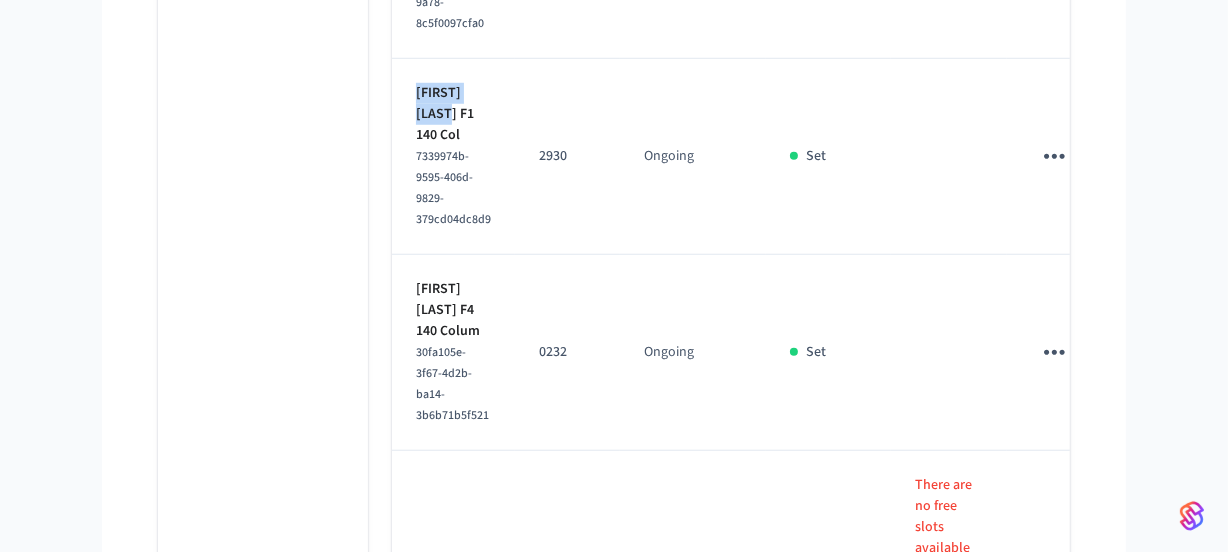 drag, startPoint x: 459, startPoint y: 122, endPoint x: 416, endPoint y: 108, distance: 45.221676 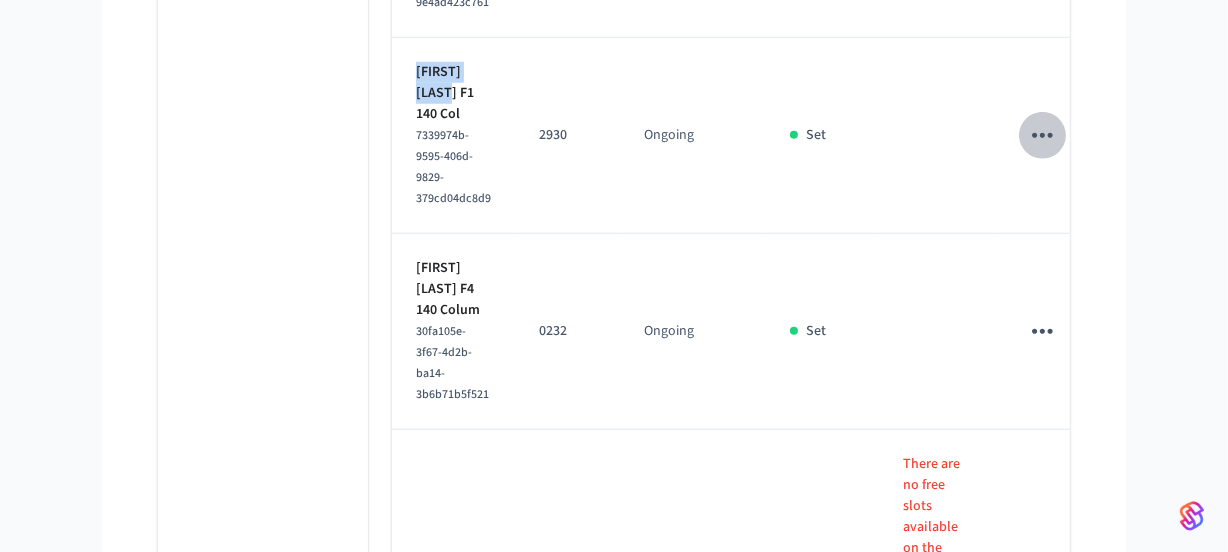 click 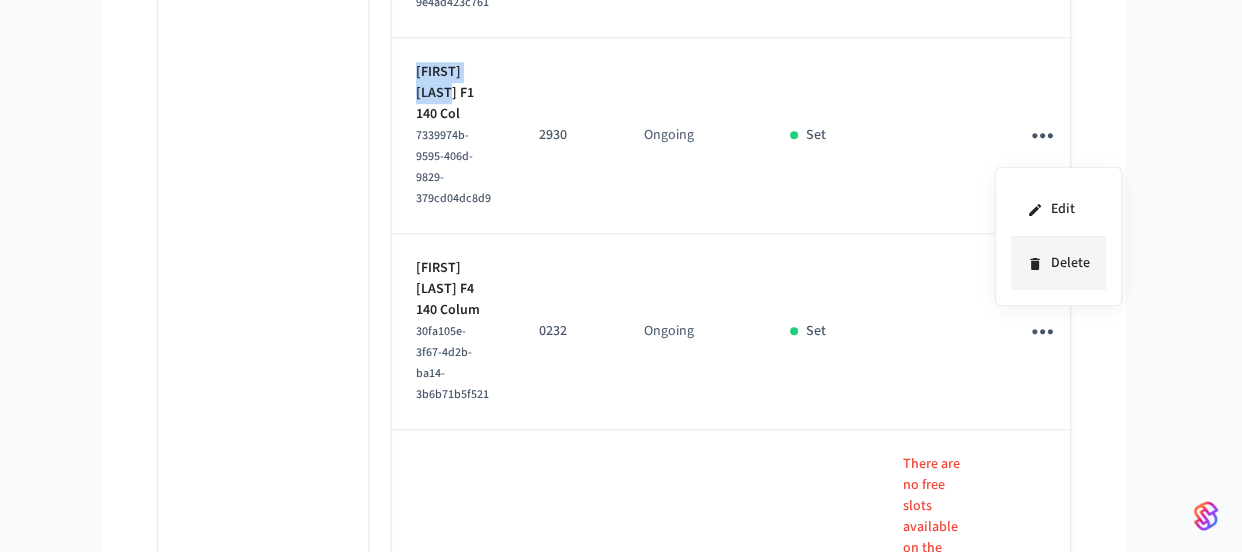 click on "Delete" at bounding box center (1058, 263) 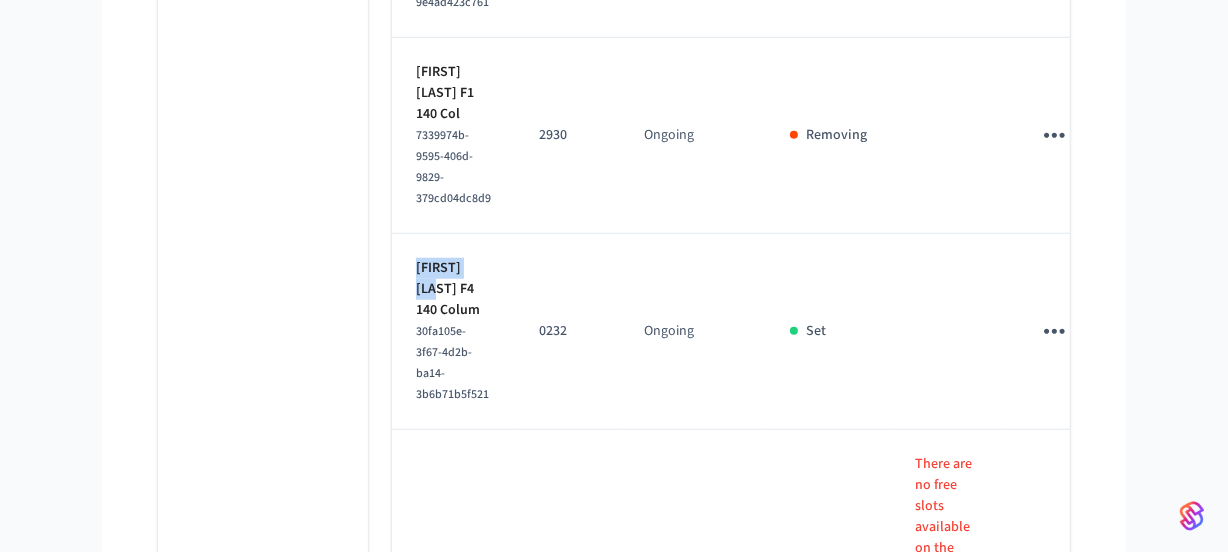 drag, startPoint x: 464, startPoint y: 340, endPoint x: 404, endPoint y: 327, distance: 61.39218 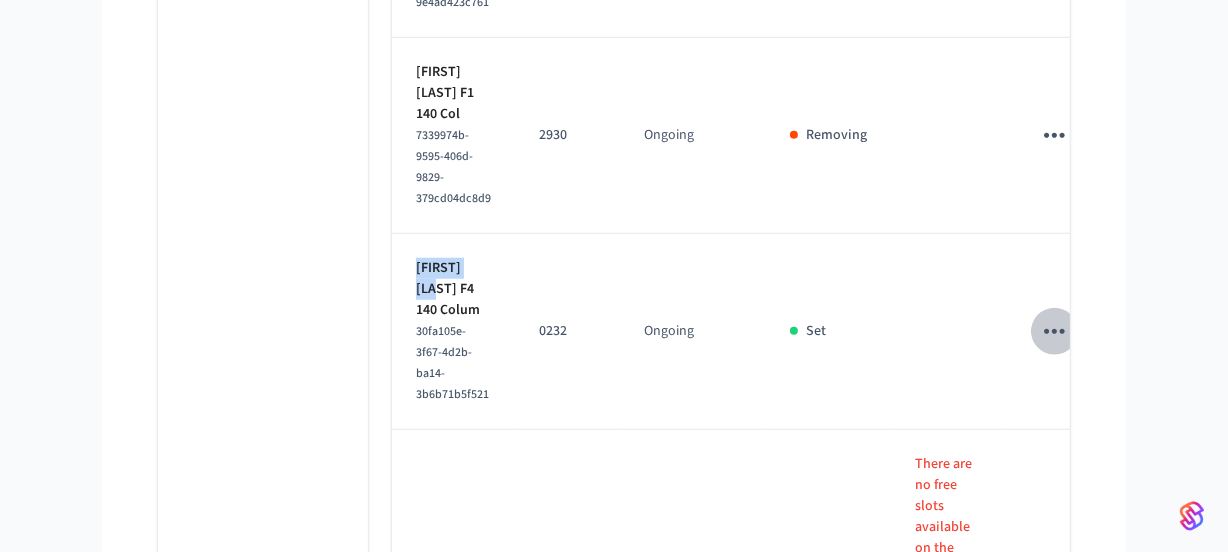 click 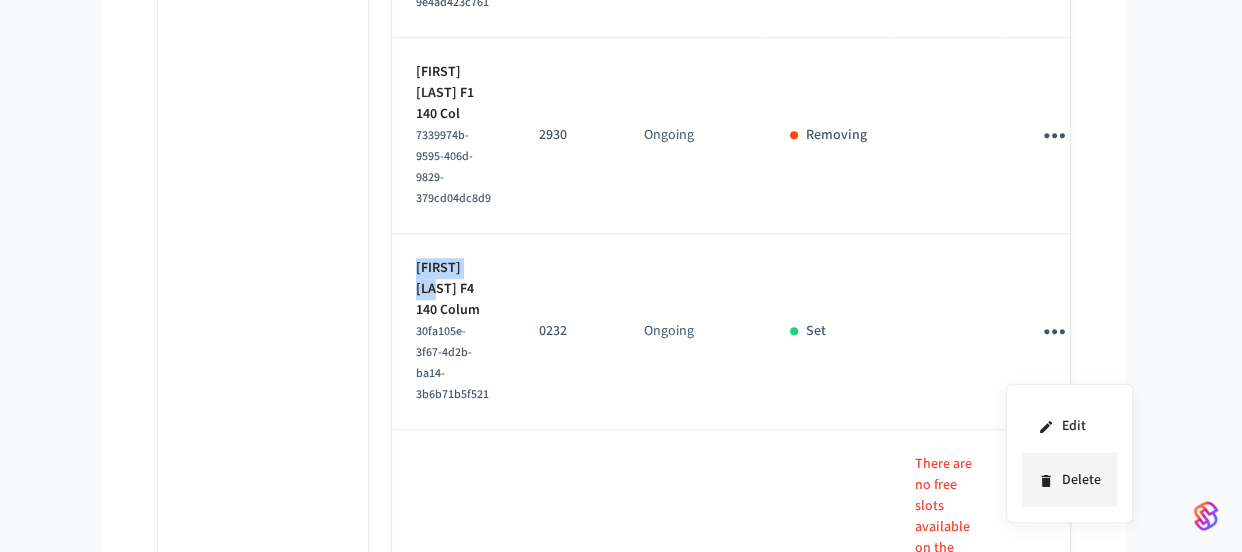 click on "Delete" at bounding box center [1069, 480] 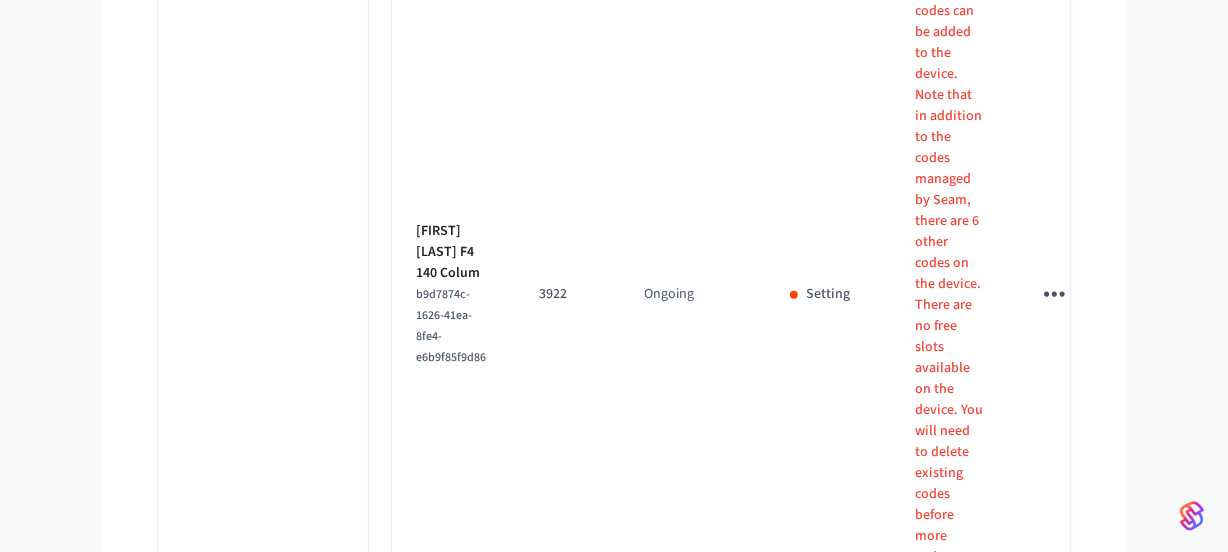 scroll, scrollTop: 2130, scrollLeft: 0, axis: vertical 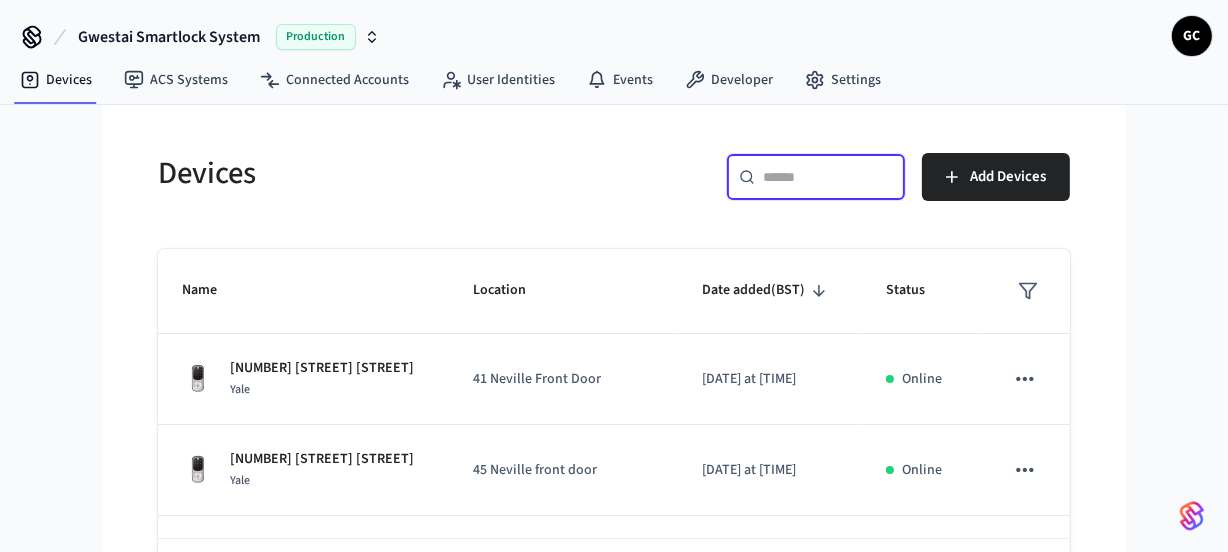 click at bounding box center (828, 177) 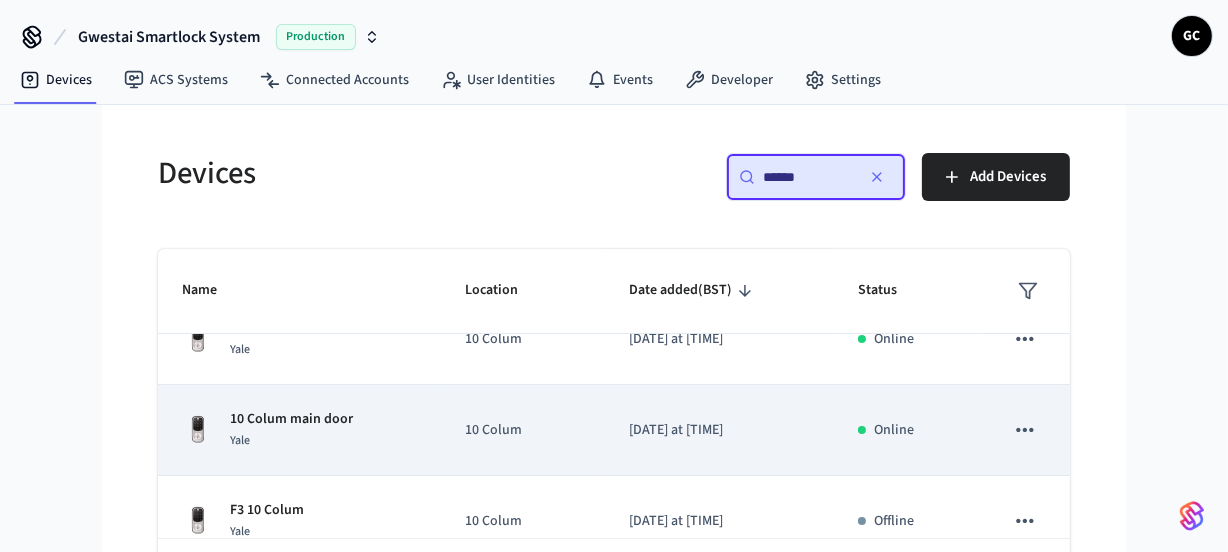 scroll, scrollTop: 250, scrollLeft: 0, axis: vertical 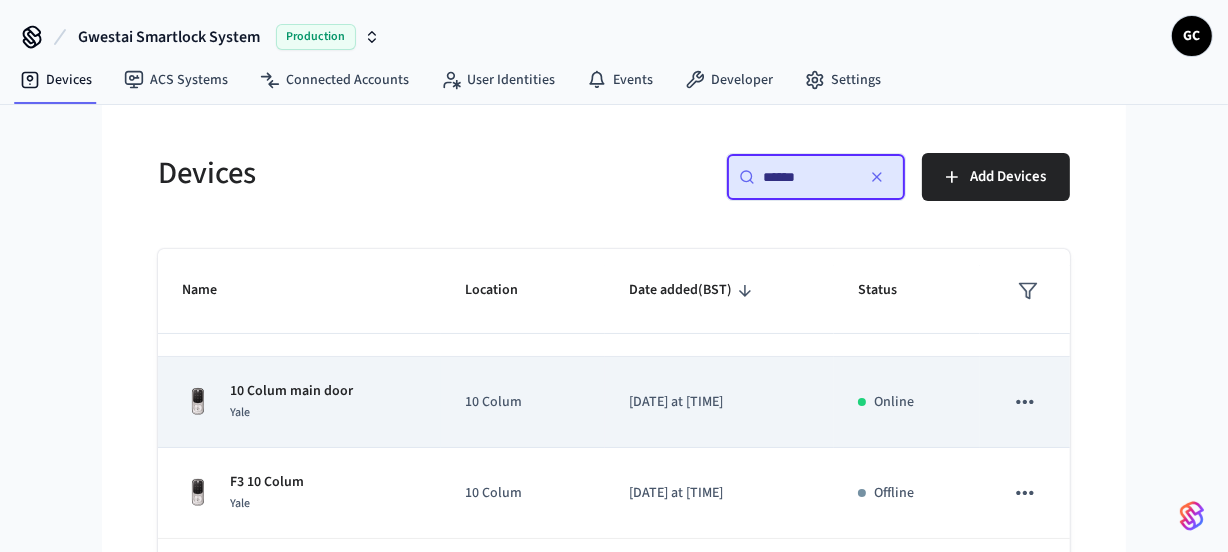 type on "******" 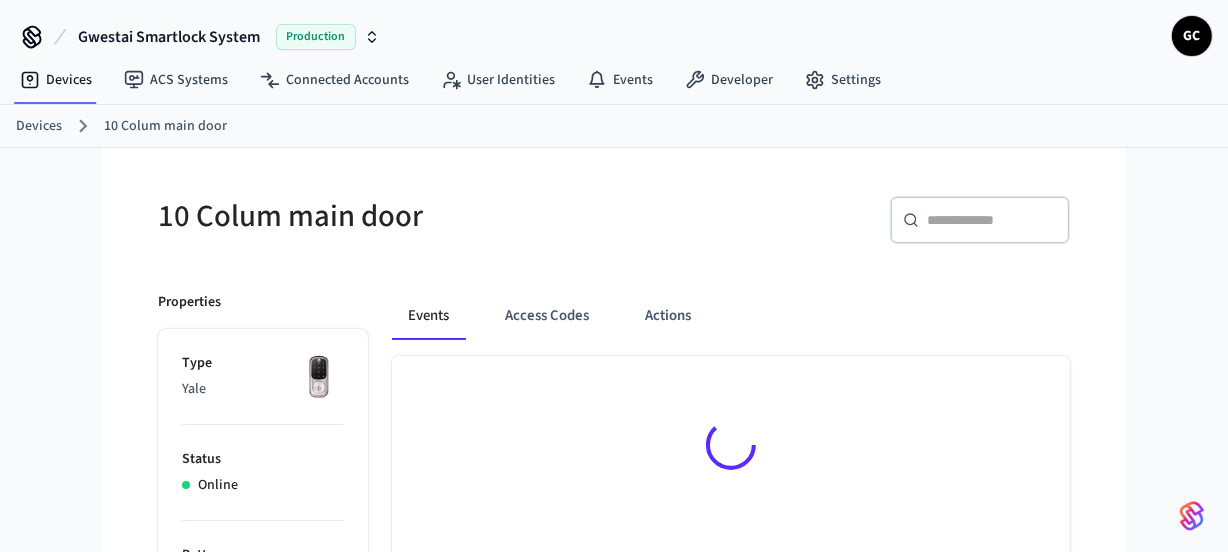 click on "Events Access Codes Actions" at bounding box center [719, 869] 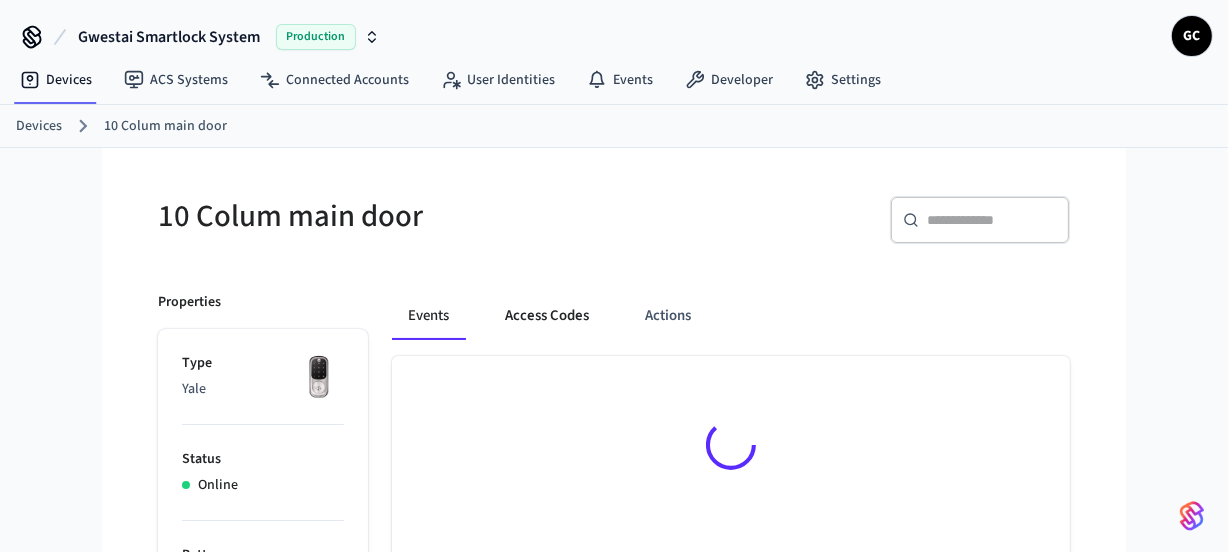 click on "Access Codes" at bounding box center [547, 316] 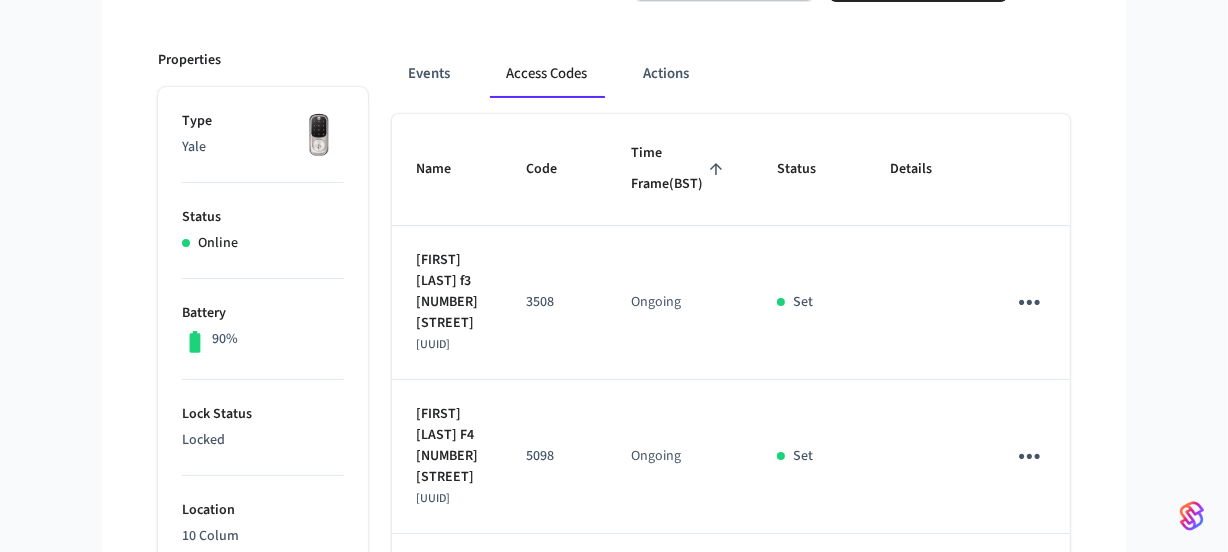scroll, scrollTop: 181, scrollLeft: 0, axis: vertical 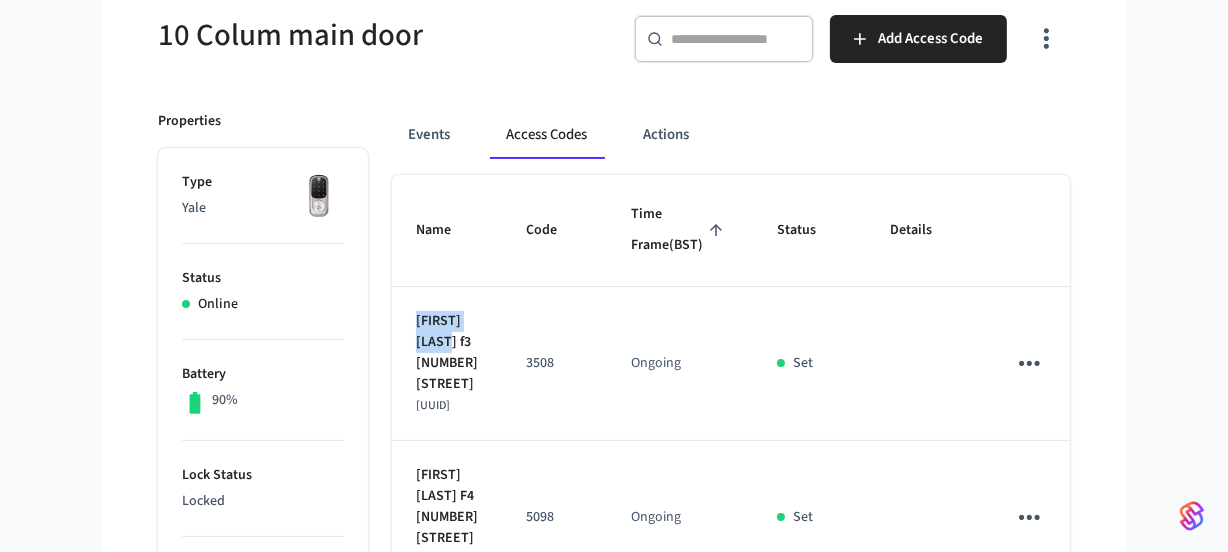drag, startPoint x: 460, startPoint y: 367, endPoint x: 415, endPoint y: 360, distance: 45.54119 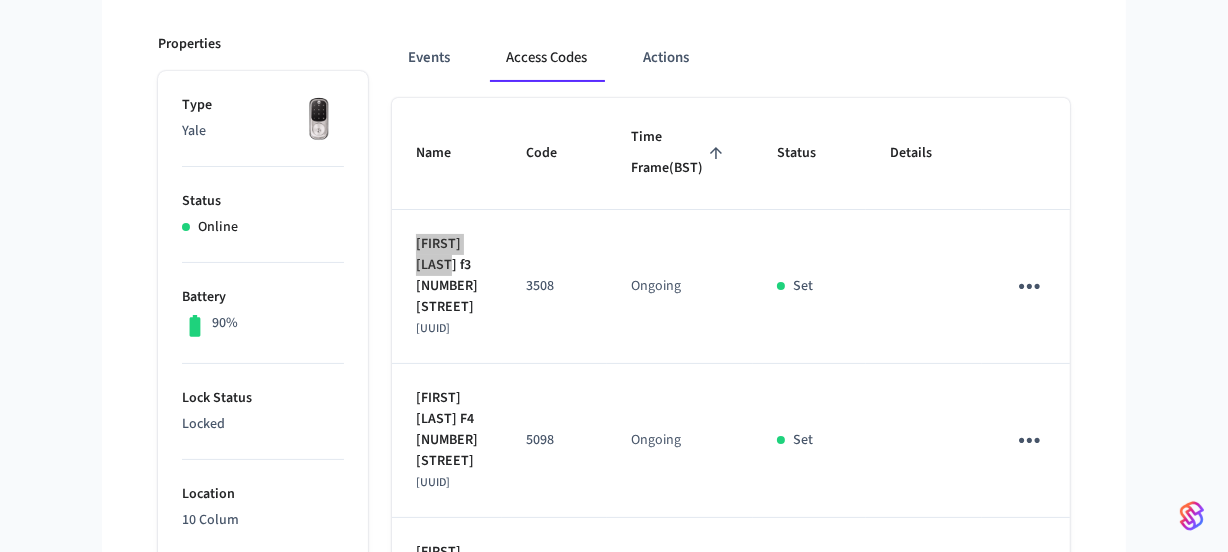 scroll, scrollTop: 363, scrollLeft: 0, axis: vertical 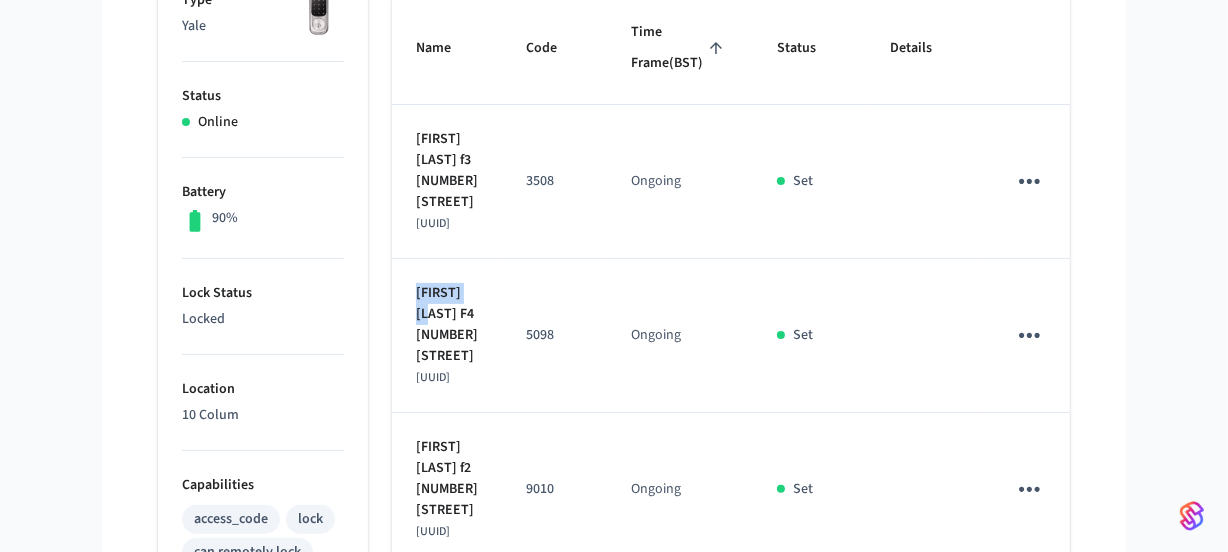 drag, startPoint x: 486, startPoint y: 363, endPoint x: 417, endPoint y: 365, distance: 69.02898 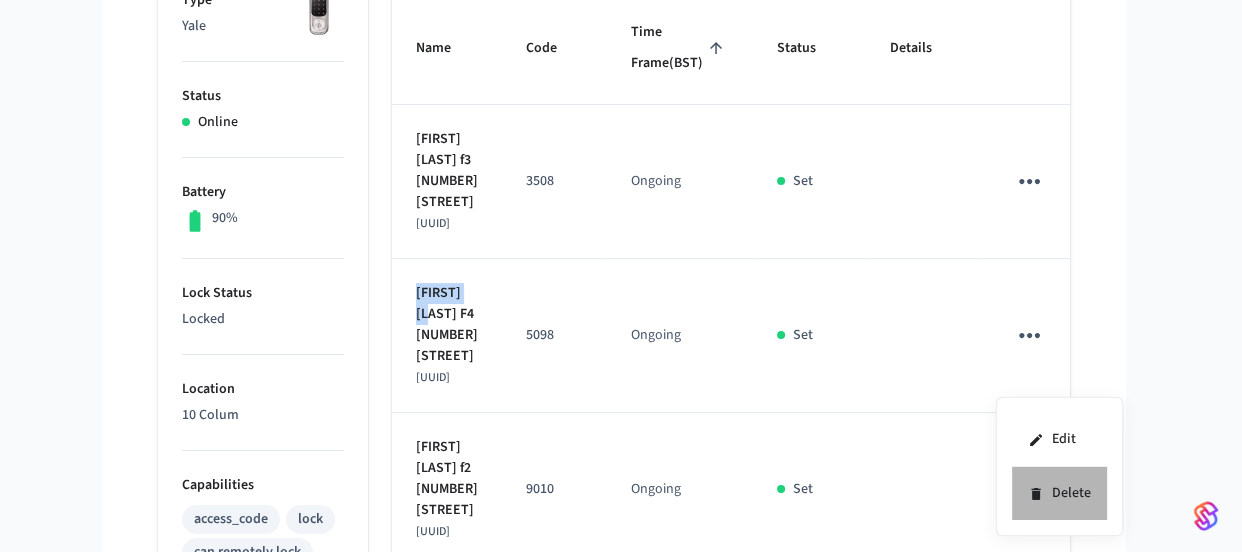 click on "Delete" at bounding box center (1059, 493) 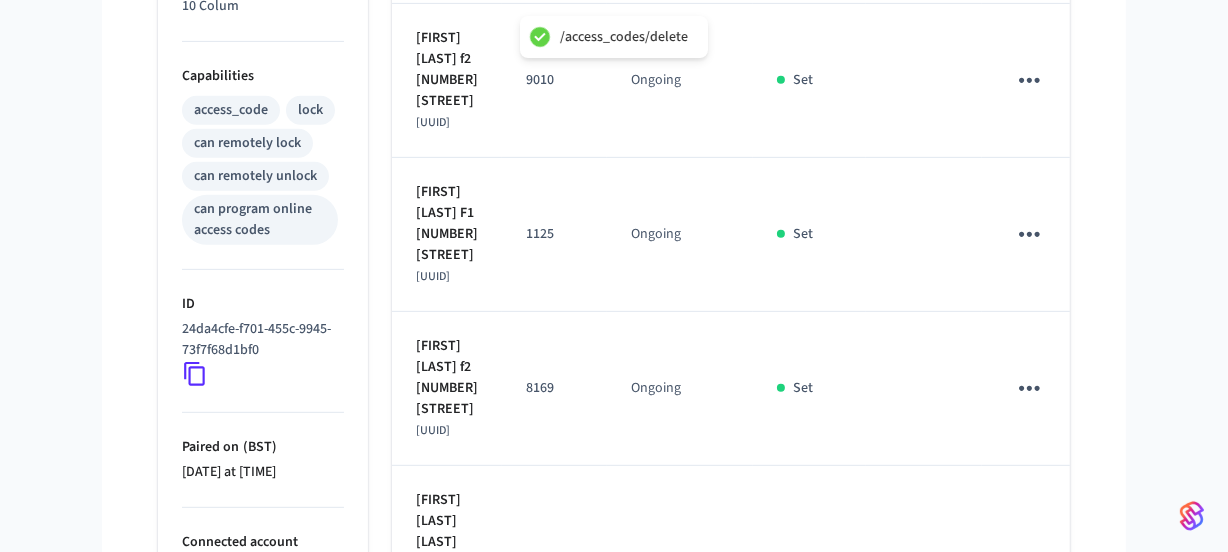 scroll, scrollTop: 818, scrollLeft: 0, axis: vertical 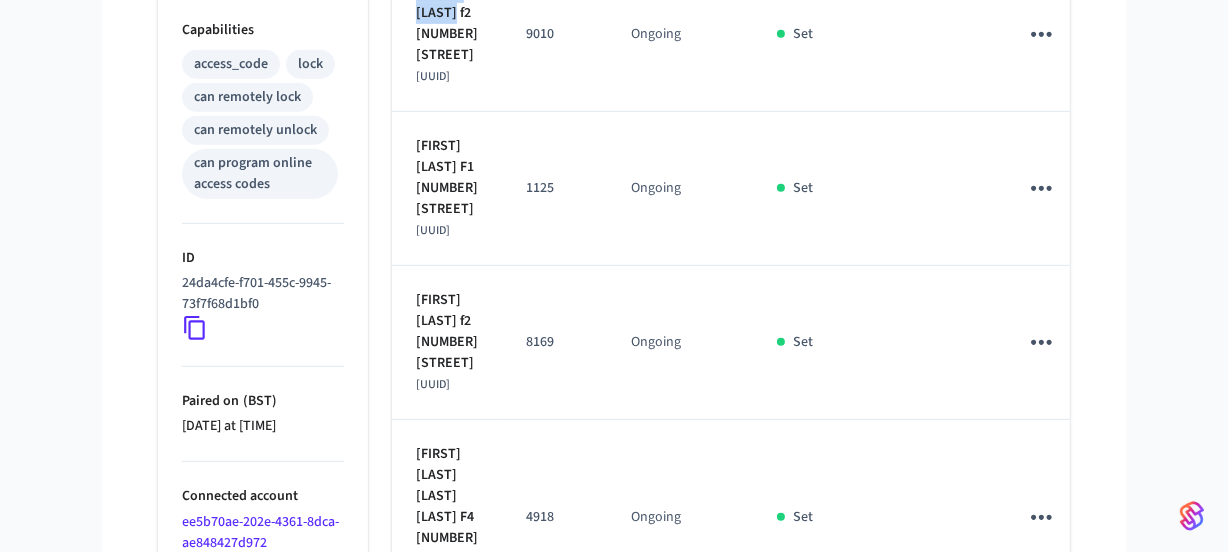 drag, startPoint x: 467, startPoint y: 102, endPoint x: 412, endPoint y: 92, distance: 55.9017 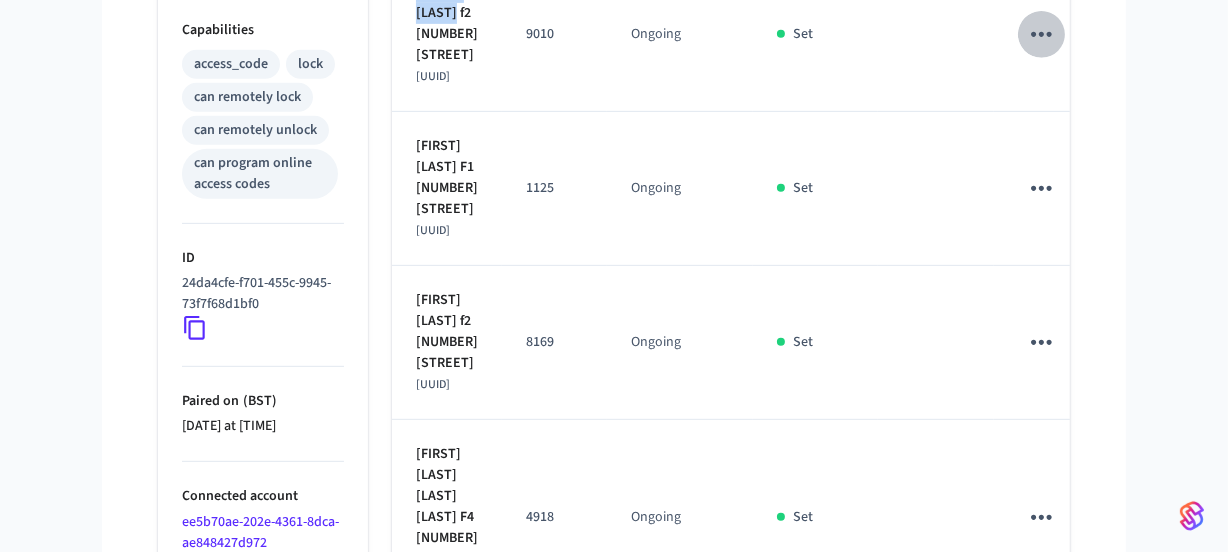 click 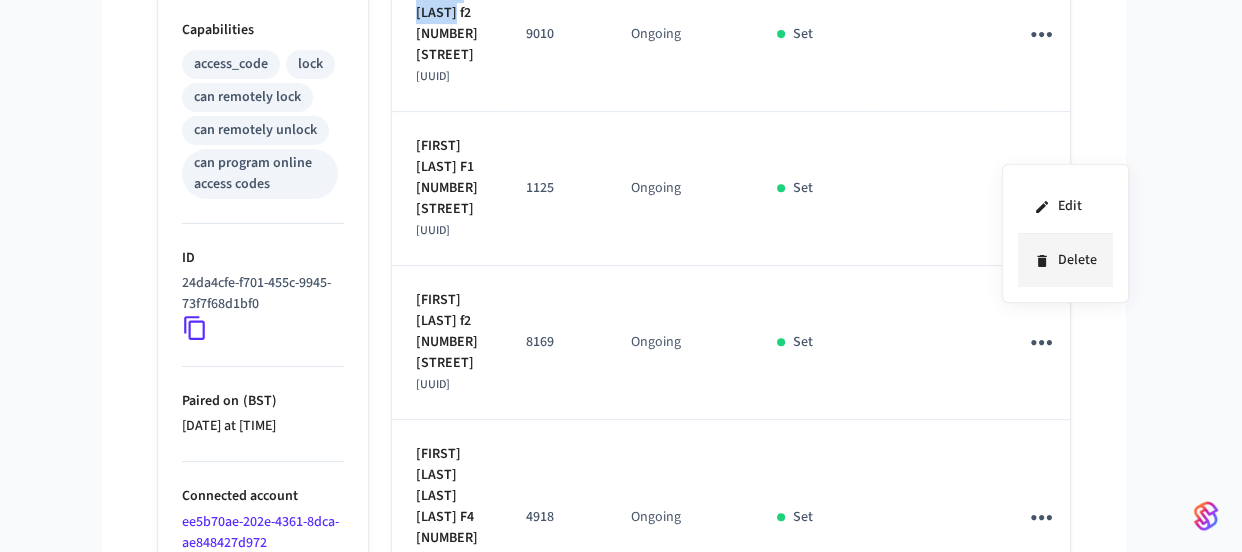 click on "Delete" at bounding box center (1065, 260) 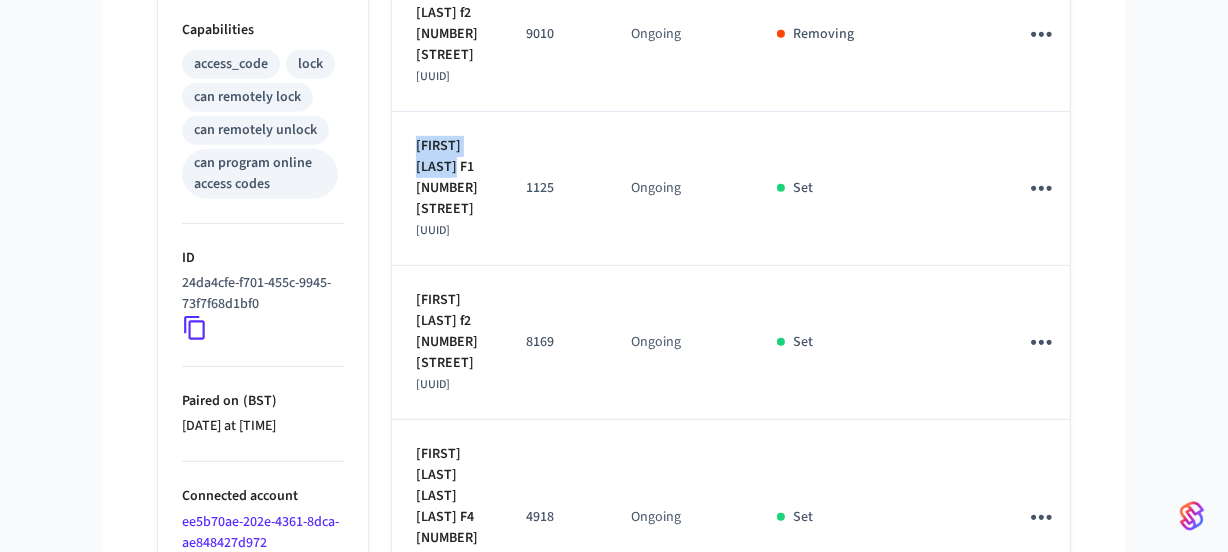 drag, startPoint x: 449, startPoint y: 299, endPoint x: 393, endPoint y: 284, distance: 57.974133 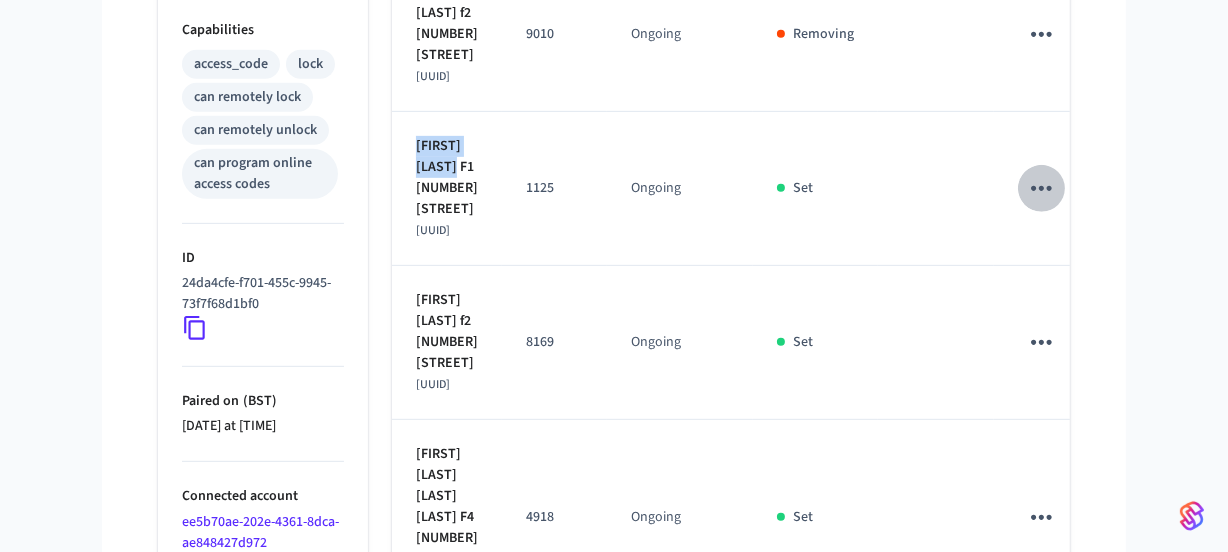 click 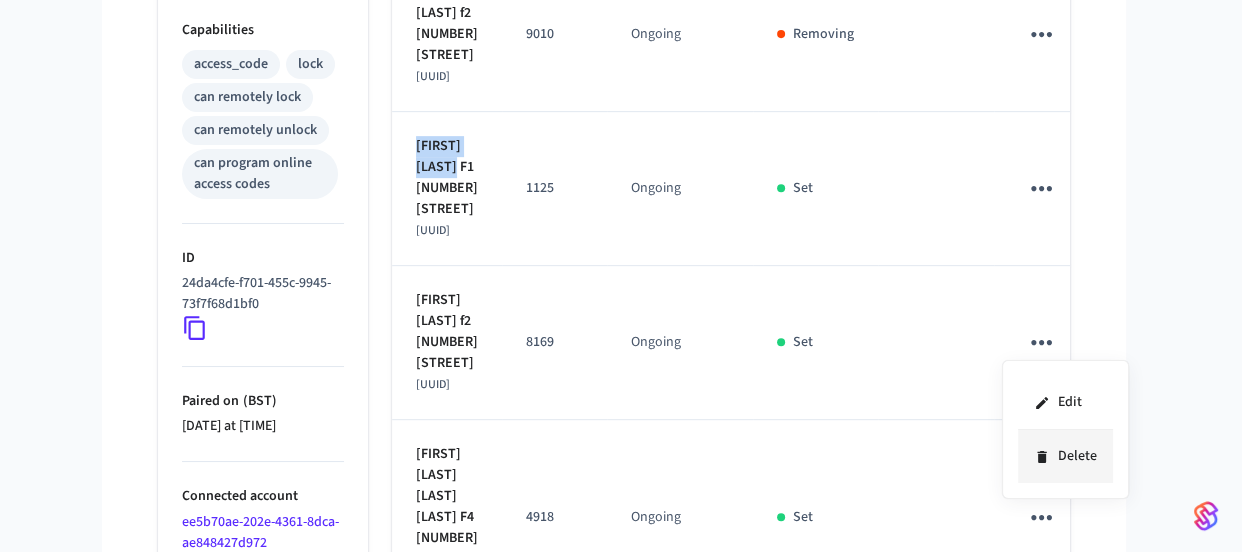 click on "Delete" at bounding box center [1065, 456] 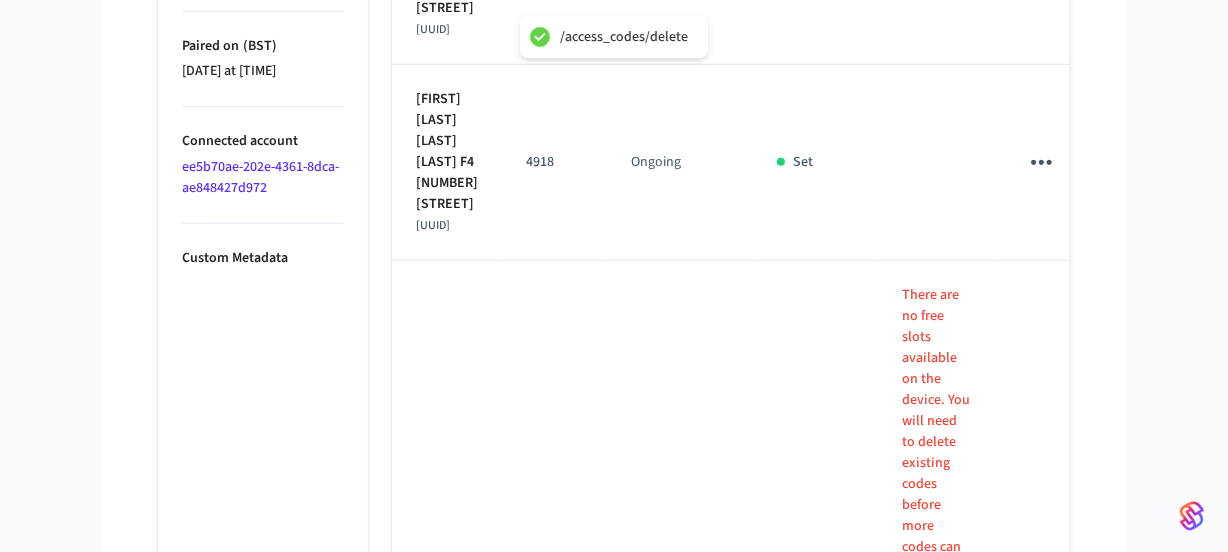 scroll, scrollTop: 1181, scrollLeft: 0, axis: vertical 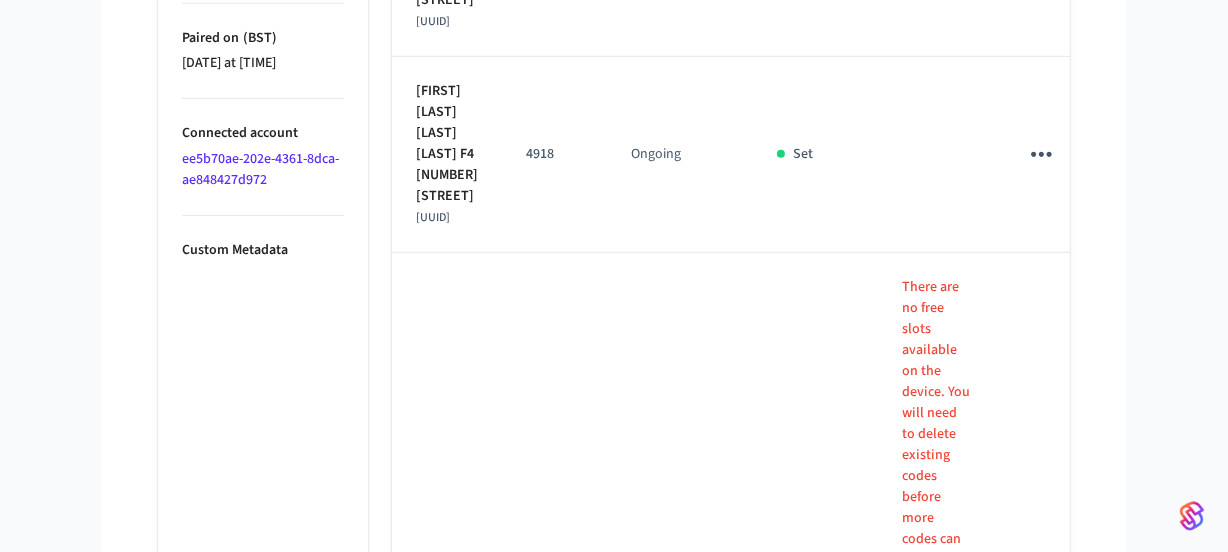 drag, startPoint x: 461, startPoint y: 135, endPoint x: 404, endPoint y: 120, distance: 58.940647 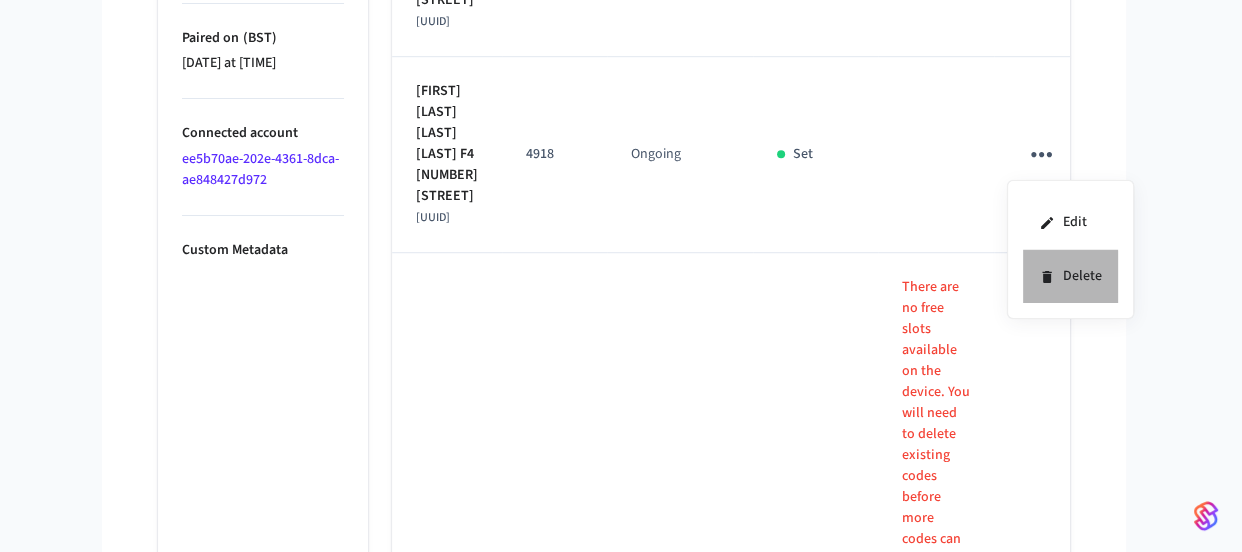 click on "Delete" at bounding box center [1070, 276] 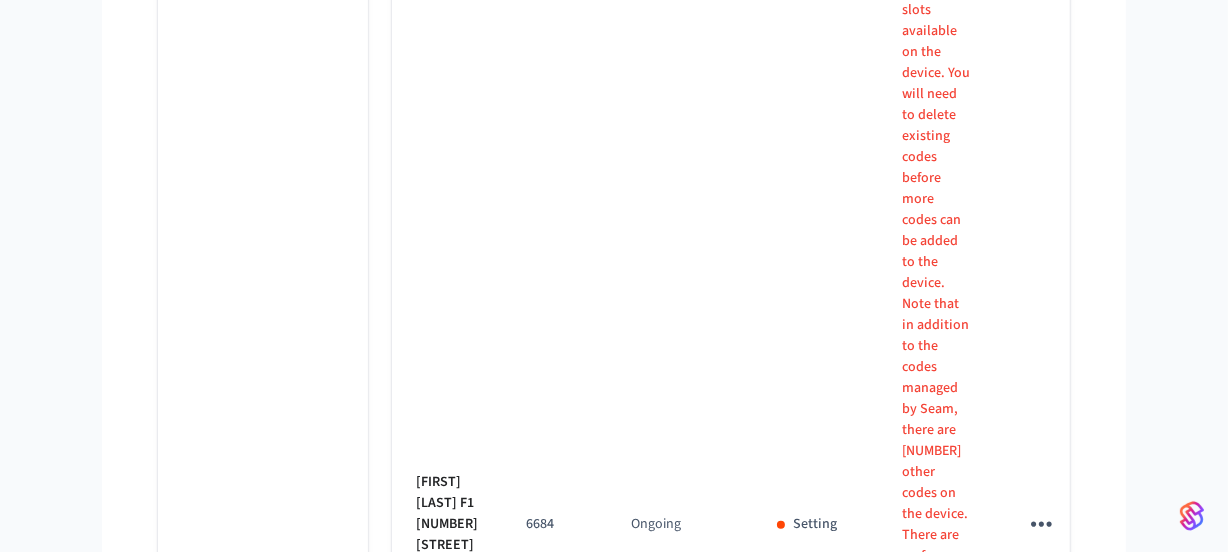 scroll, scrollTop: 1545, scrollLeft: 0, axis: vertical 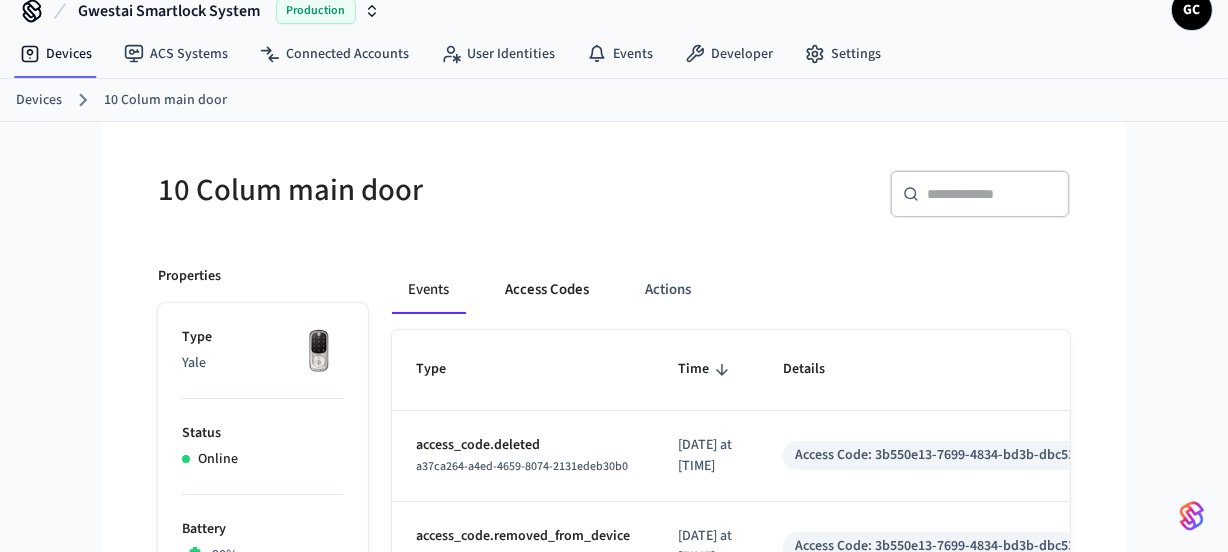 click on "Access Codes" at bounding box center [547, 290] 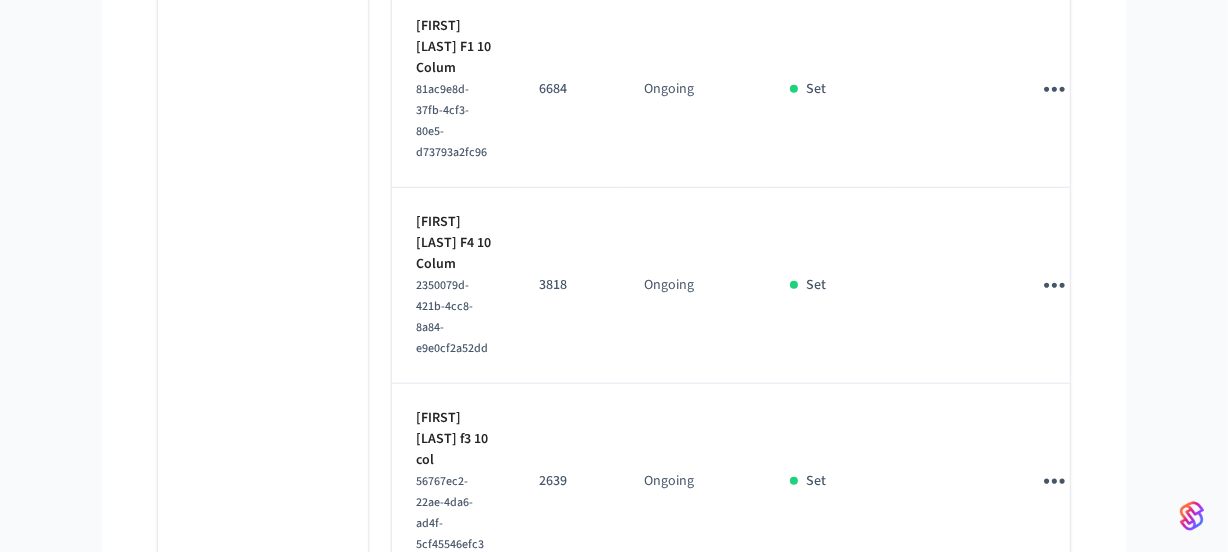scroll, scrollTop: 1640, scrollLeft: 0, axis: vertical 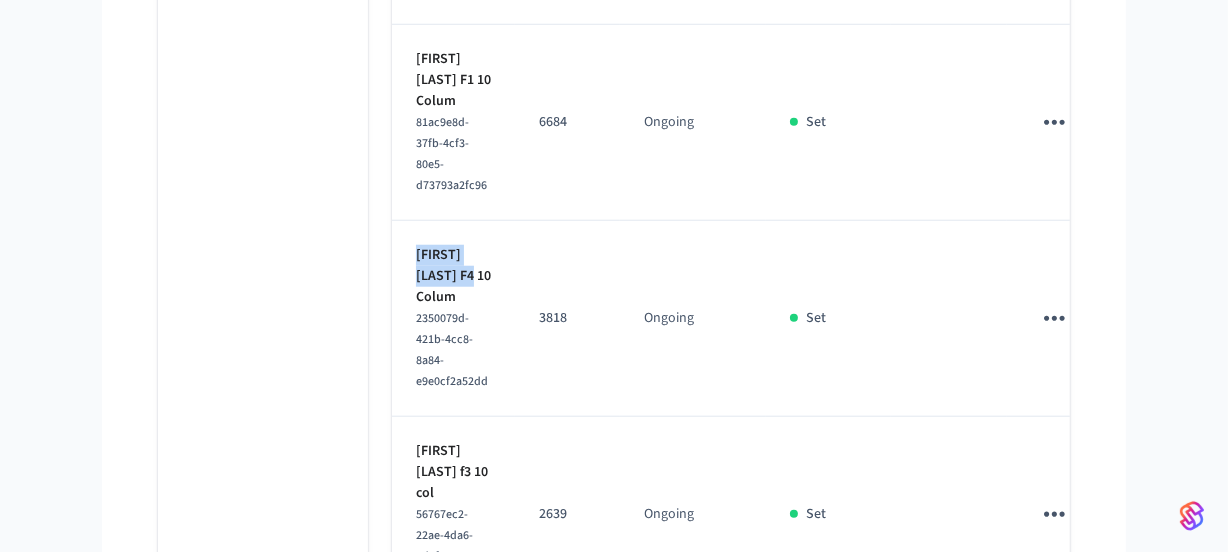 drag, startPoint x: 481, startPoint y: 270, endPoint x: 397, endPoint y: 248, distance: 86.833176 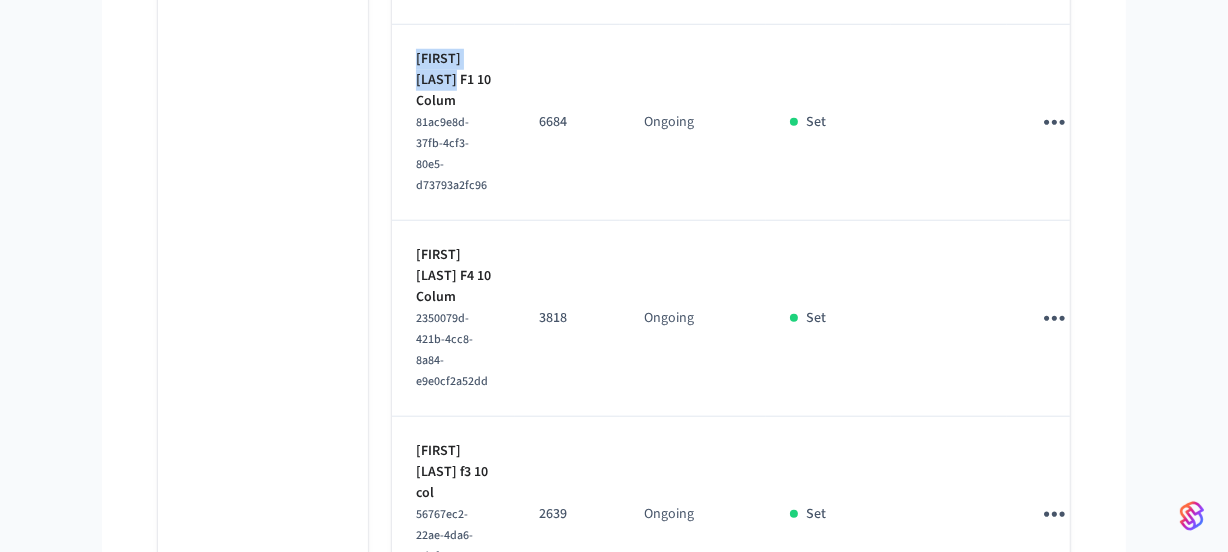 drag, startPoint x: 460, startPoint y: 66, endPoint x: 416, endPoint y: 47, distance: 47.92703 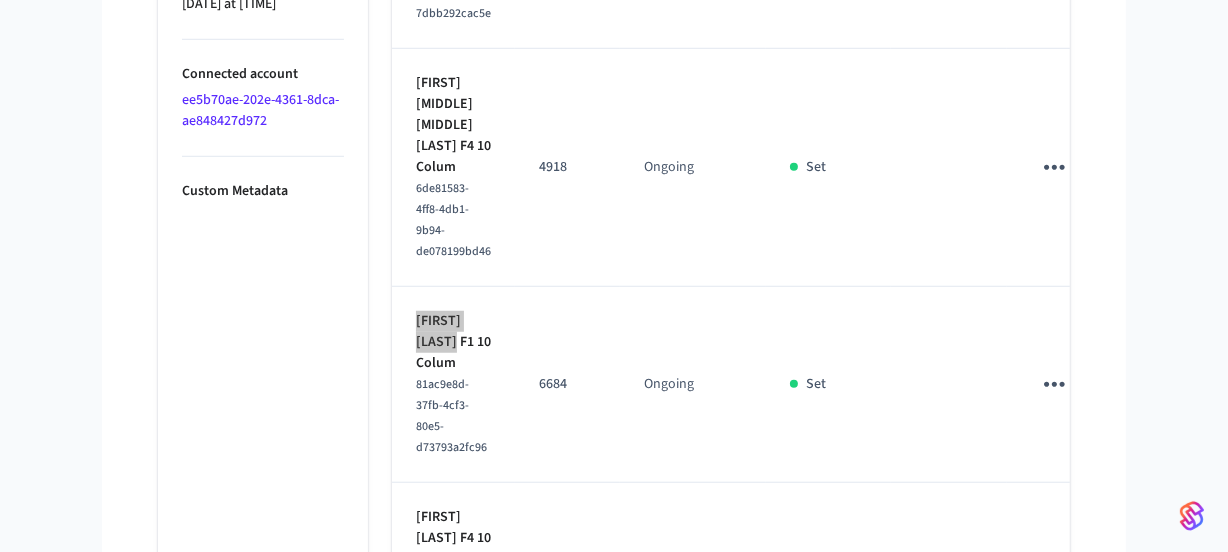 scroll, scrollTop: 1368, scrollLeft: 0, axis: vertical 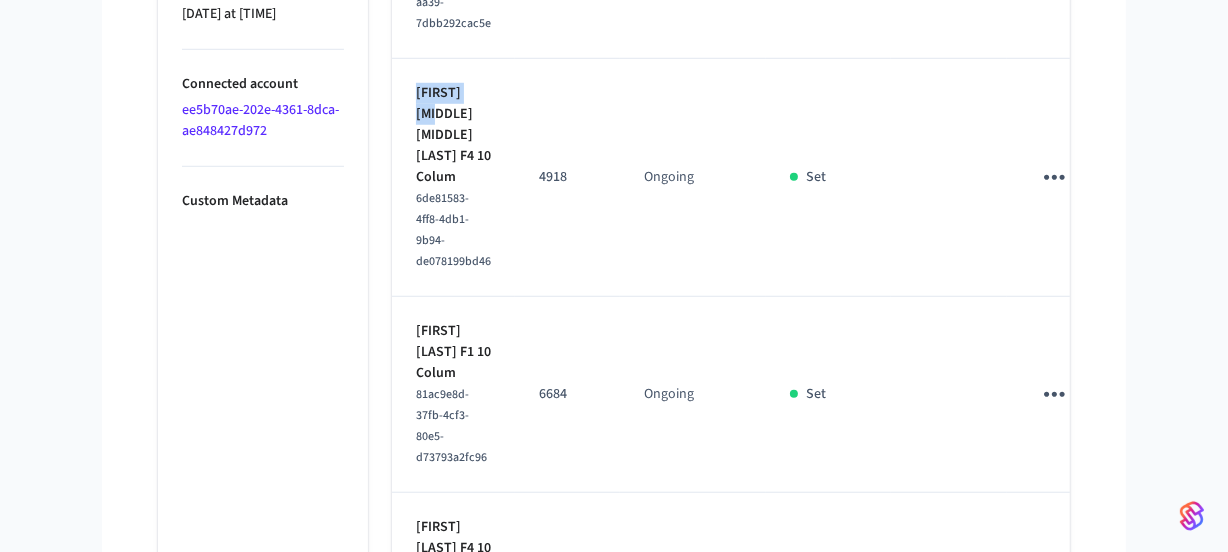 drag, startPoint x: 455, startPoint y: 100, endPoint x: 402, endPoint y: 88, distance: 54.34151 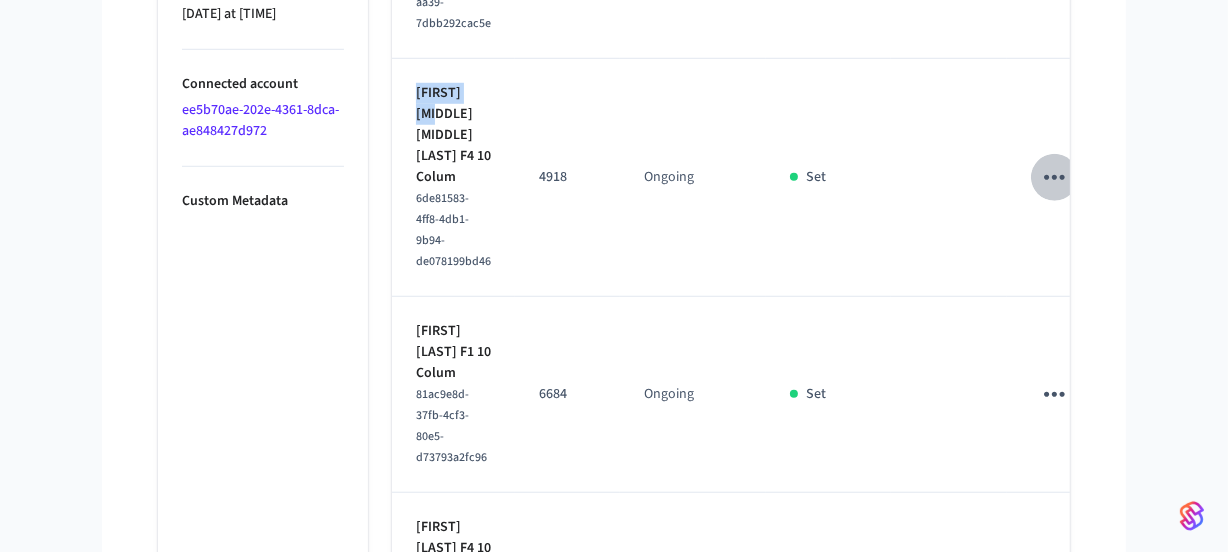 click 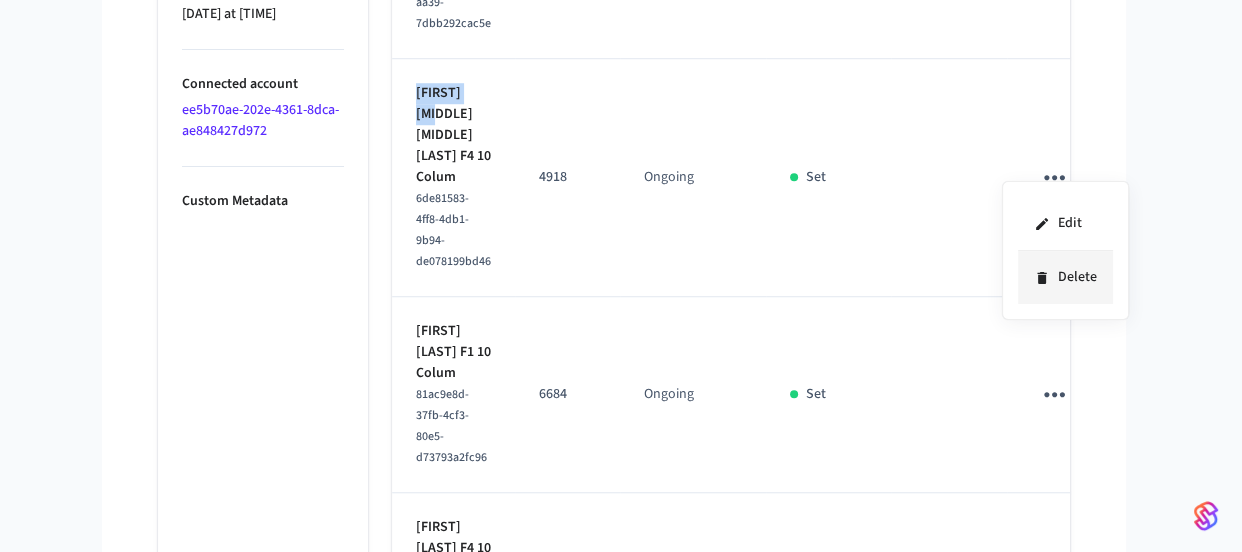 click 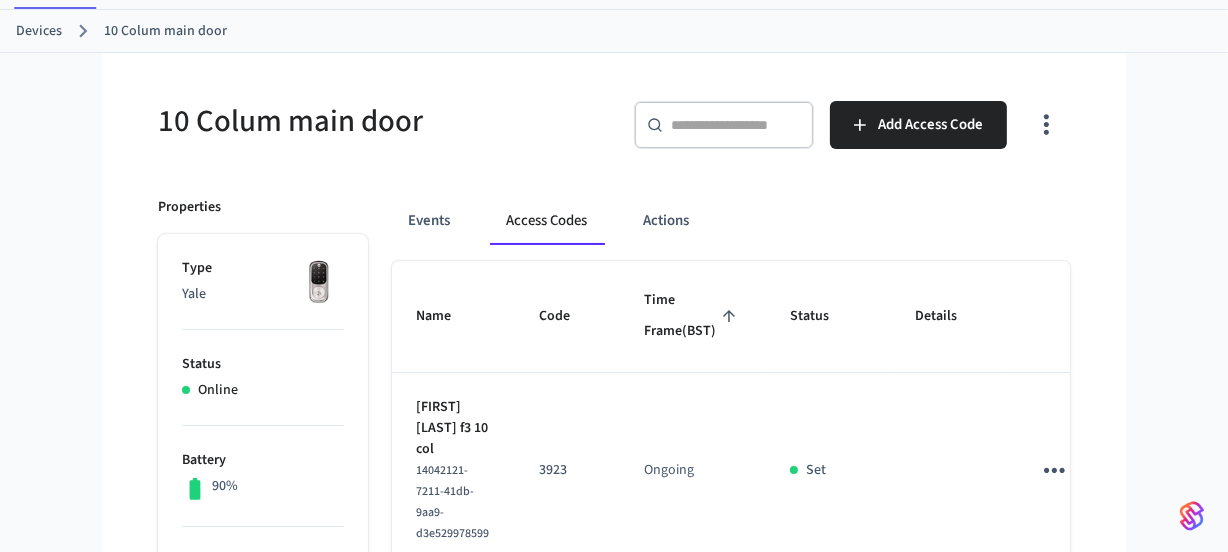 scroll, scrollTop: 0, scrollLeft: 0, axis: both 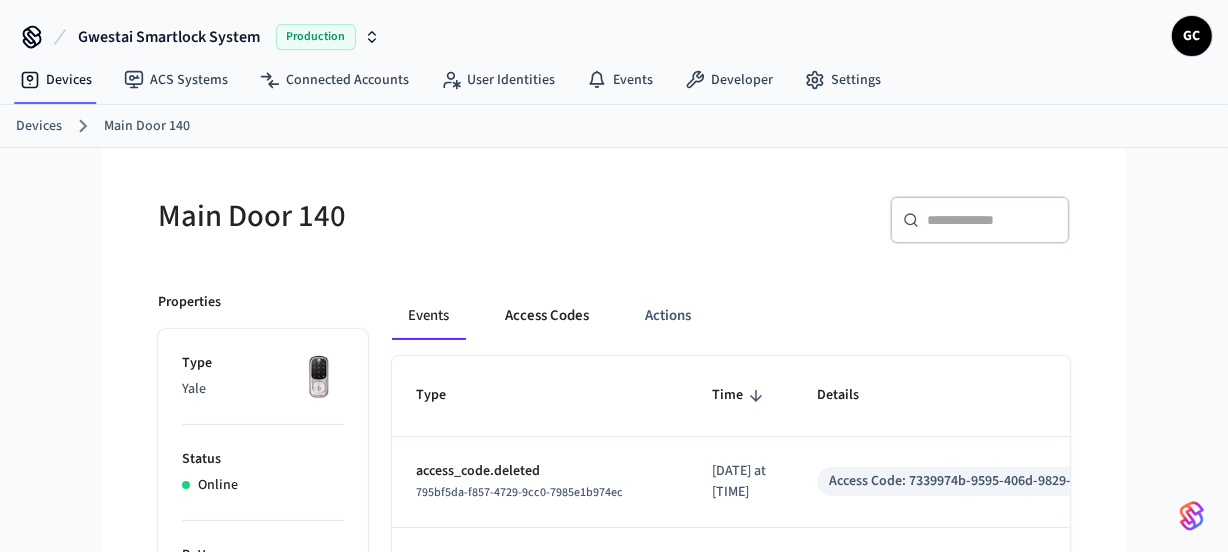 click on "Access Codes" at bounding box center [547, 316] 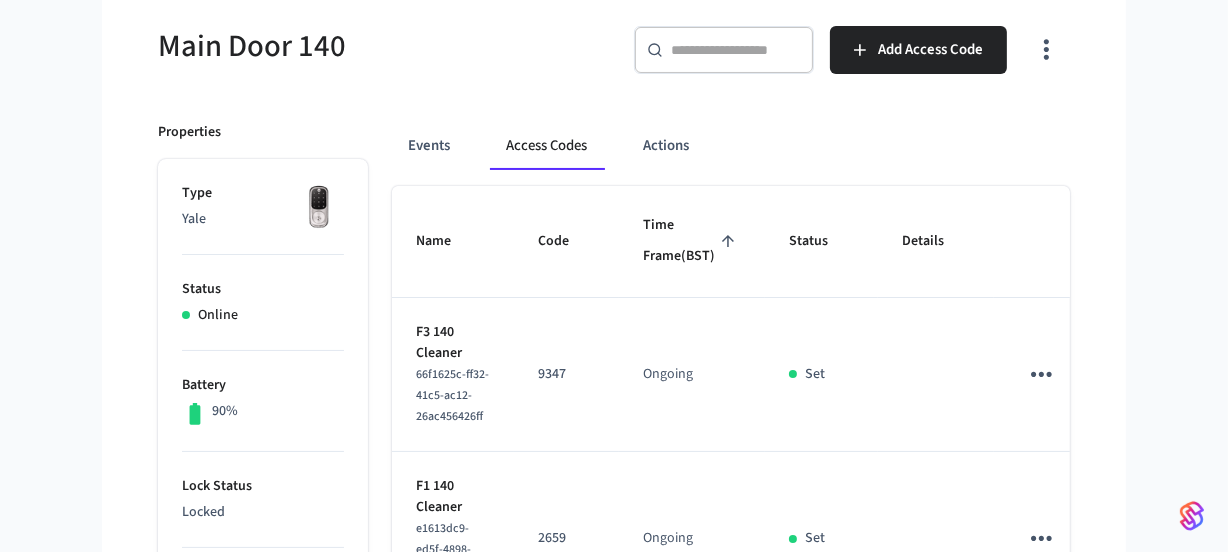 scroll, scrollTop: 0, scrollLeft: 0, axis: both 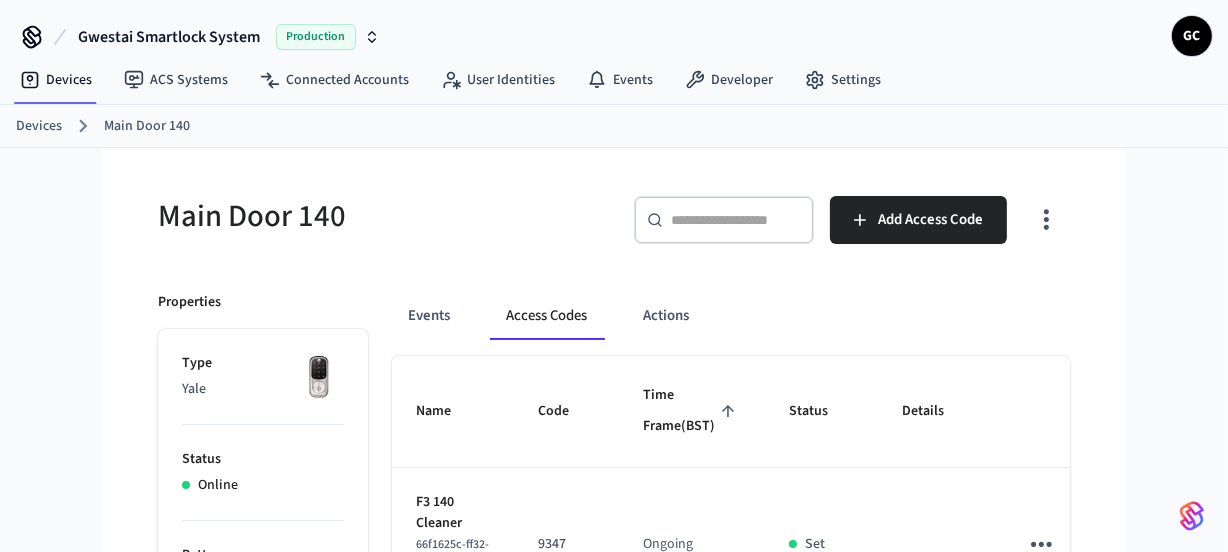 click on "Devices" at bounding box center [39, 126] 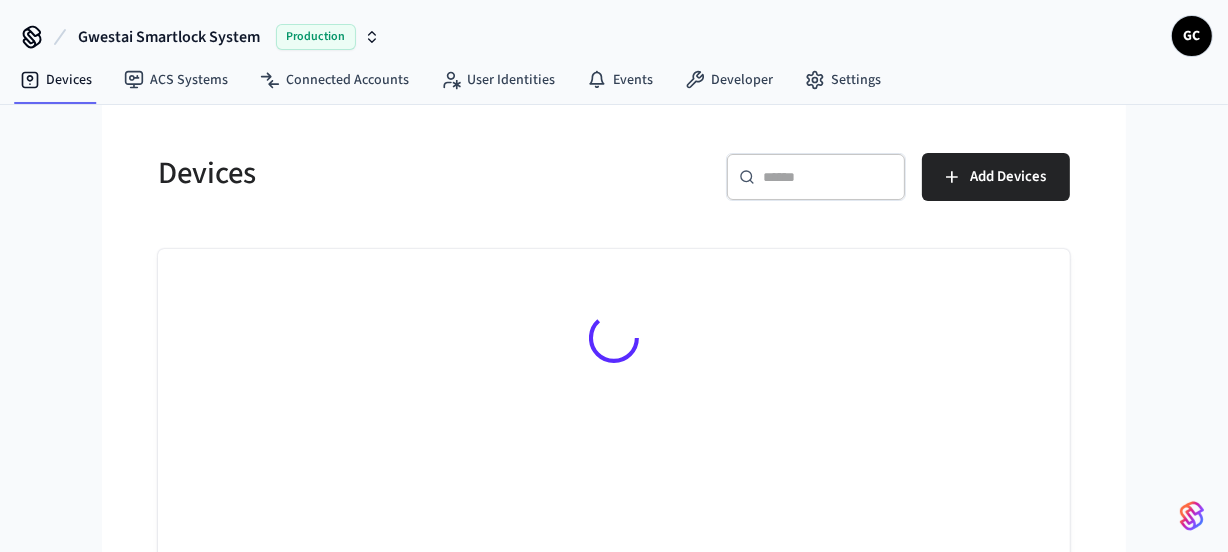 click at bounding box center [828, 177] 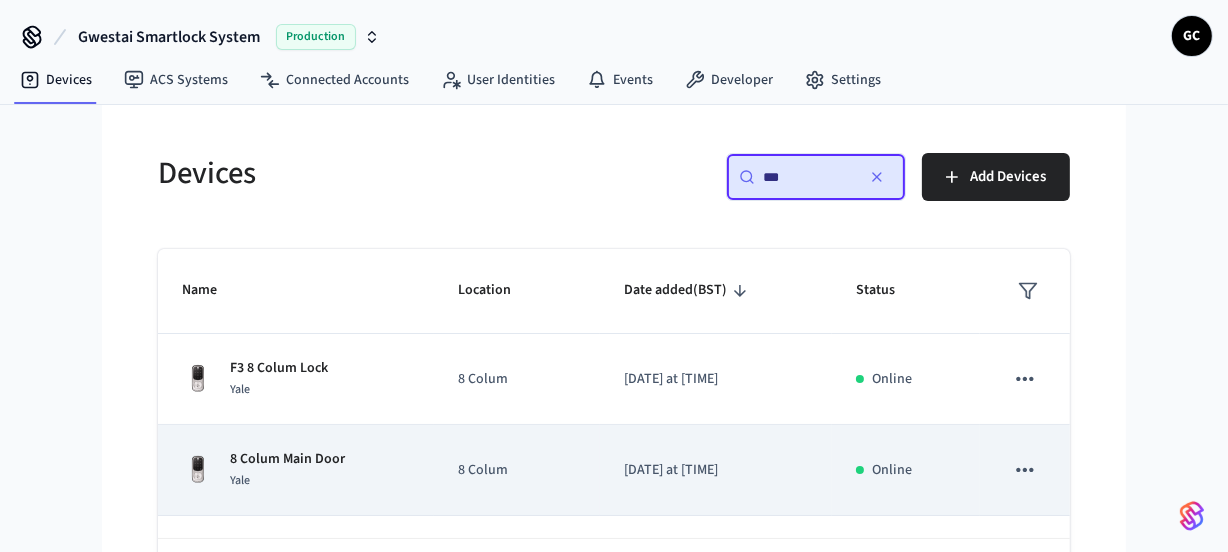 type on "***" 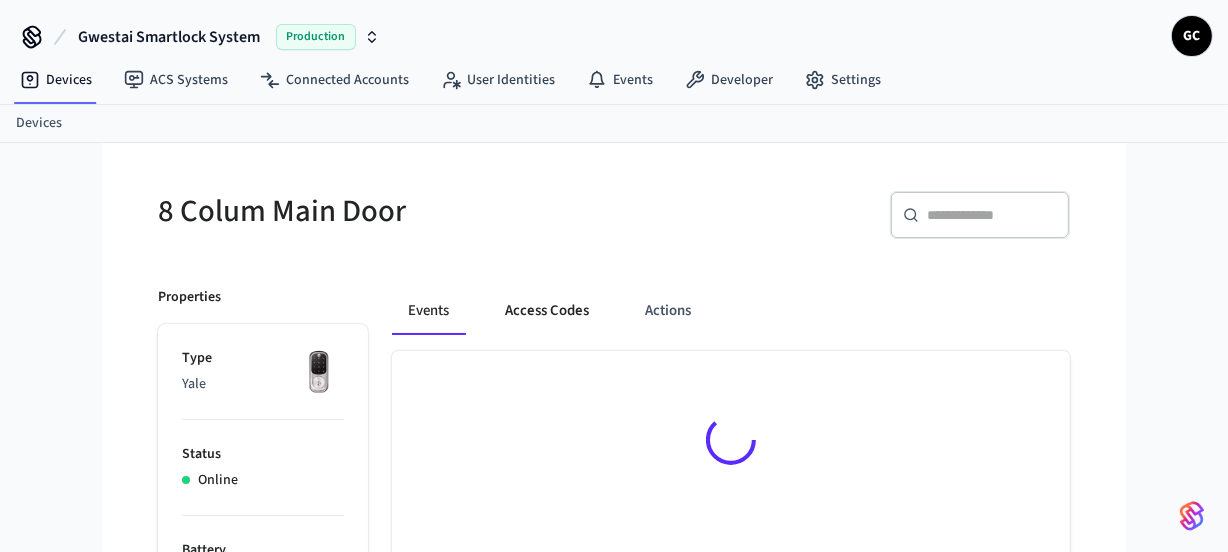 click on "Access Codes" at bounding box center [547, 311] 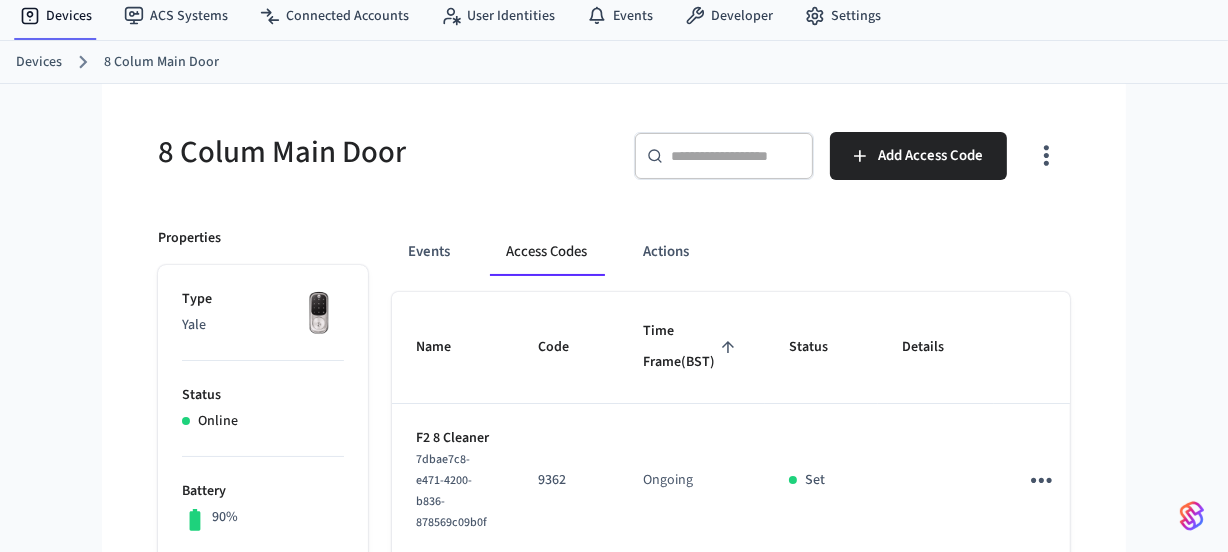 scroll, scrollTop: 0, scrollLeft: 0, axis: both 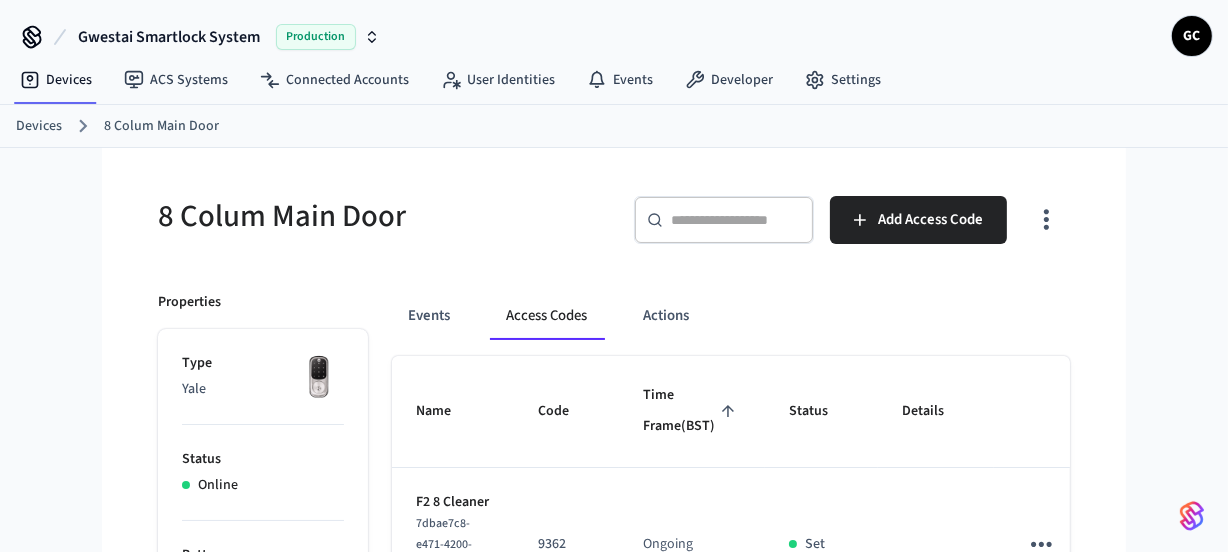 click on "Devices" at bounding box center (39, 126) 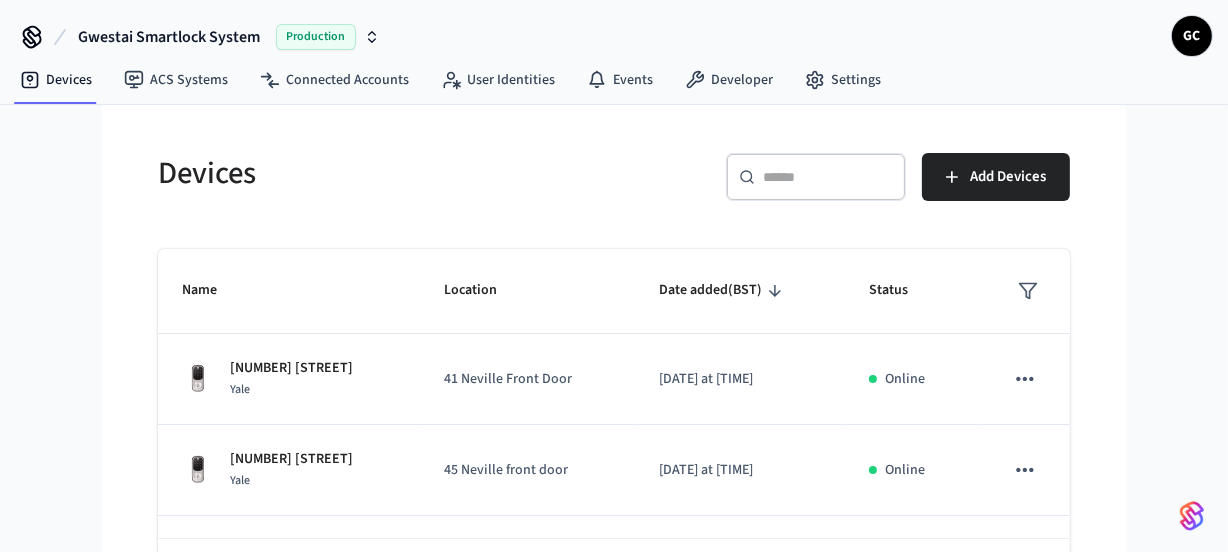 click on "​ ​" at bounding box center (816, 177) 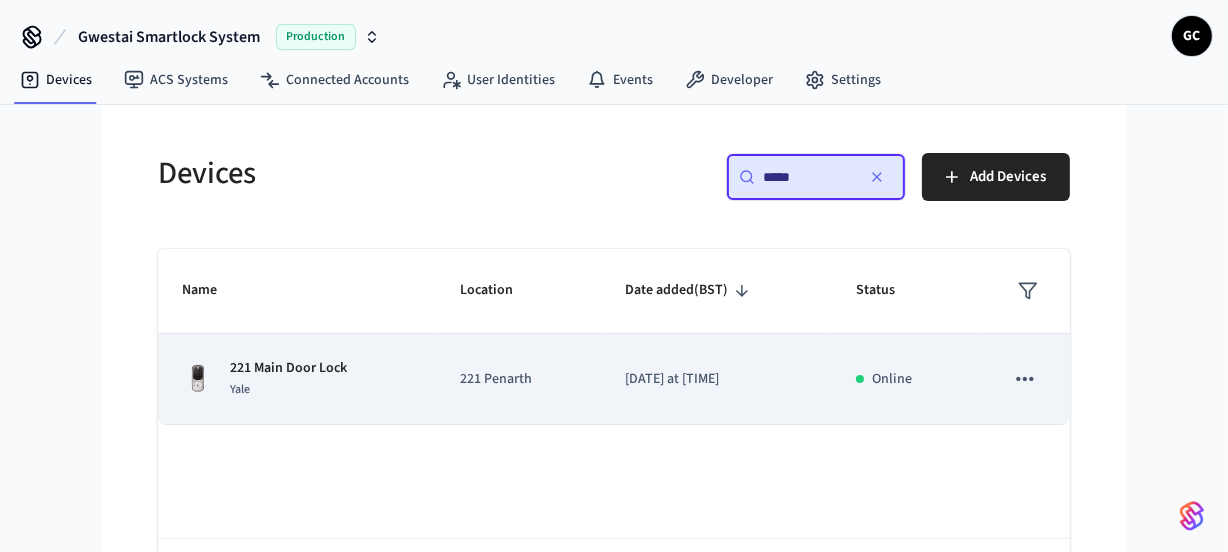 type on "*****" 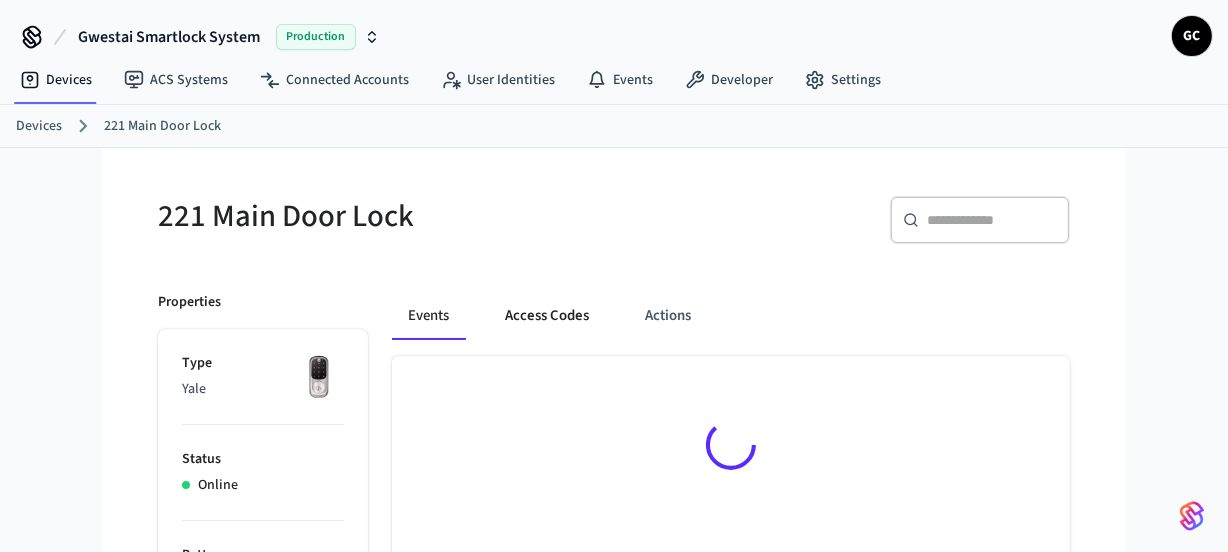 click on "Access Codes" at bounding box center (547, 316) 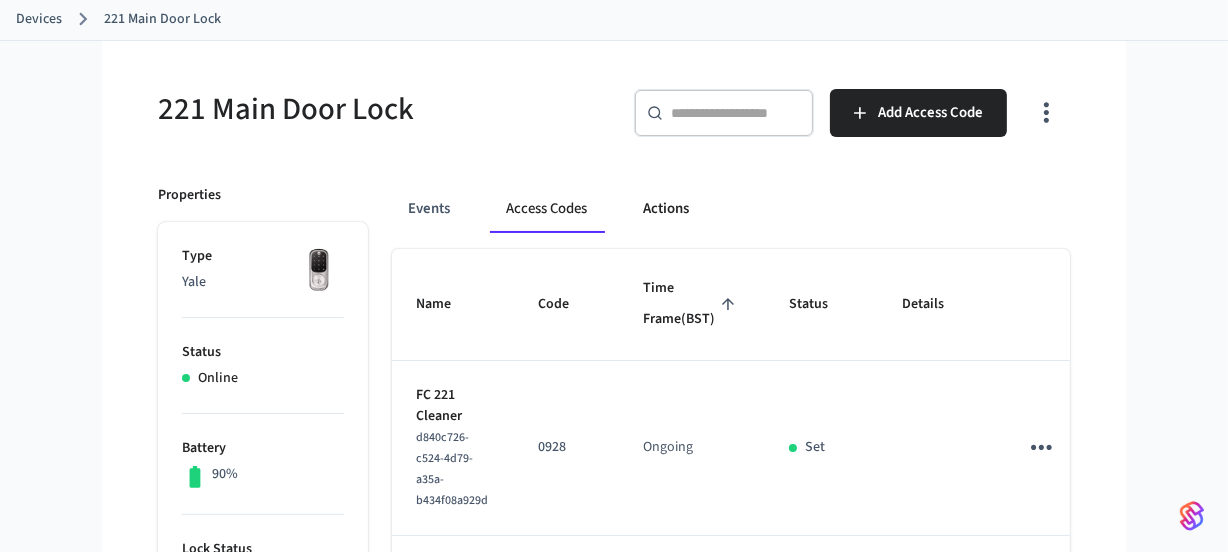 scroll, scrollTop: 0, scrollLeft: 0, axis: both 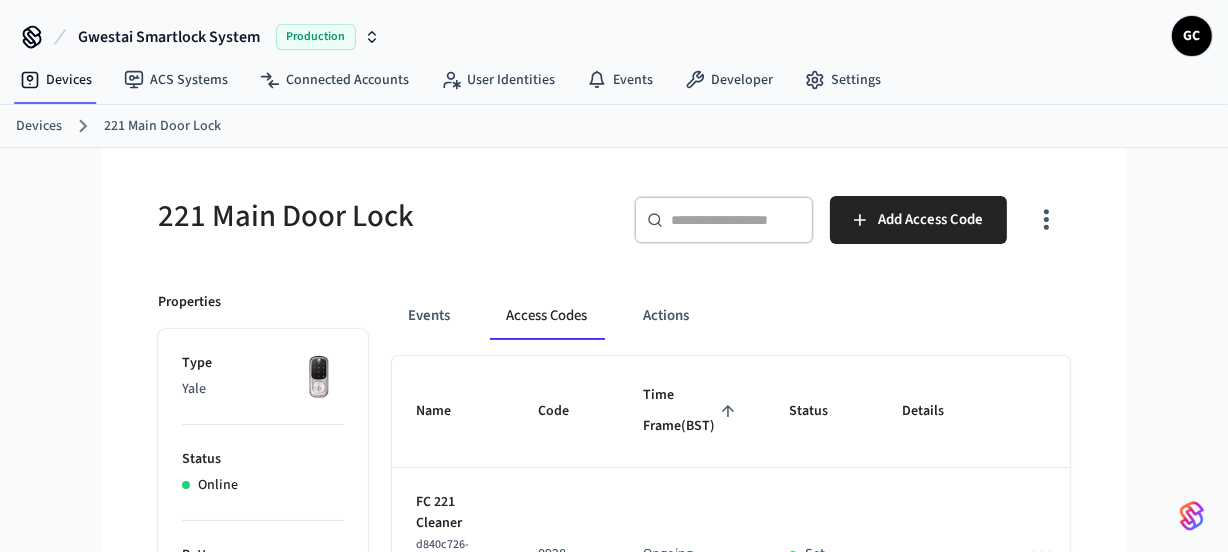 click on "Devices" at bounding box center (39, 126) 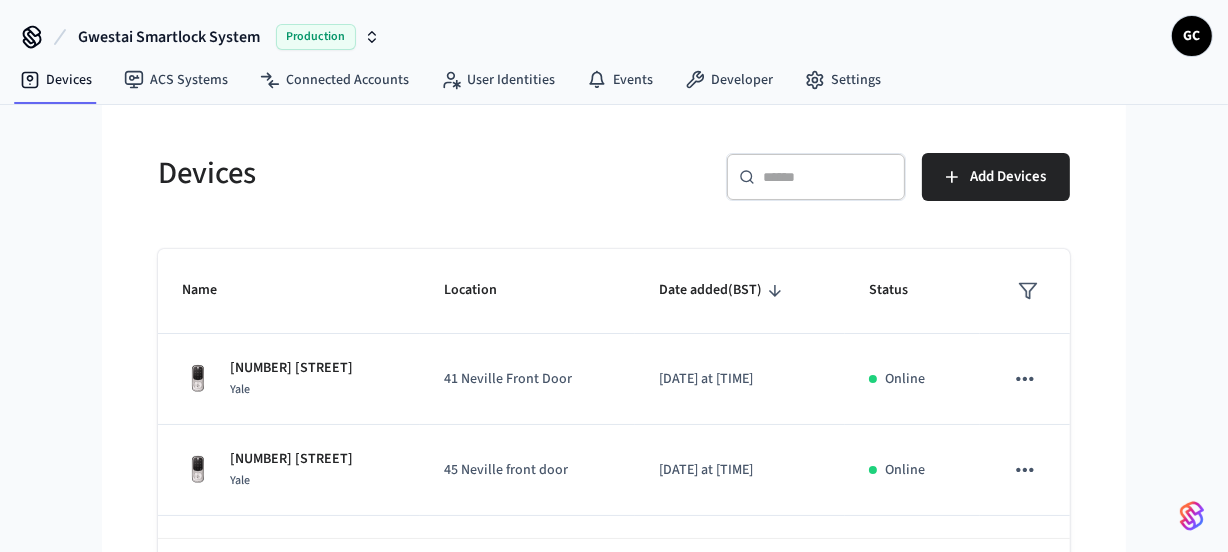 click at bounding box center (828, 177) 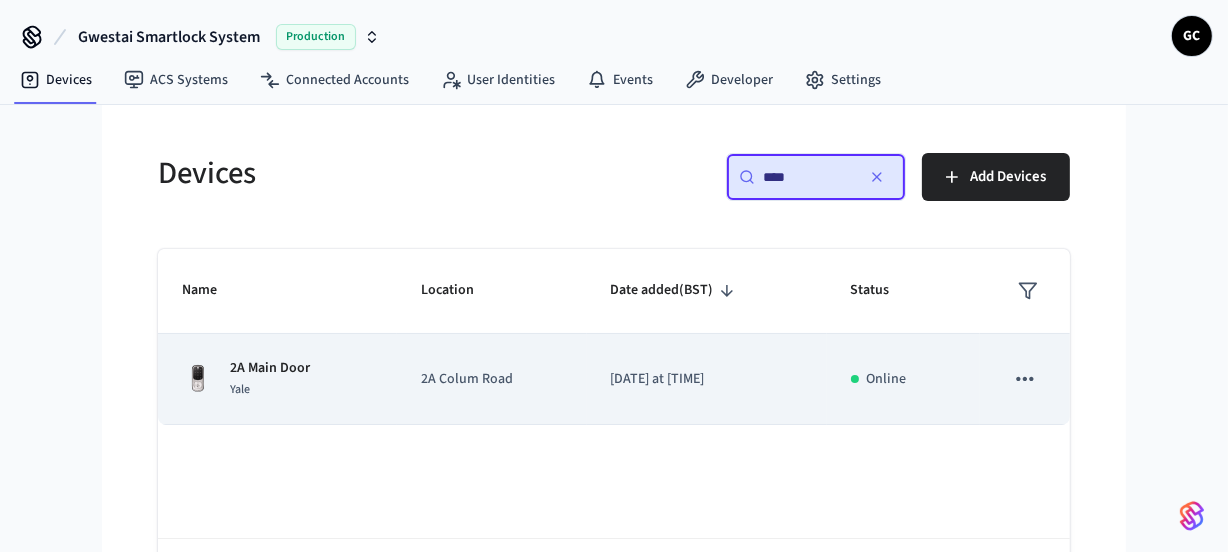 type on "****" 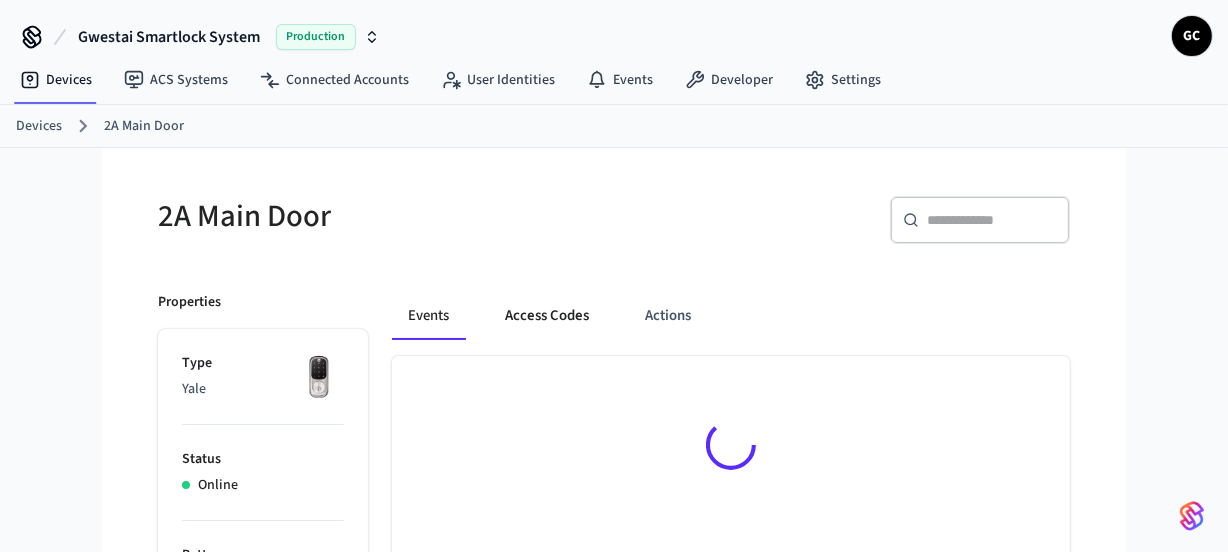 click on "Access Codes" at bounding box center (547, 316) 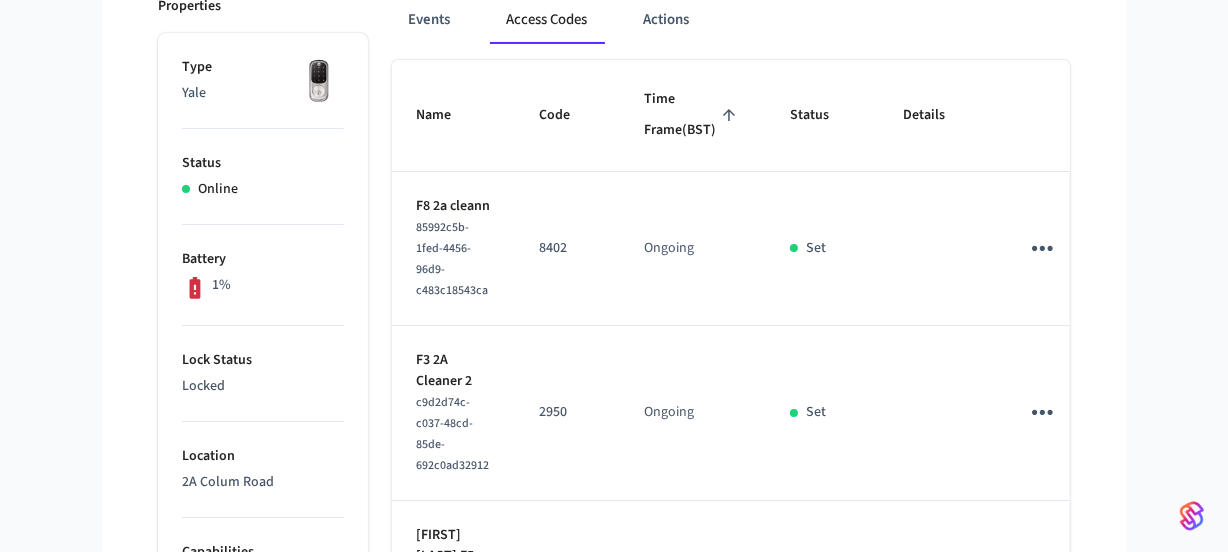 scroll, scrollTop: 0, scrollLeft: 0, axis: both 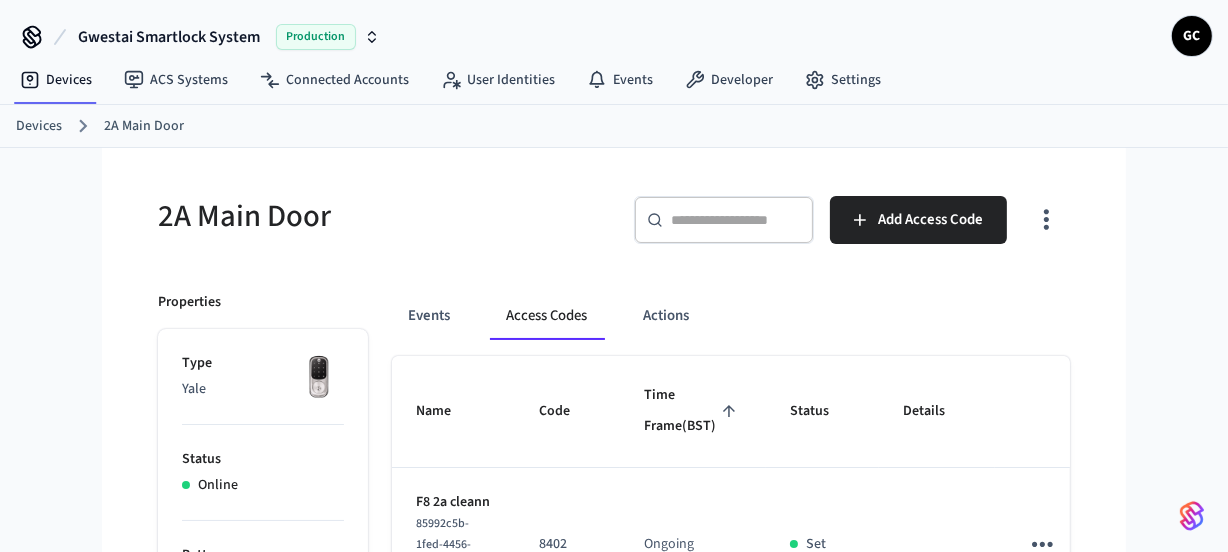 click on "Devices" at bounding box center [39, 126] 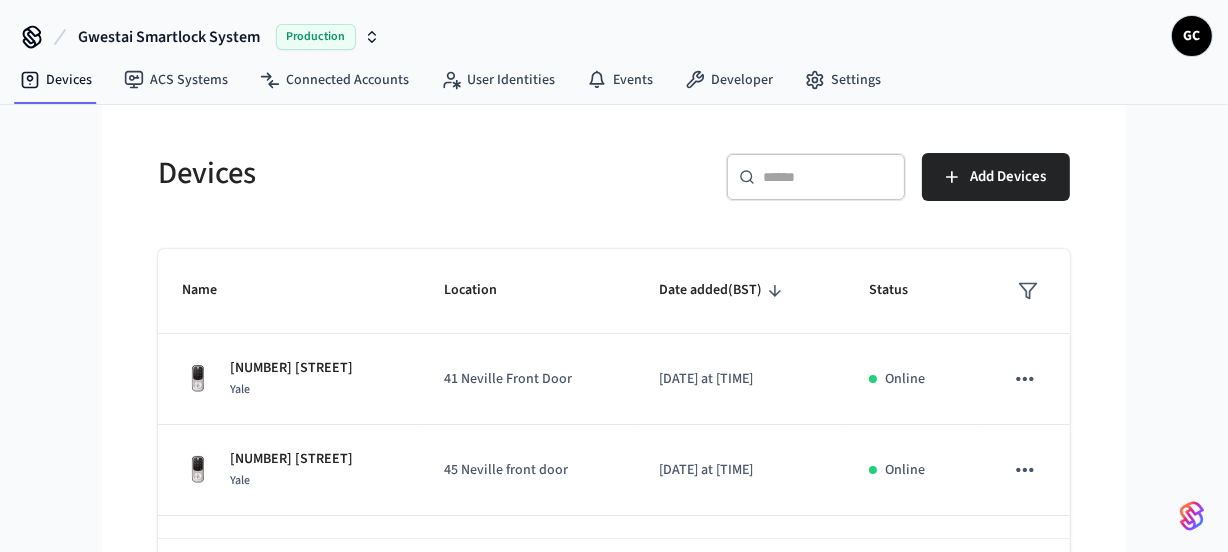 click at bounding box center (828, 177) 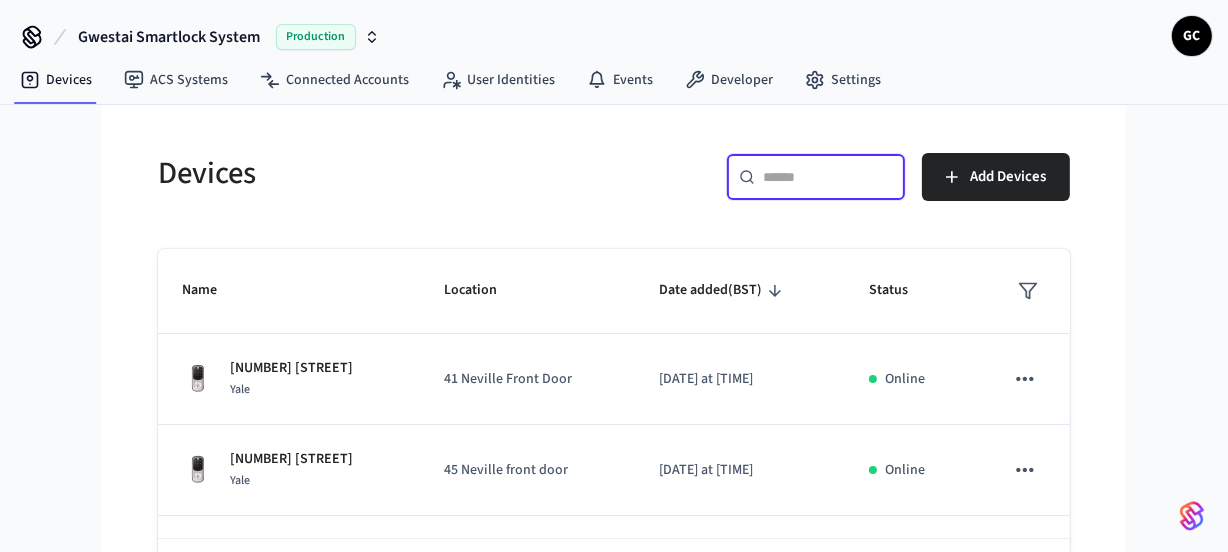 click on "Devices" at bounding box center [380, 173] 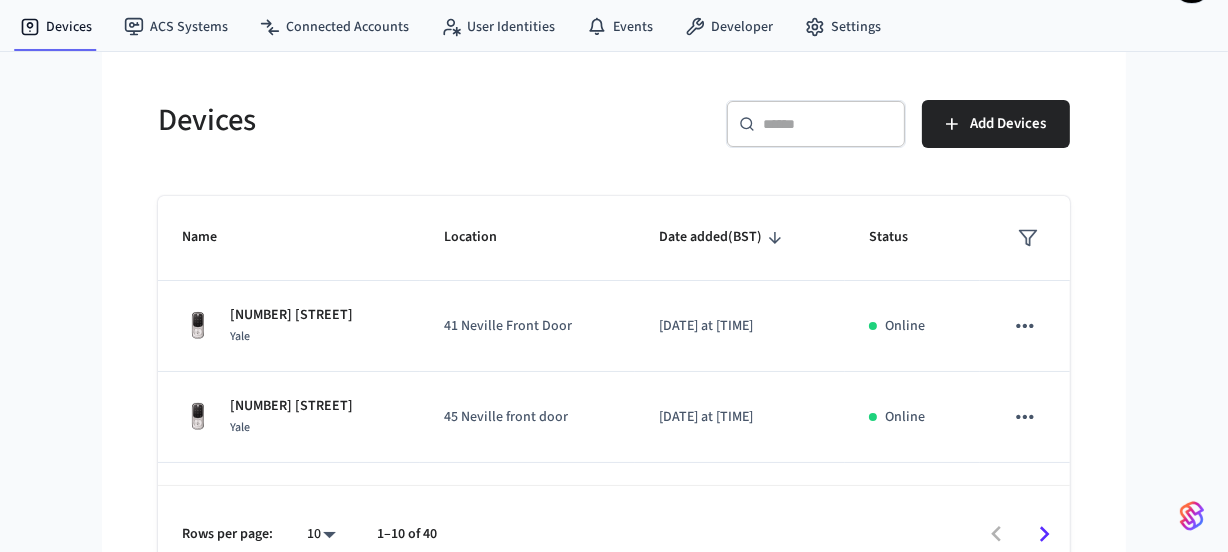 scroll, scrollTop: 82, scrollLeft: 0, axis: vertical 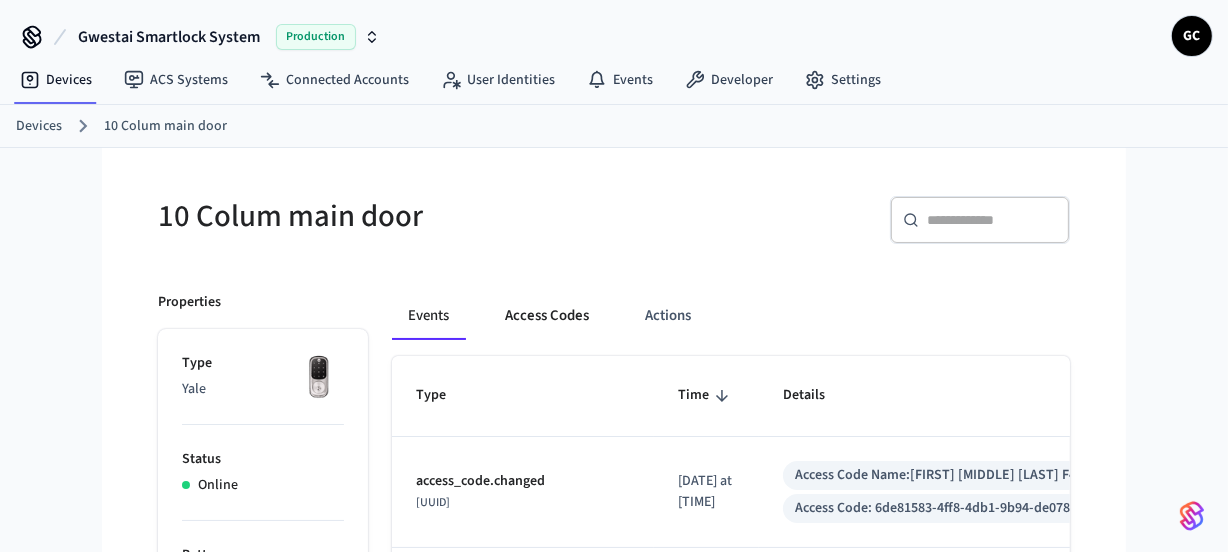 click on "Access Codes" at bounding box center [547, 316] 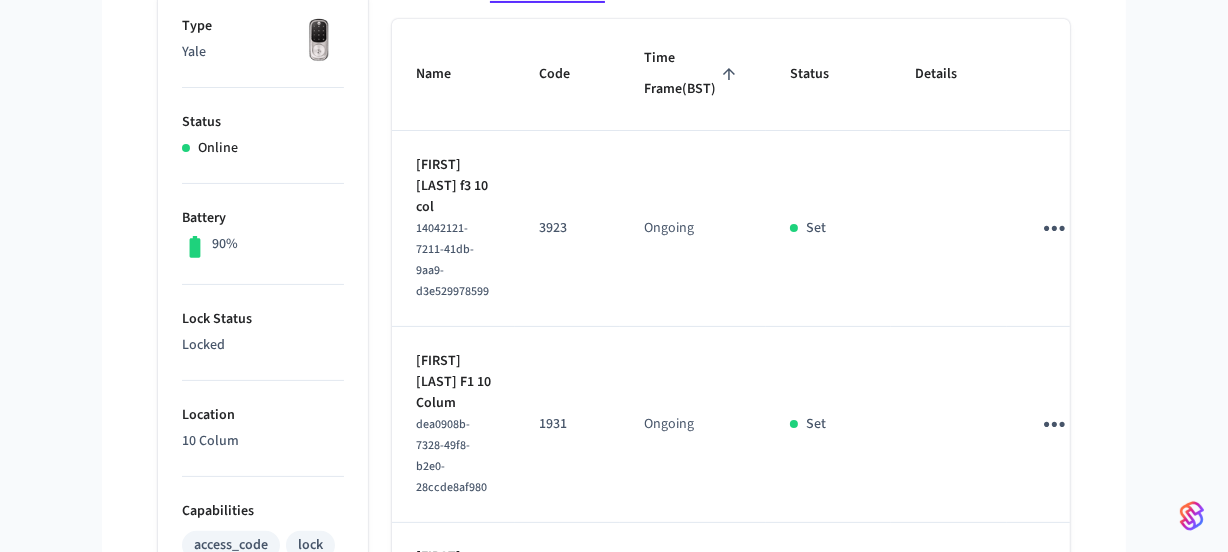 scroll, scrollTop: 363, scrollLeft: 0, axis: vertical 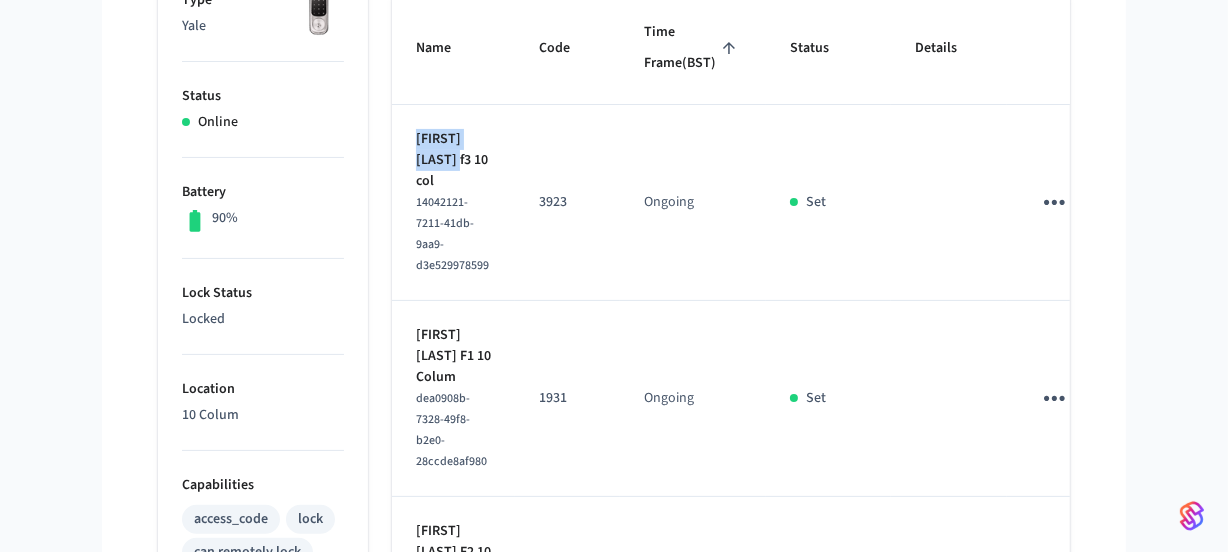 drag, startPoint x: 460, startPoint y: 187, endPoint x: 406, endPoint y: 166, distance: 57.939625 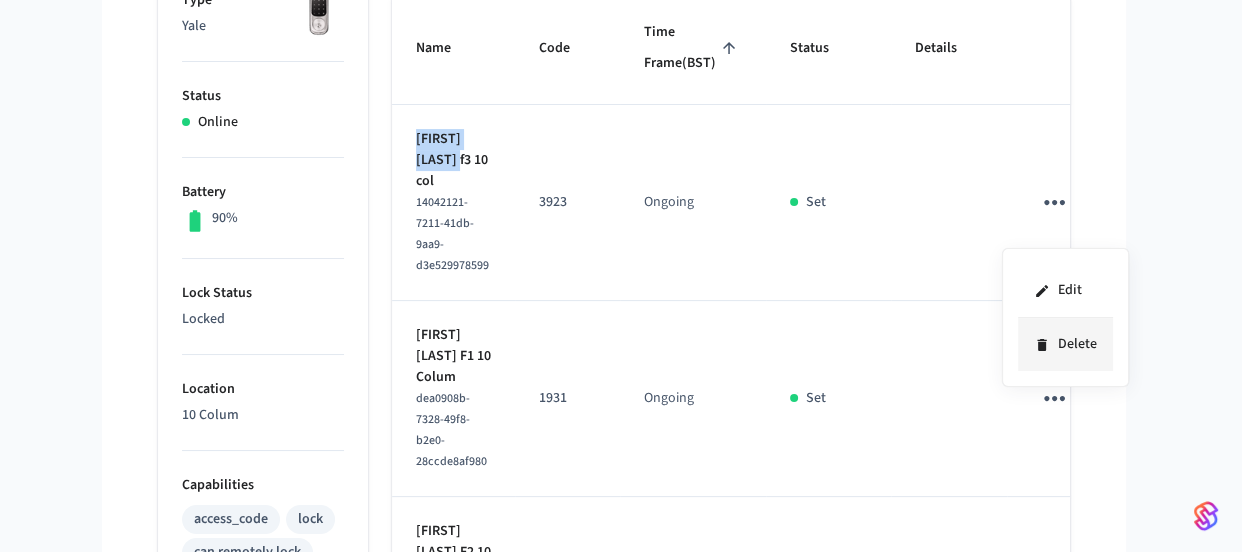 click on "Delete" at bounding box center [1065, 344] 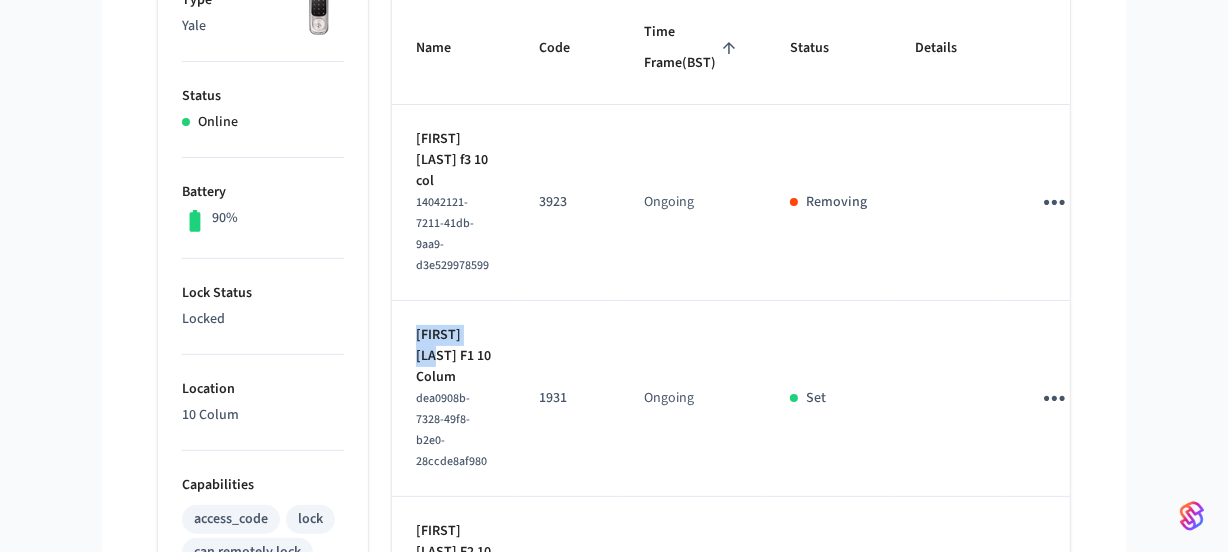 drag, startPoint x: 494, startPoint y: 363, endPoint x: 414, endPoint y: 364, distance: 80.00625 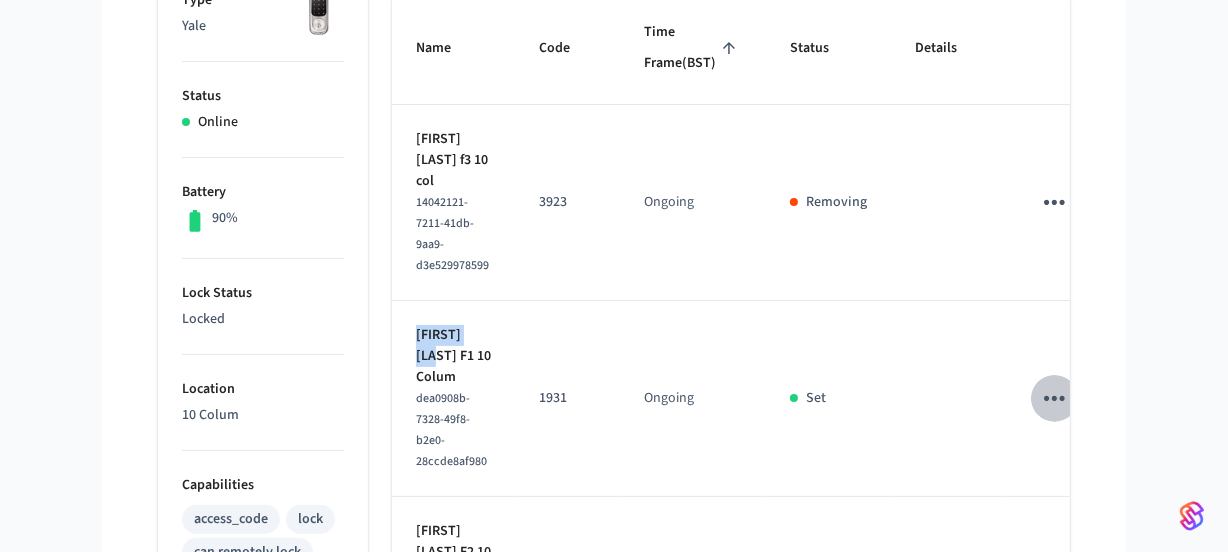 click 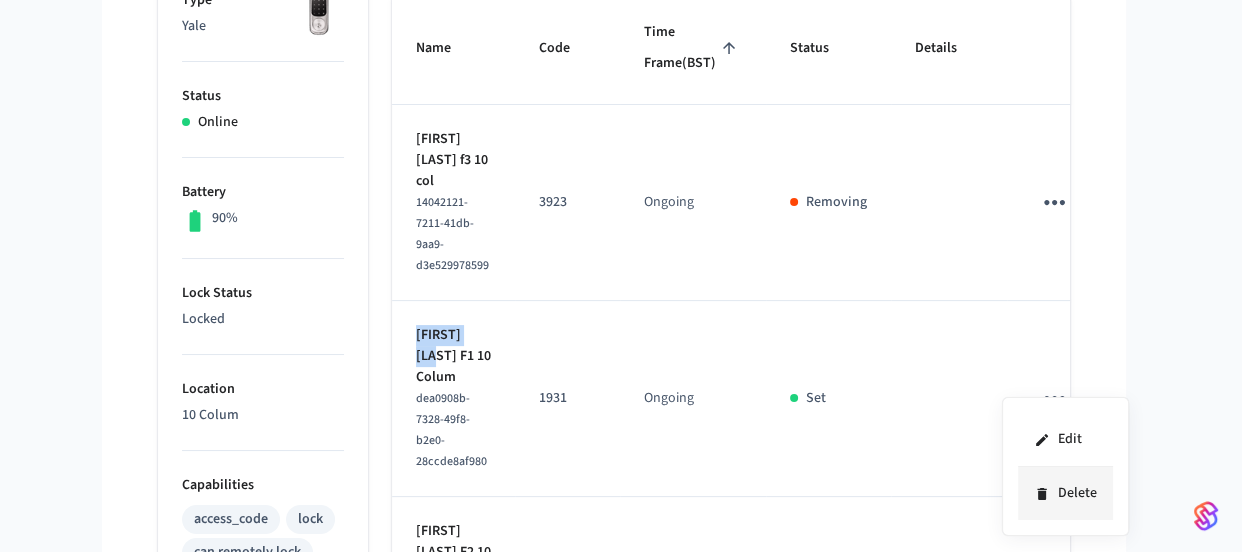 click on "Delete" at bounding box center (1065, 493) 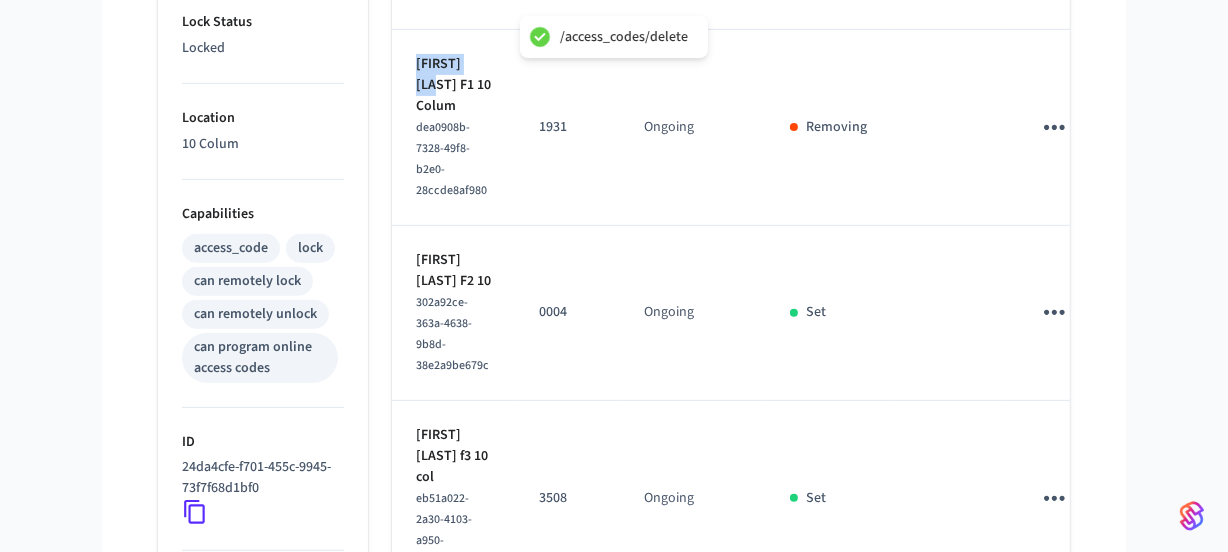 scroll, scrollTop: 636, scrollLeft: 0, axis: vertical 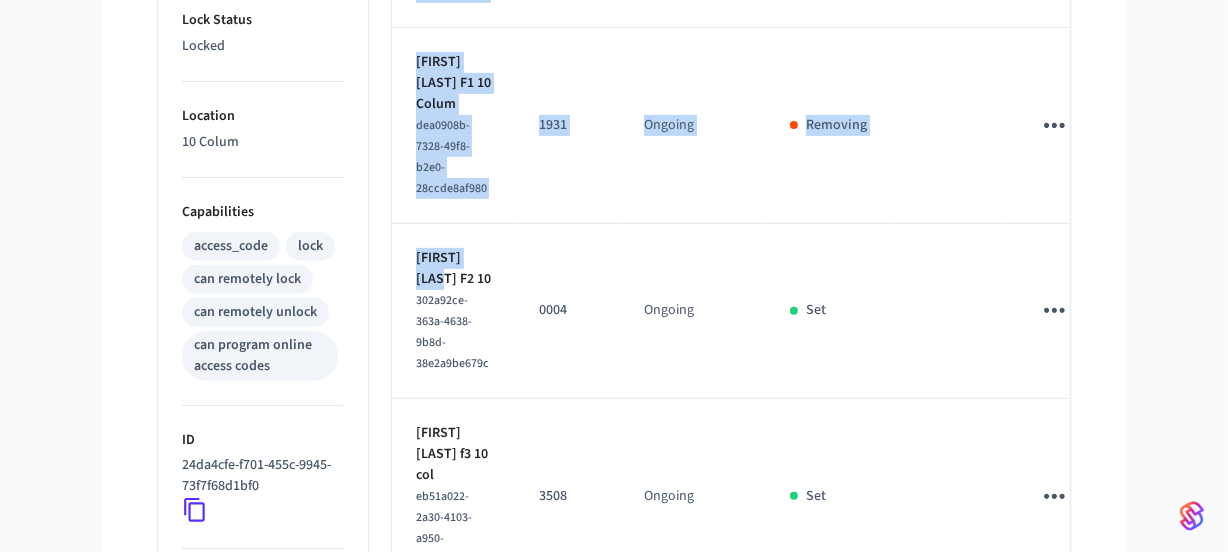 drag, startPoint x: 455, startPoint y: 284, endPoint x: 390, endPoint y: 260, distance: 69.289246 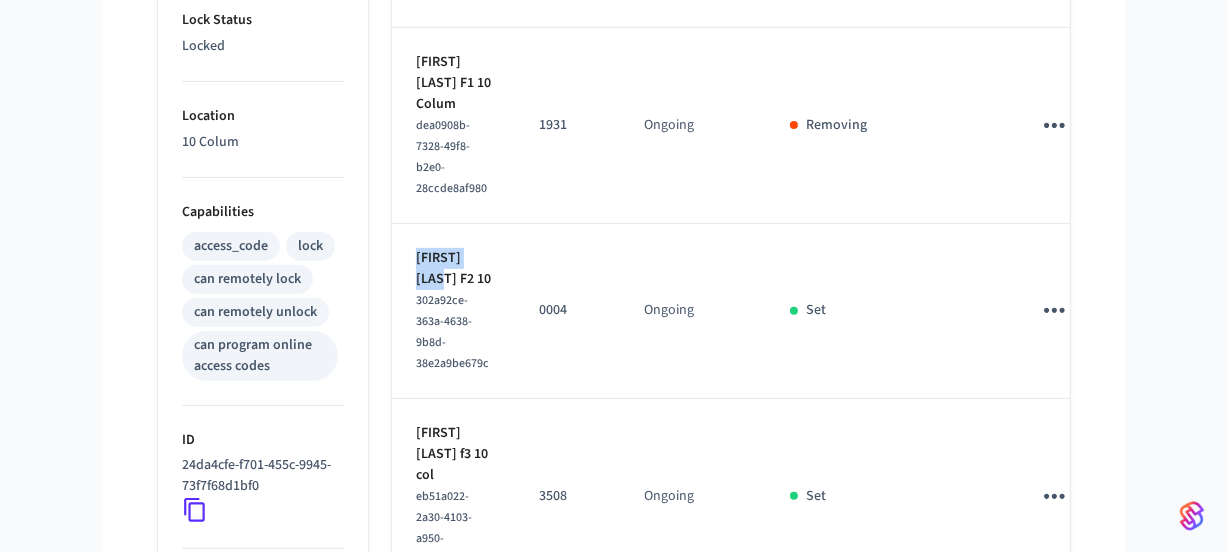 drag, startPoint x: 417, startPoint y: 267, endPoint x: 455, endPoint y: 289, distance: 43.908997 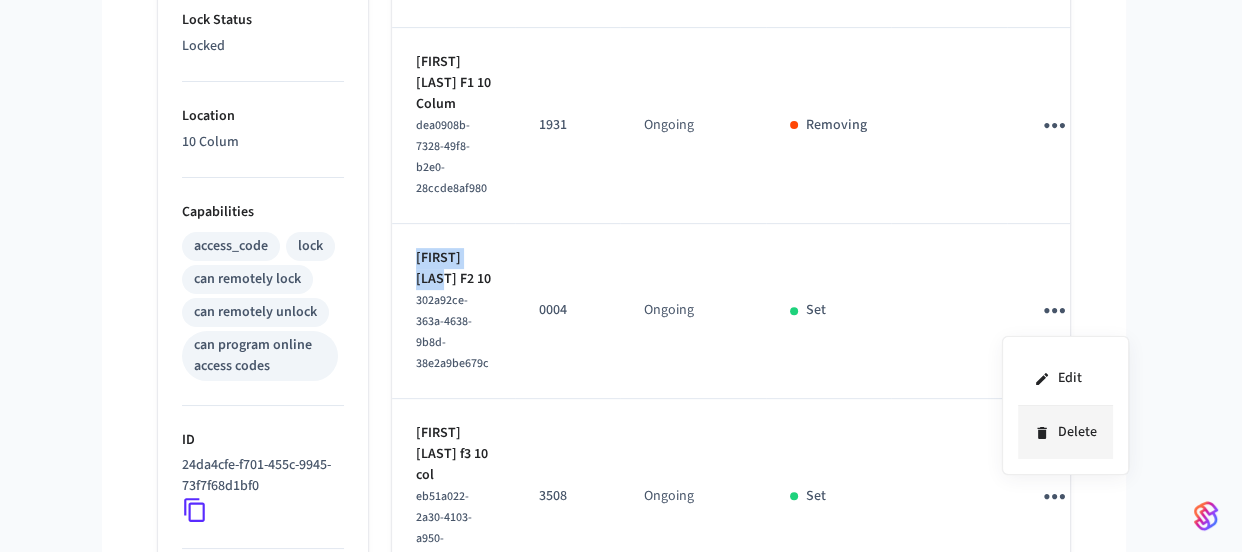 drag, startPoint x: 1066, startPoint y: 421, endPoint x: 1039, endPoint y: 417, distance: 27.294687 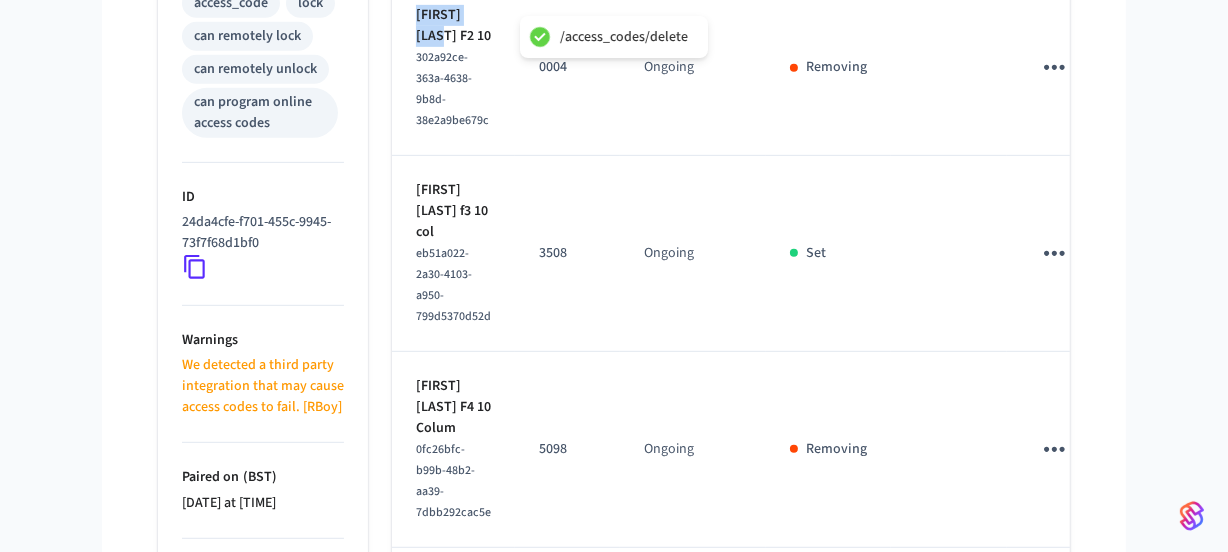 scroll, scrollTop: 909, scrollLeft: 0, axis: vertical 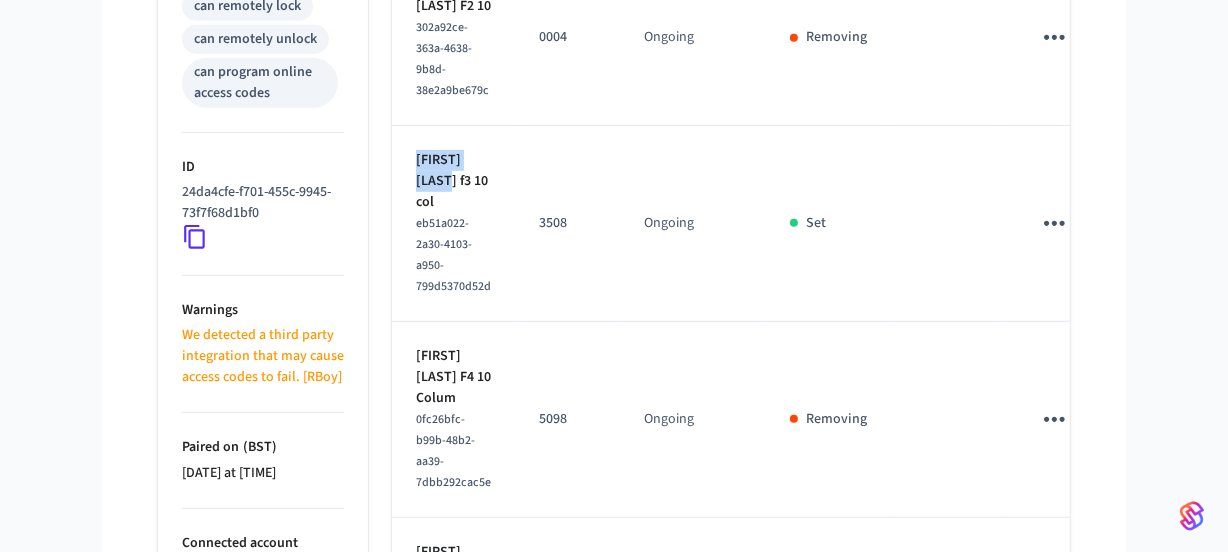 drag, startPoint x: 458, startPoint y: 190, endPoint x: 416, endPoint y: 173, distance: 45.310043 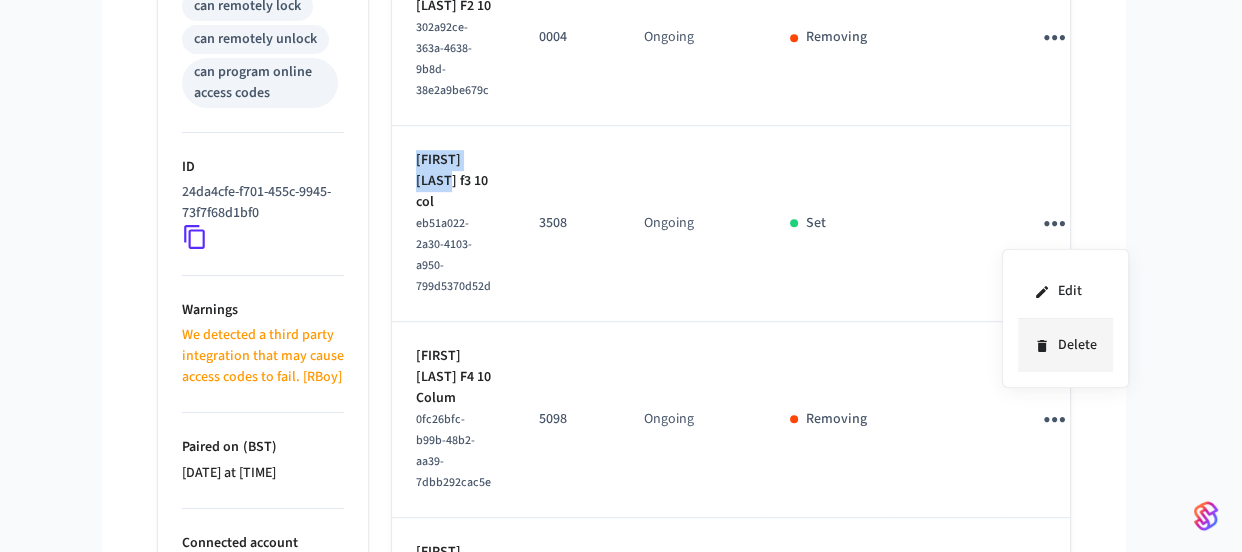 click on "Delete" at bounding box center [1065, 345] 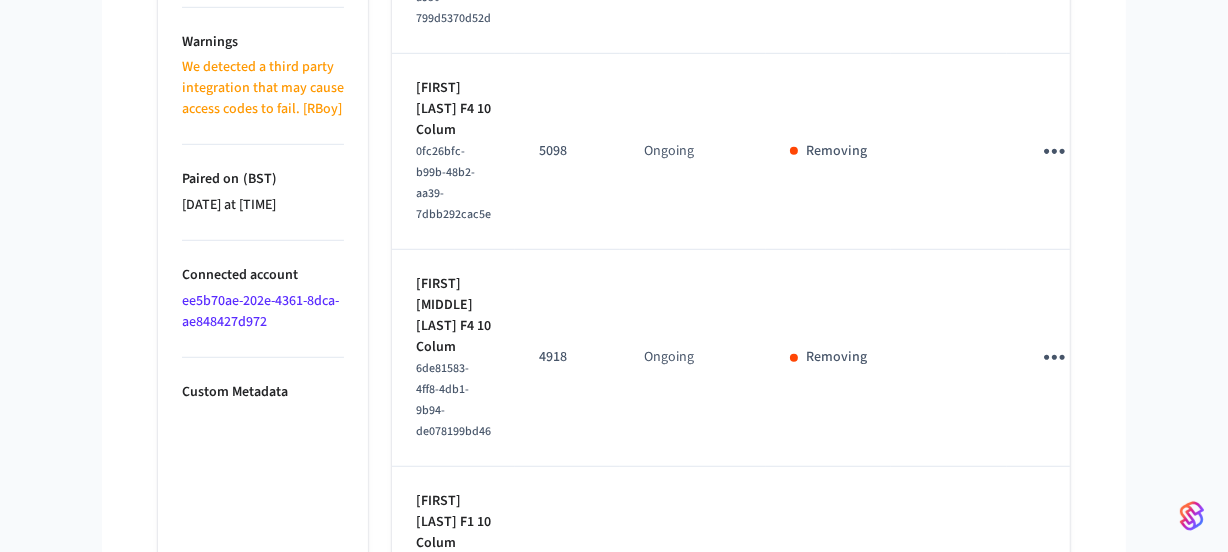 scroll, scrollTop: 1186, scrollLeft: 0, axis: vertical 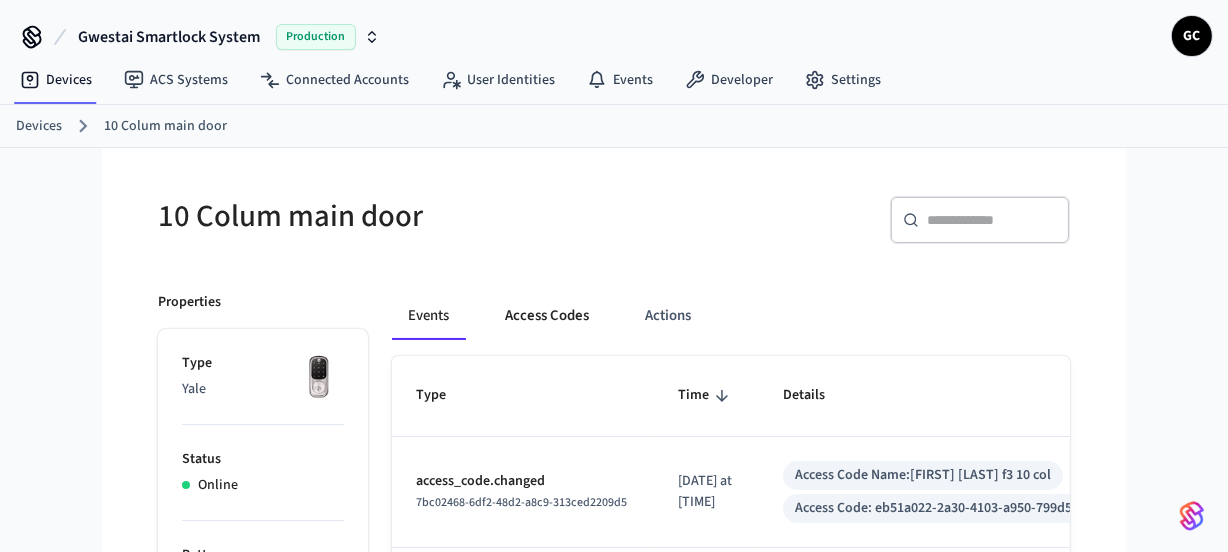 click on "Access Codes" at bounding box center [547, 316] 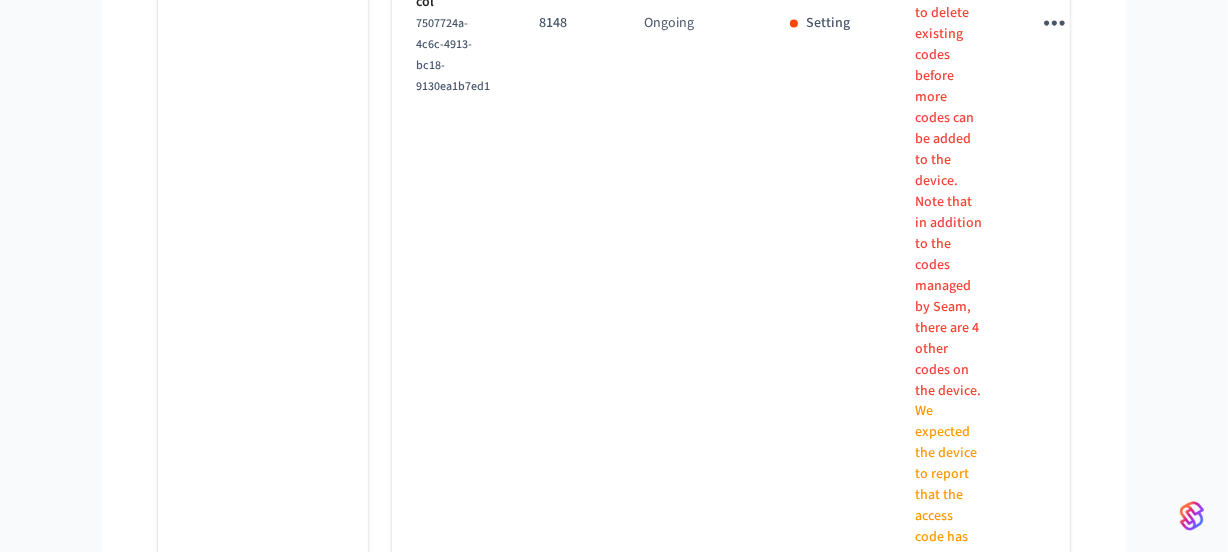scroll, scrollTop: 3090, scrollLeft: 0, axis: vertical 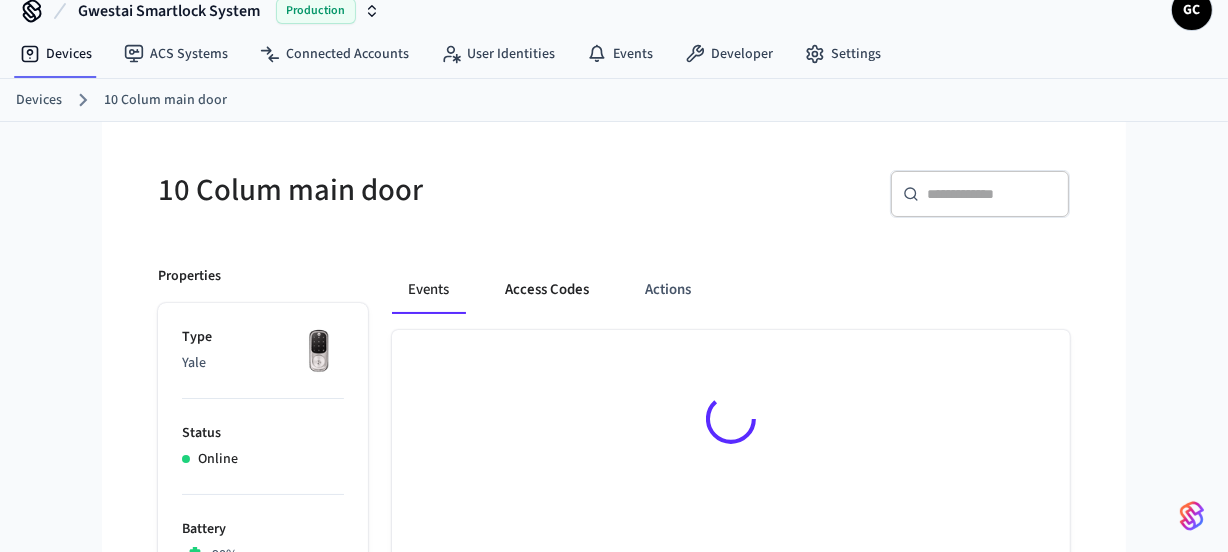 click on "Access Codes" at bounding box center [547, 290] 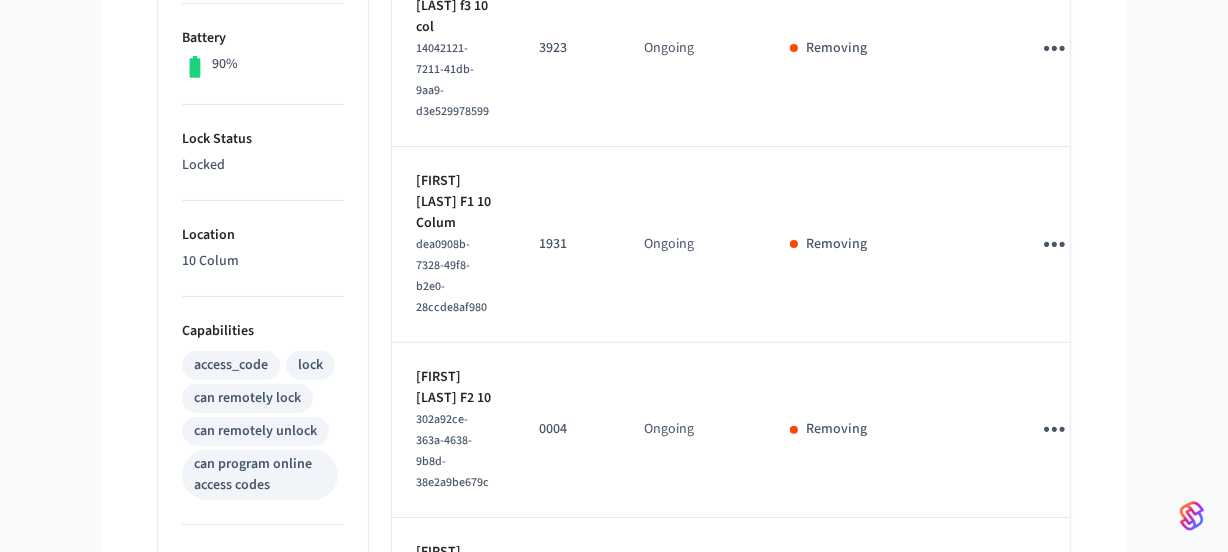 scroll, scrollTop: 390, scrollLeft: 0, axis: vertical 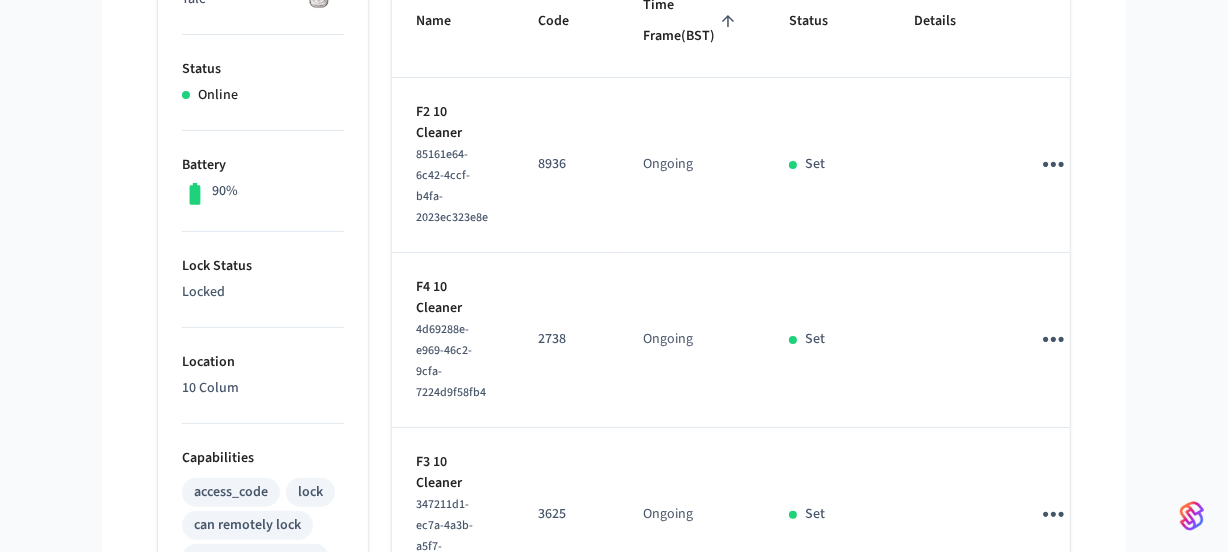 drag, startPoint x: 528, startPoint y: 265, endPoint x: 507, endPoint y: 243, distance: 30.413813 